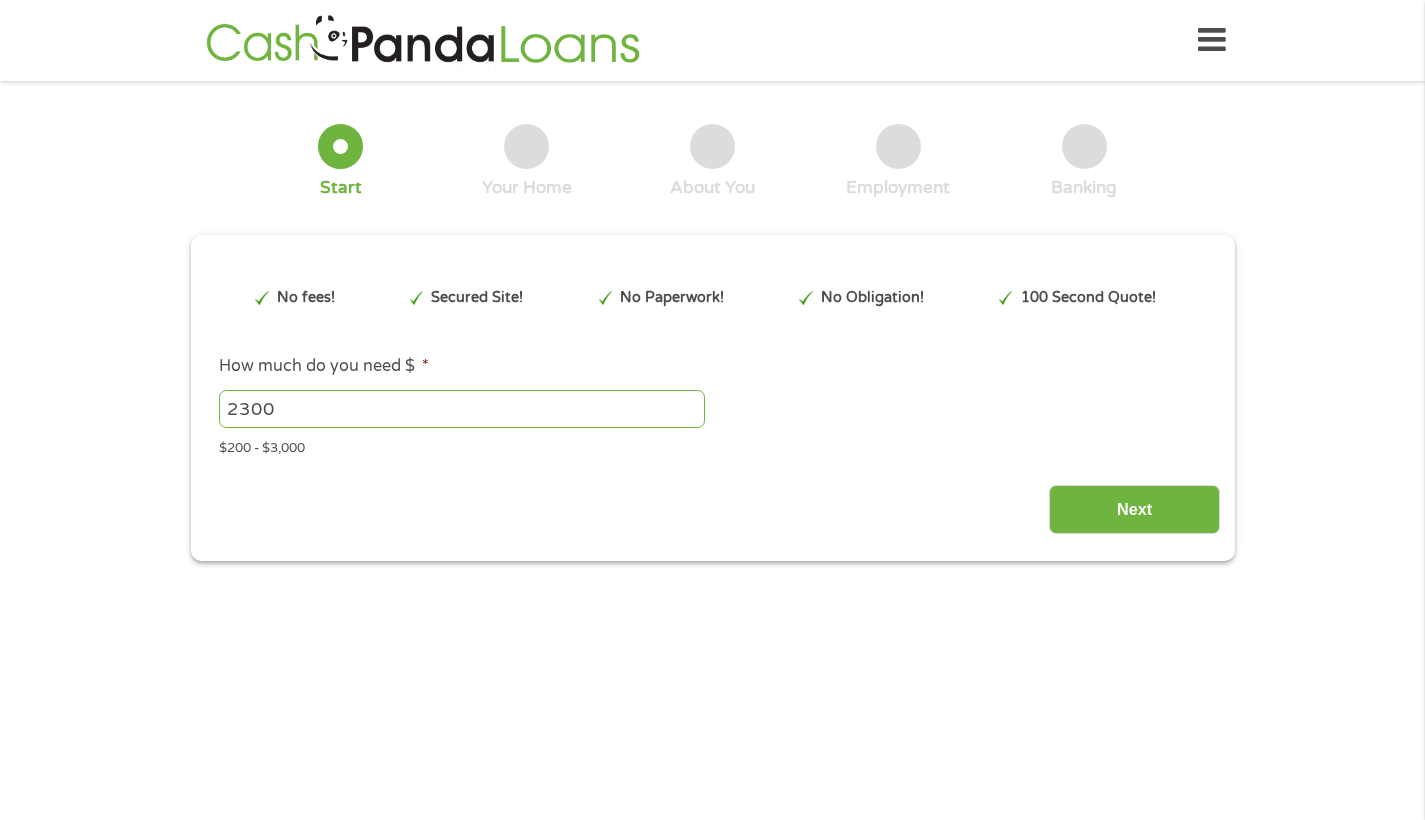 scroll, scrollTop: 0, scrollLeft: 0, axis: both 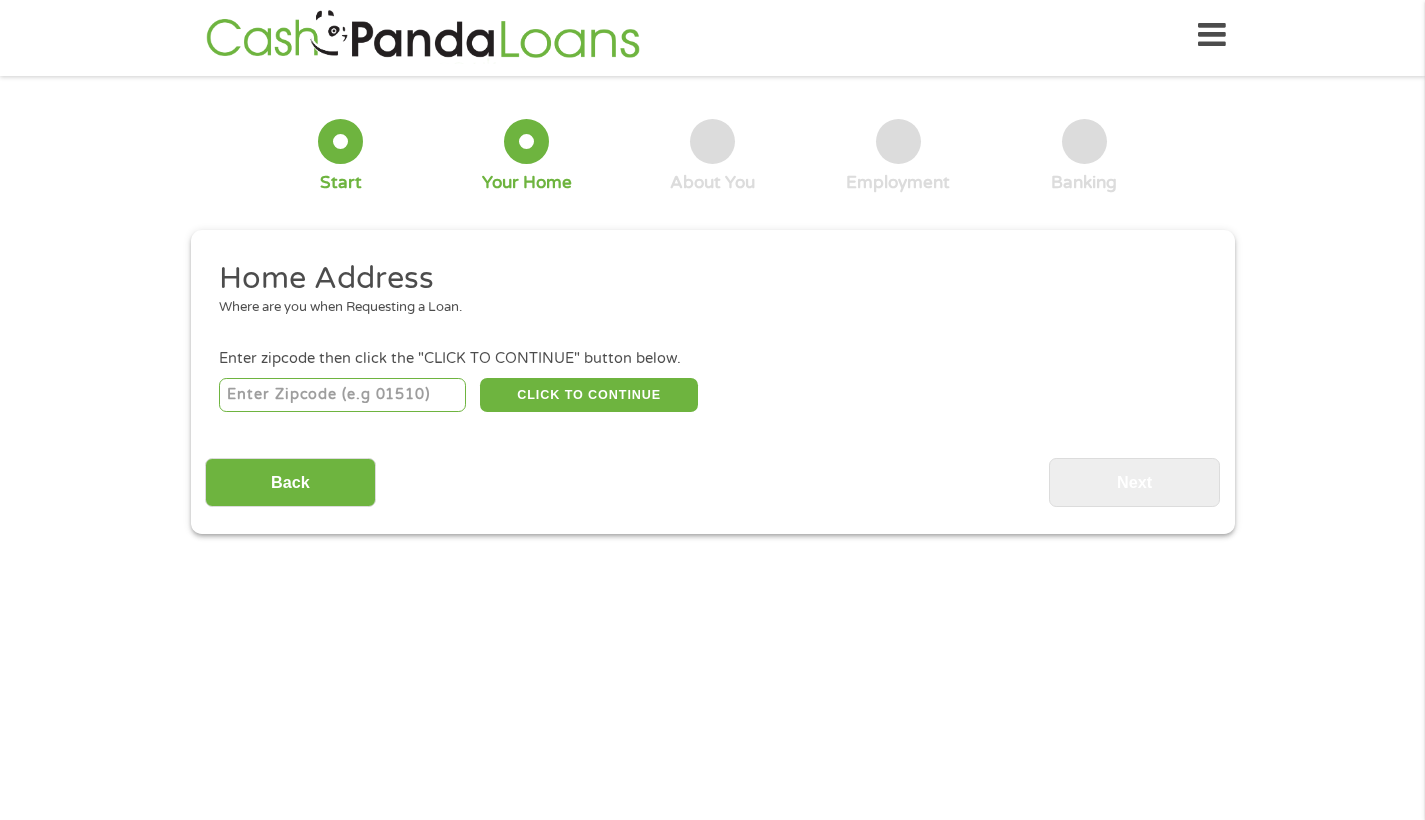 click at bounding box center [342, 395] 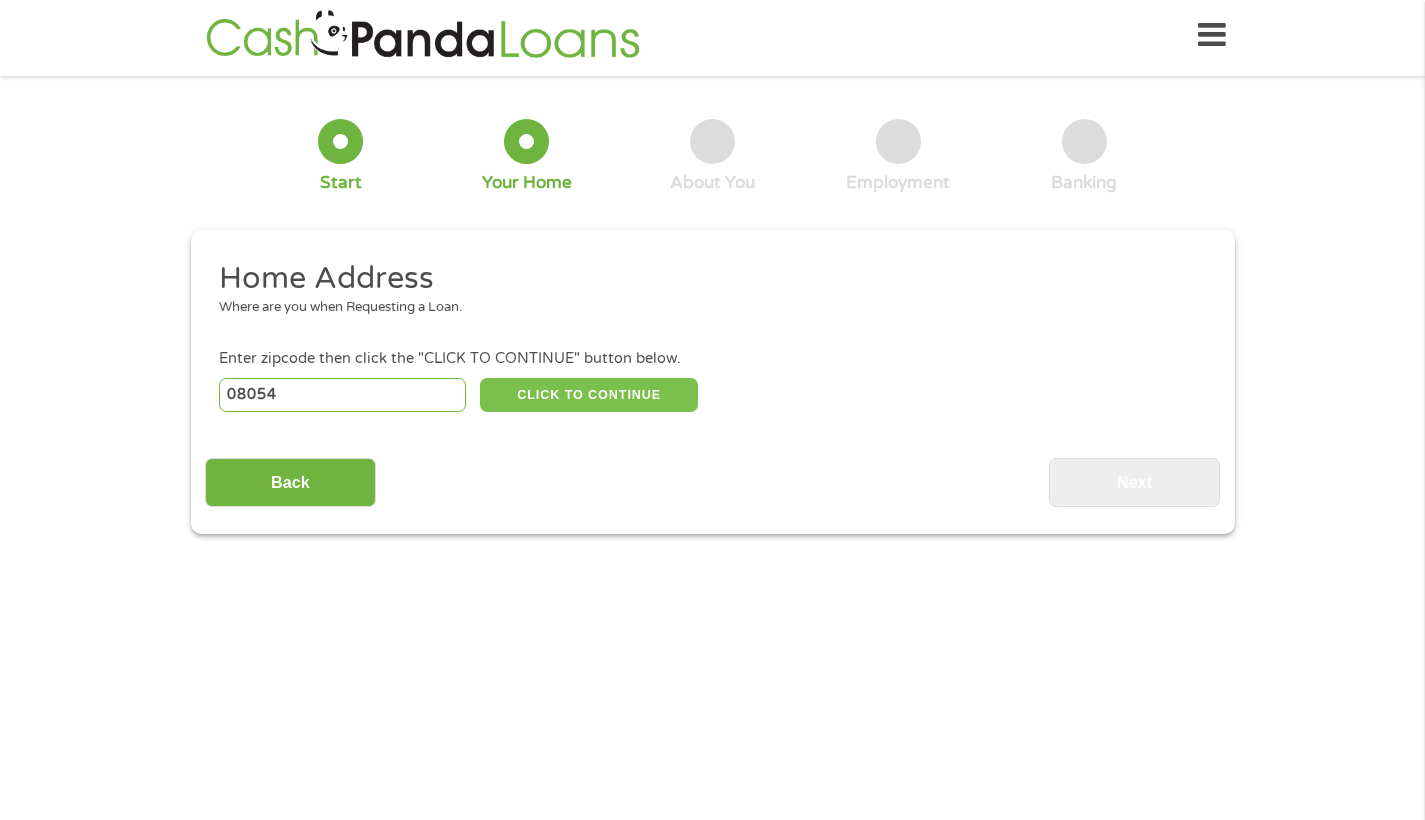 type on "08054" 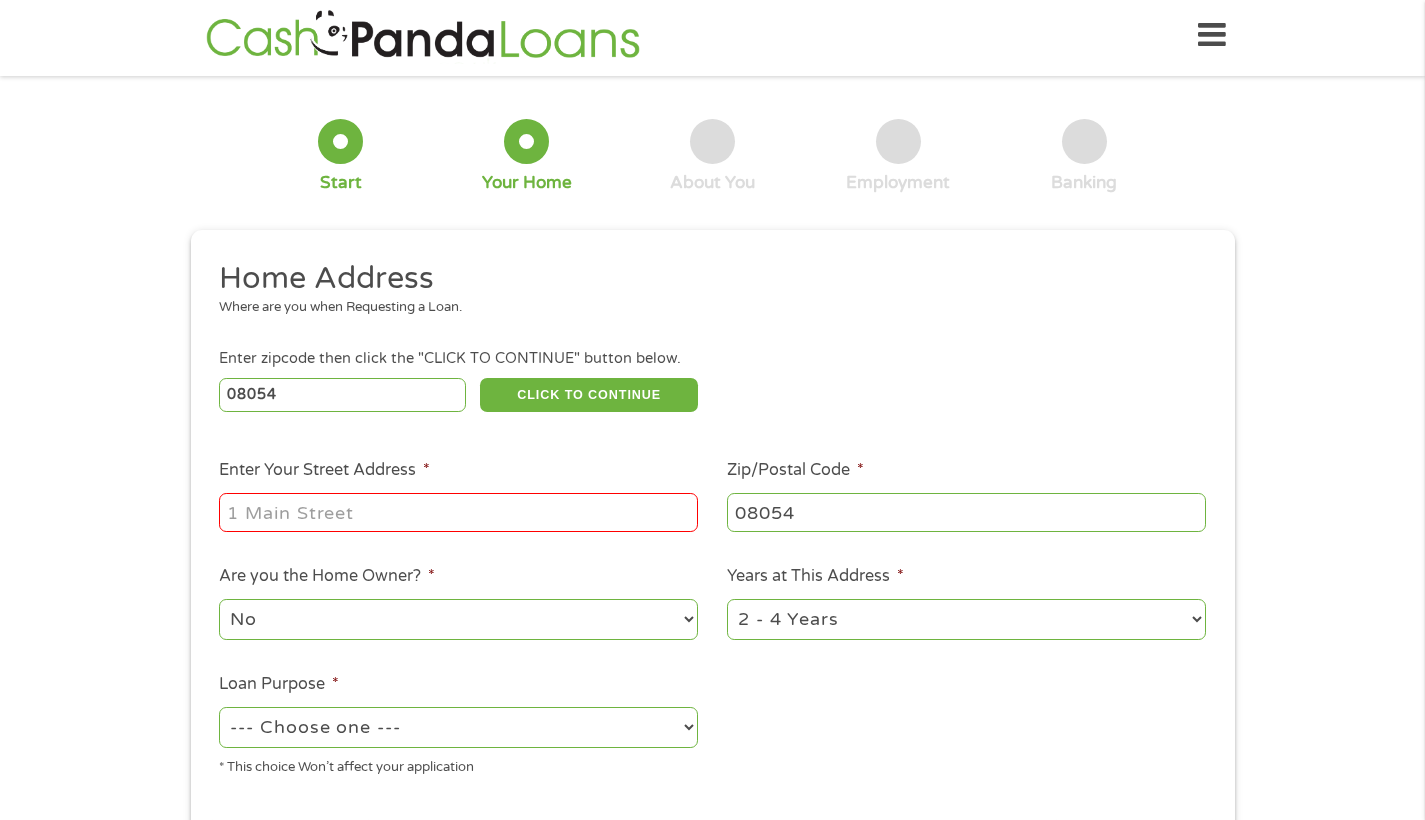 scroll, scrollTop: 172, scrollLeft: 0, axis: vertical 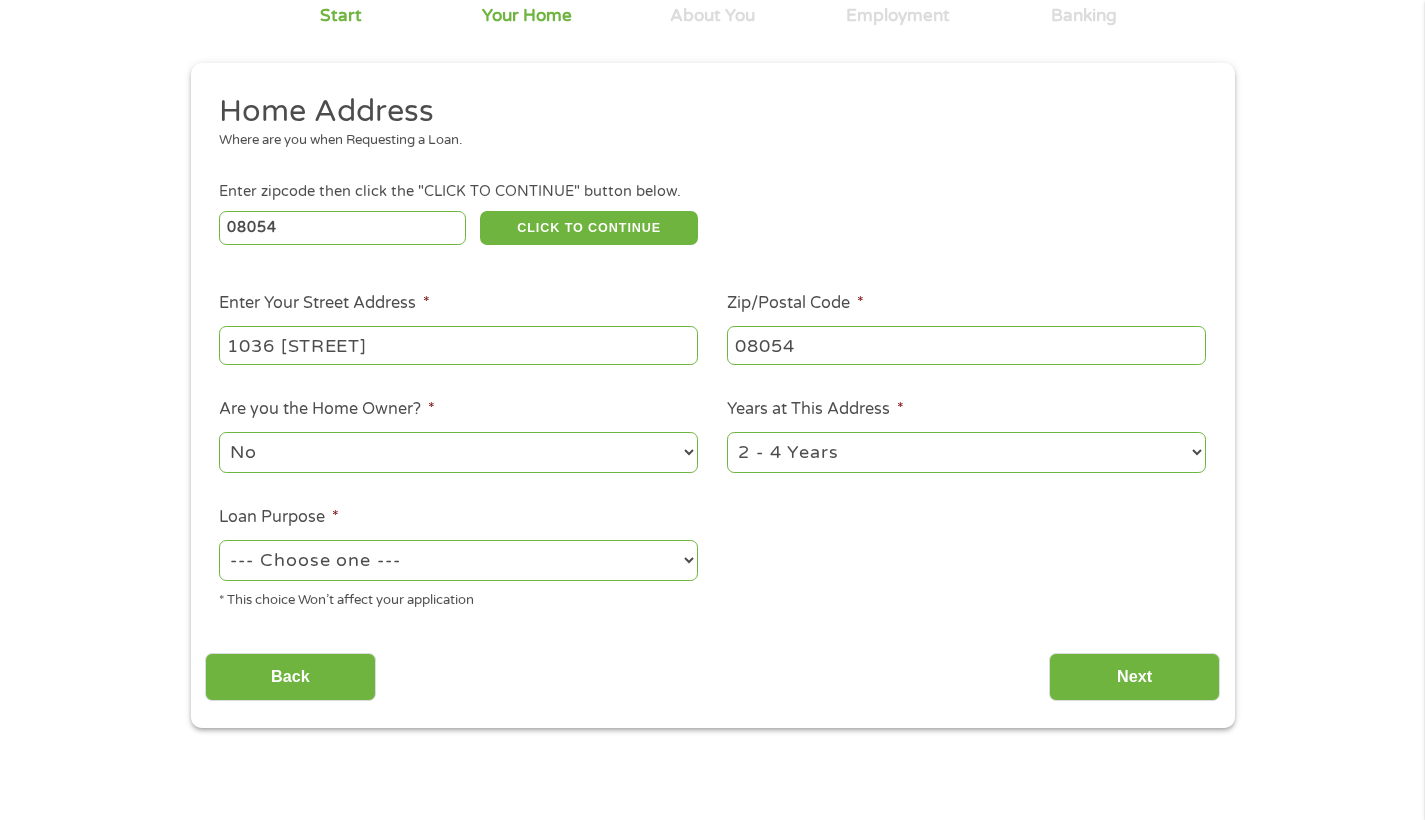 type on "1036 [STREET]" 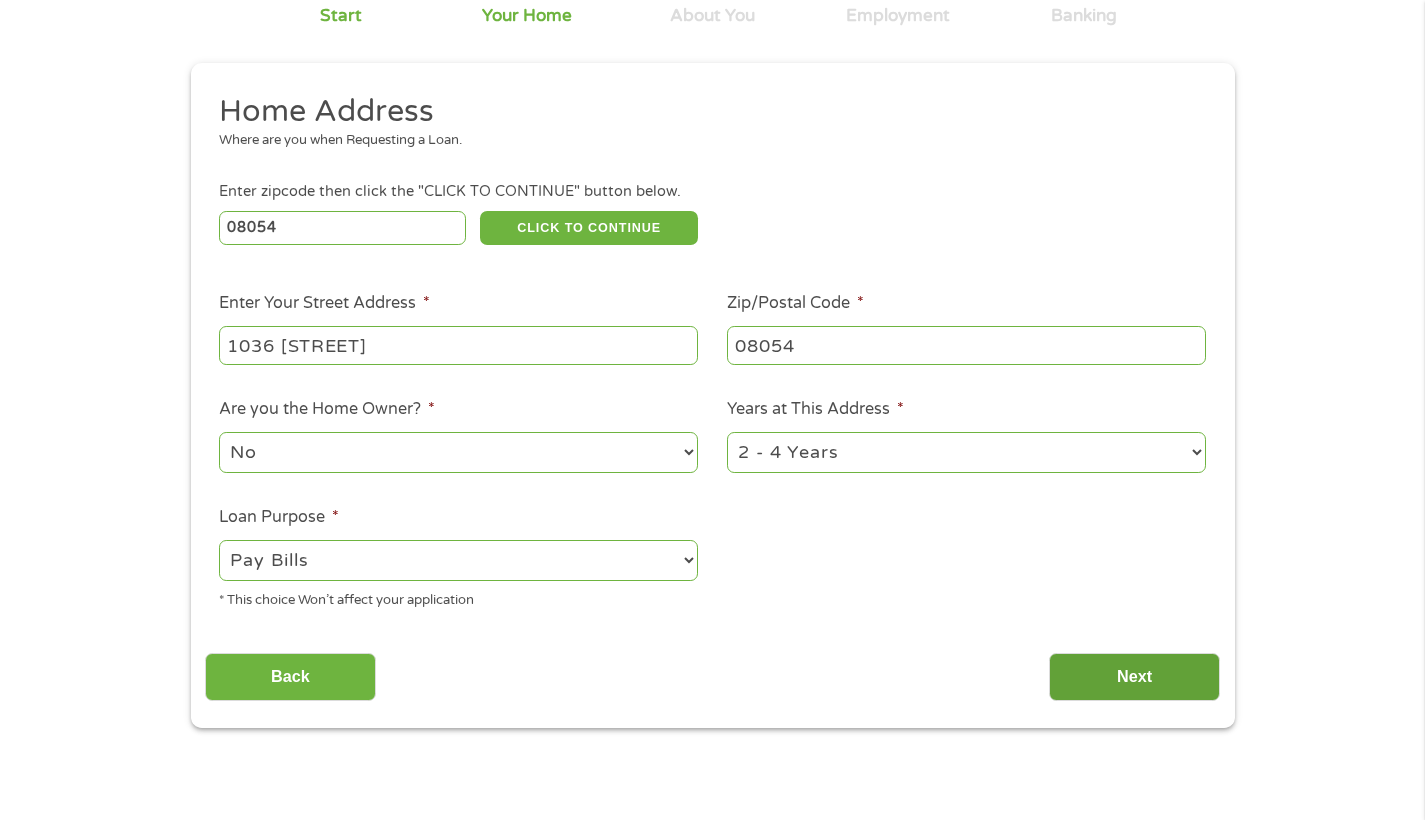 click on "Next" at bounding box center (1134, 677) 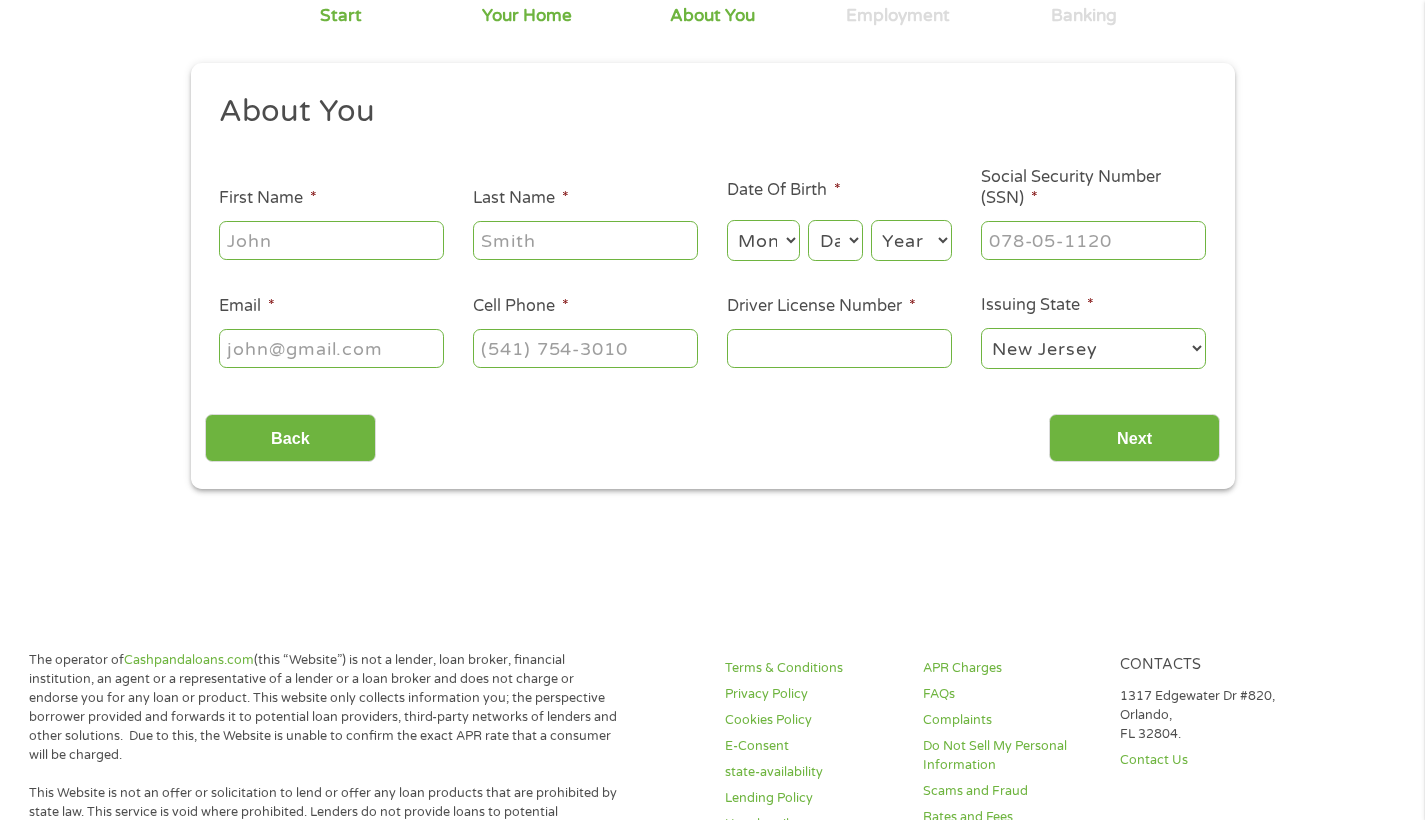 scroll, scrollTop: 8, scrollLeft: 8, axis: both 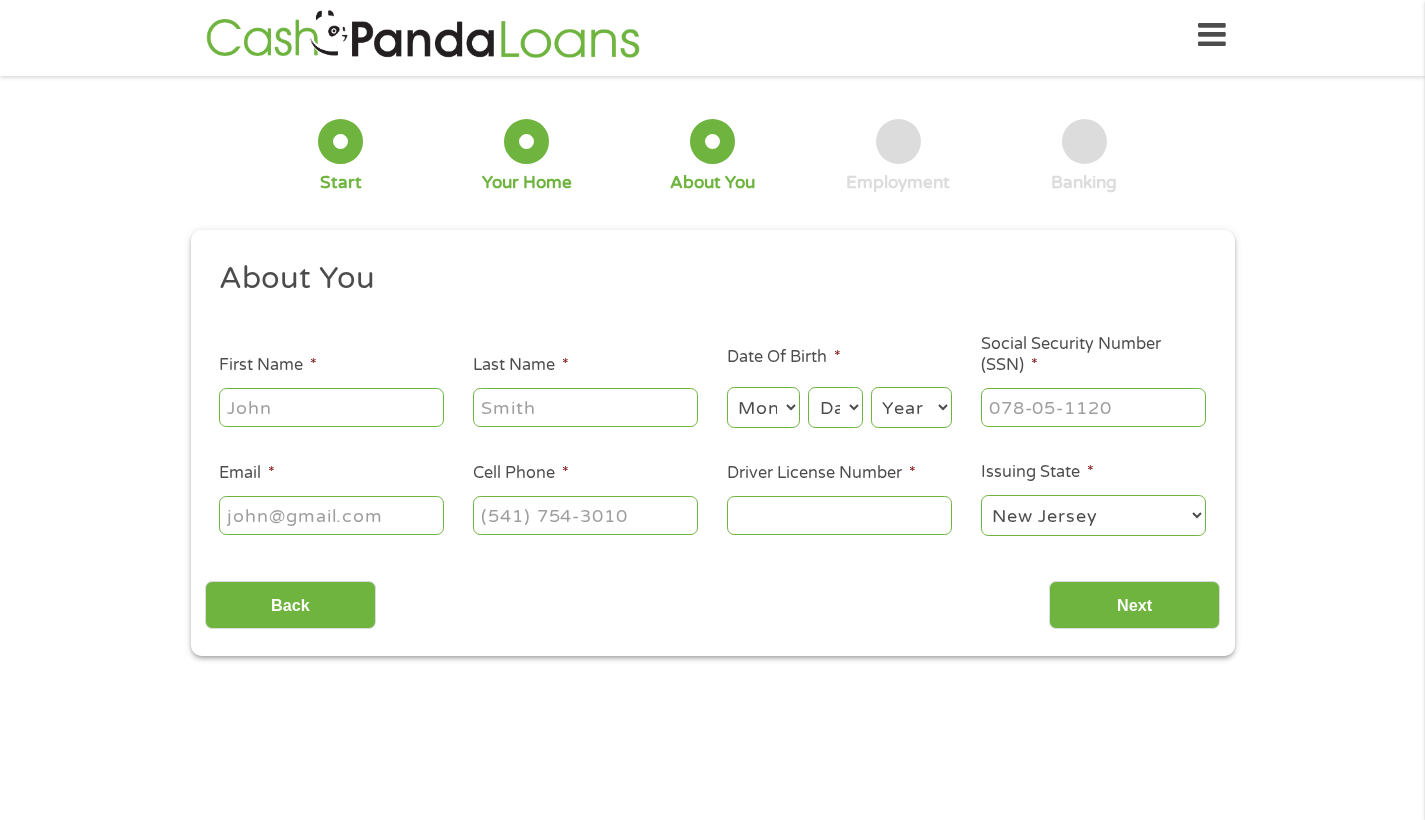 click on "First Name *" at bounding box center [331, 407] 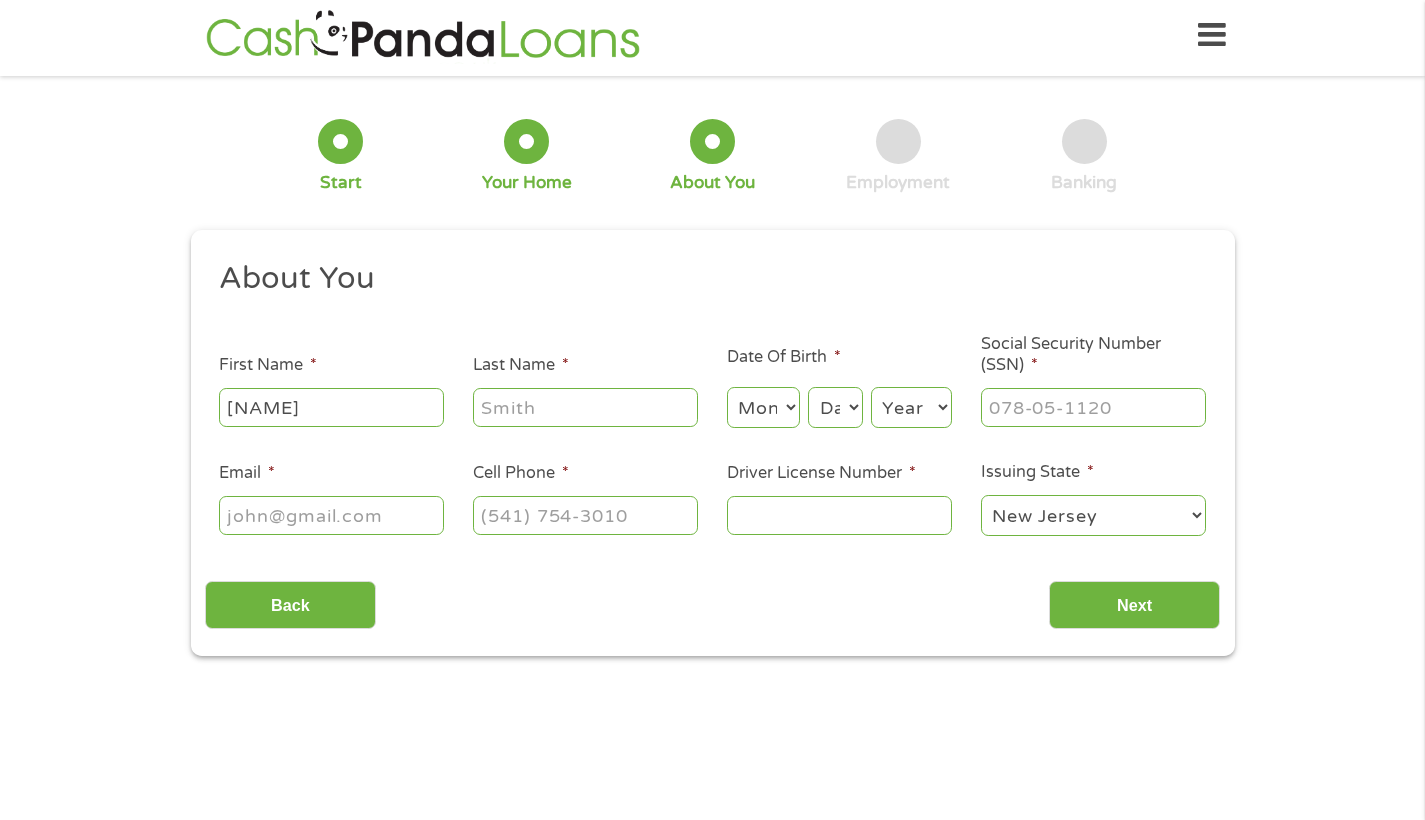 type on "[NAME]" 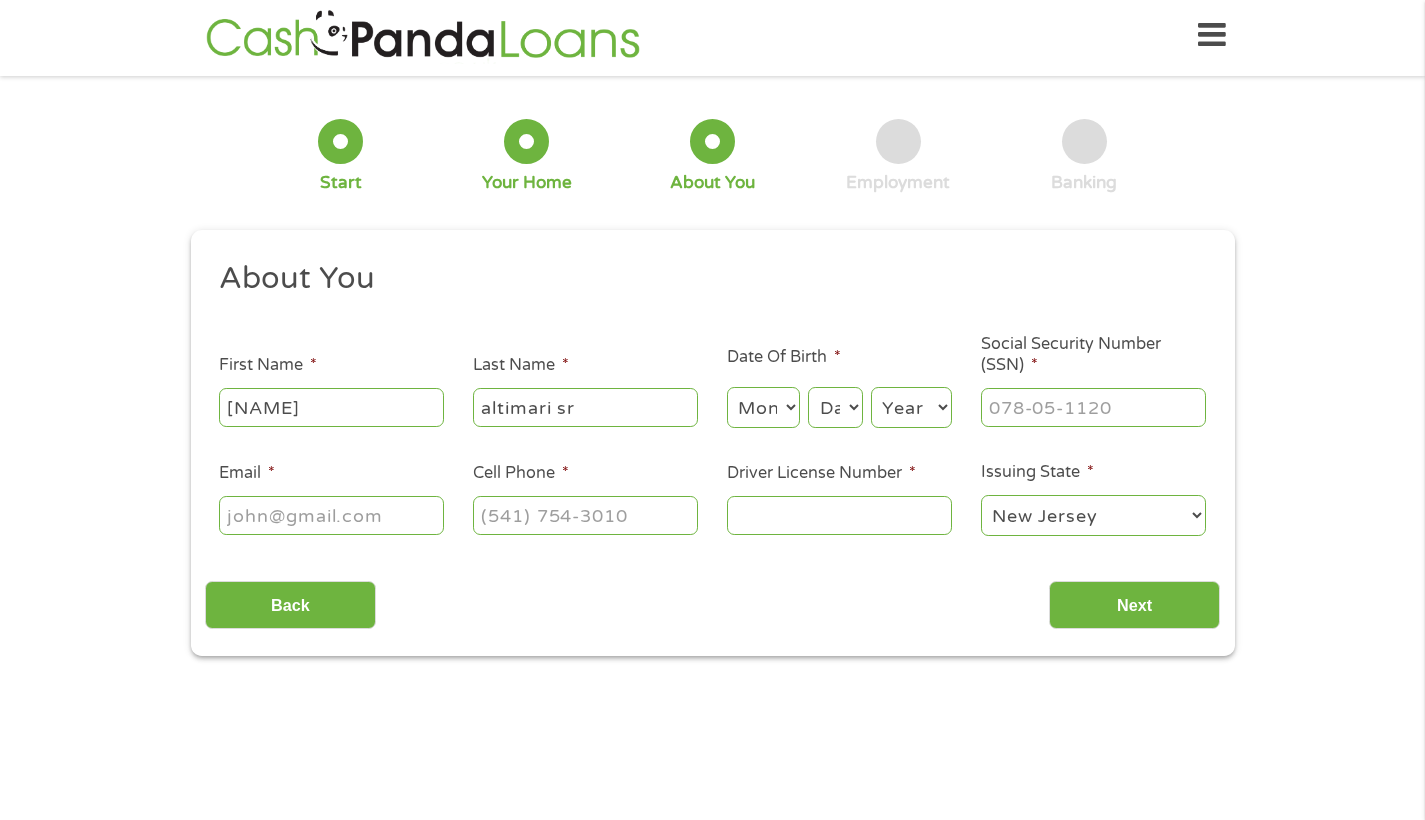 type on "altimari sr" 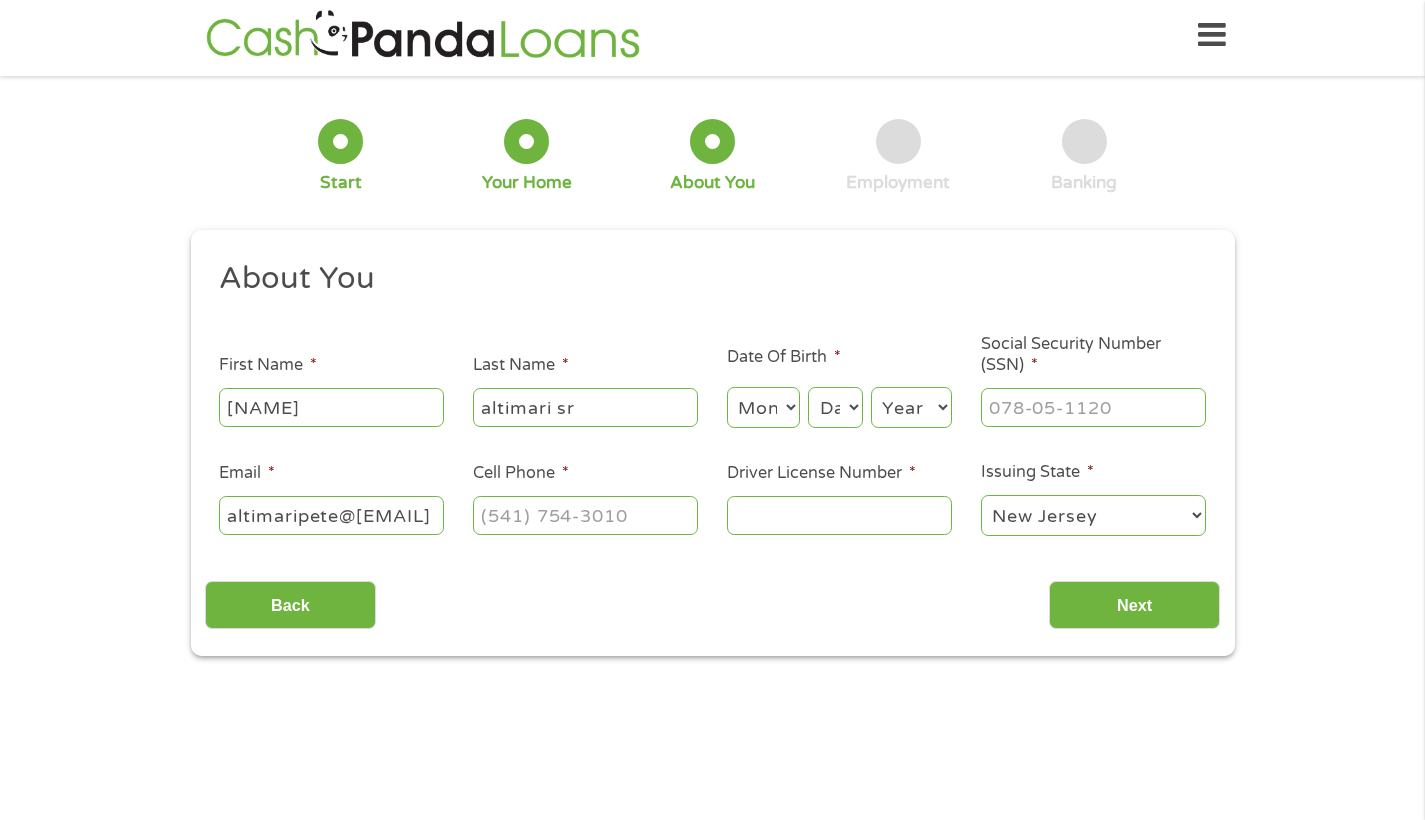 type on "altimaripete@[EMAIL]" 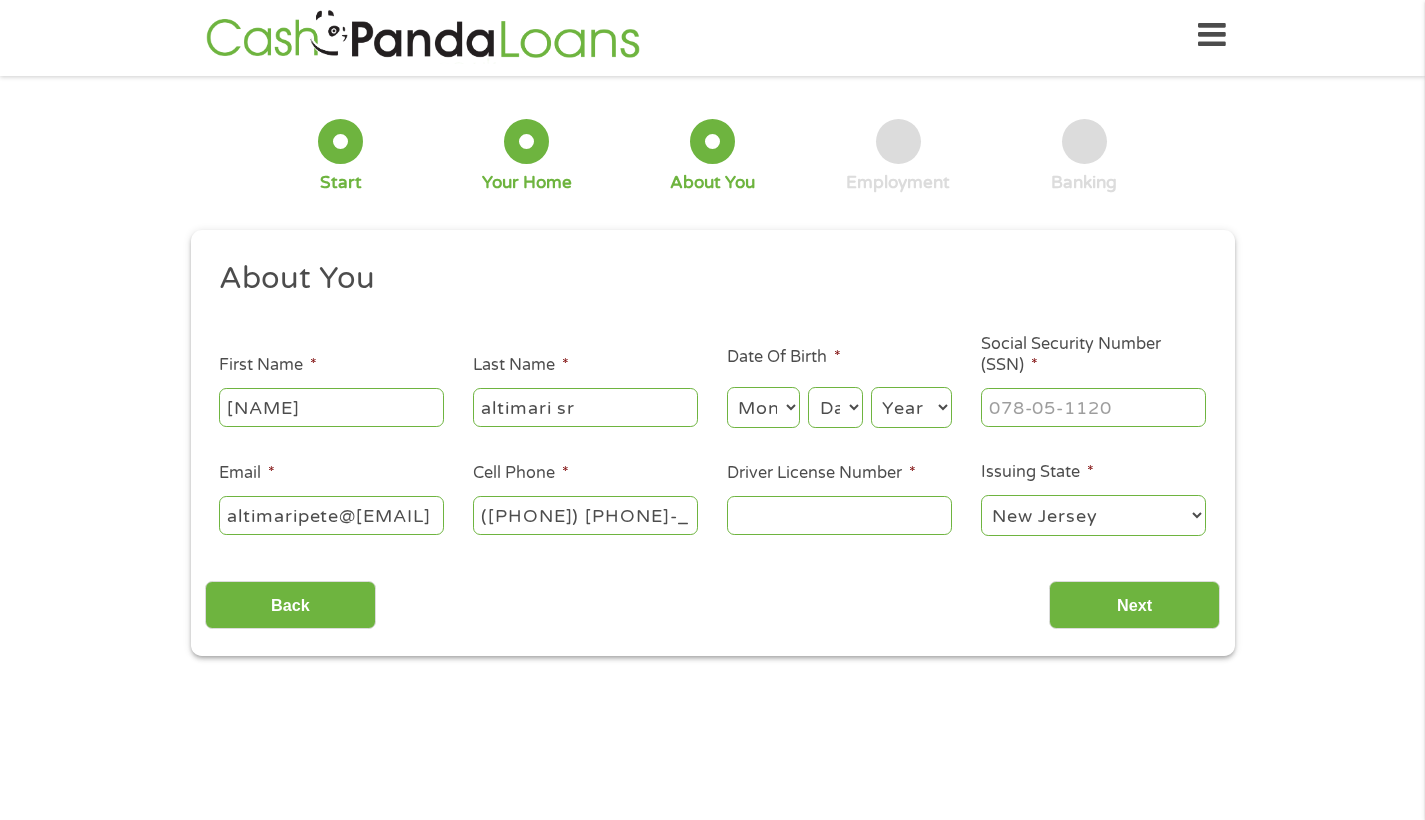 type on "([PHONE]) [PHONE]-____" 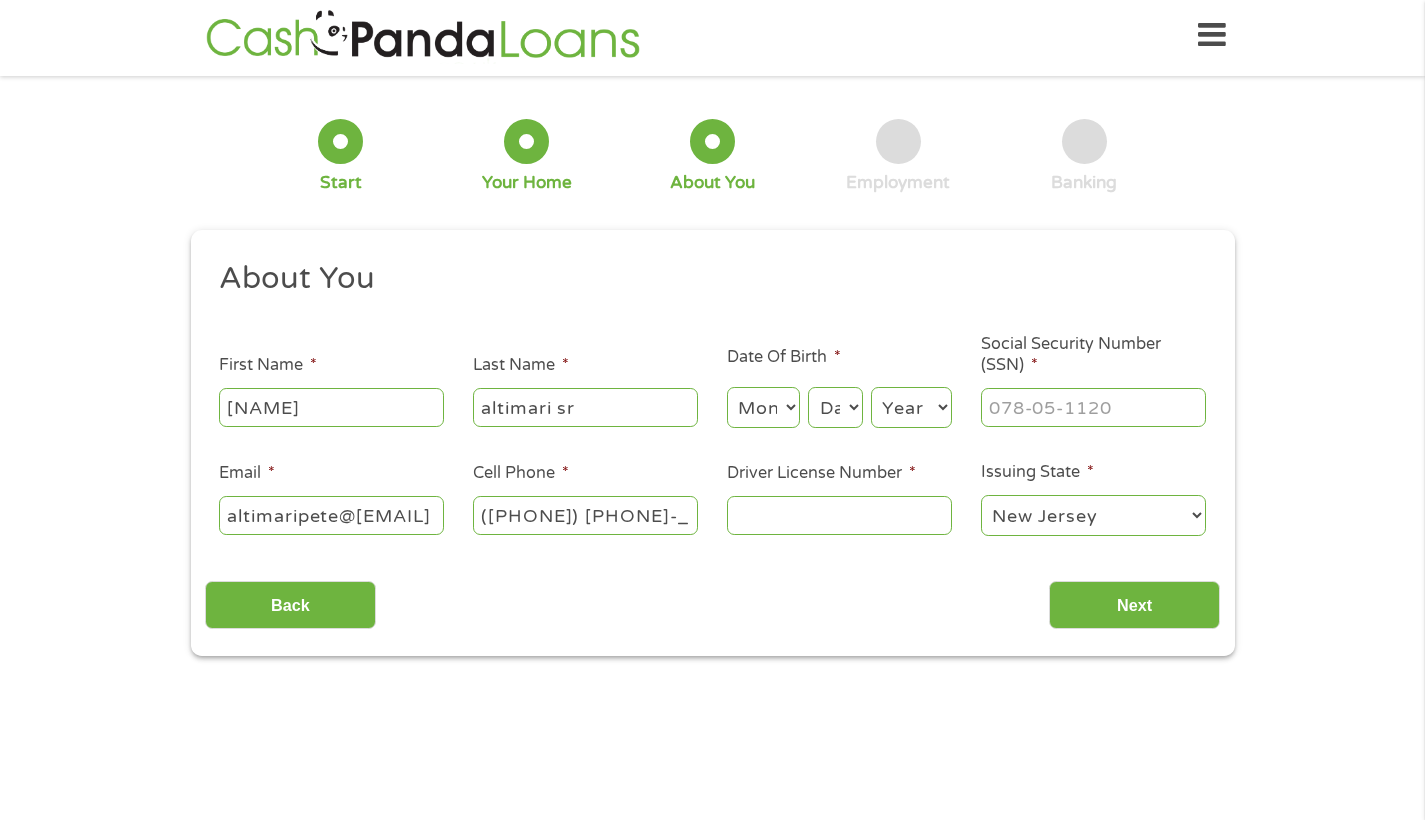 type 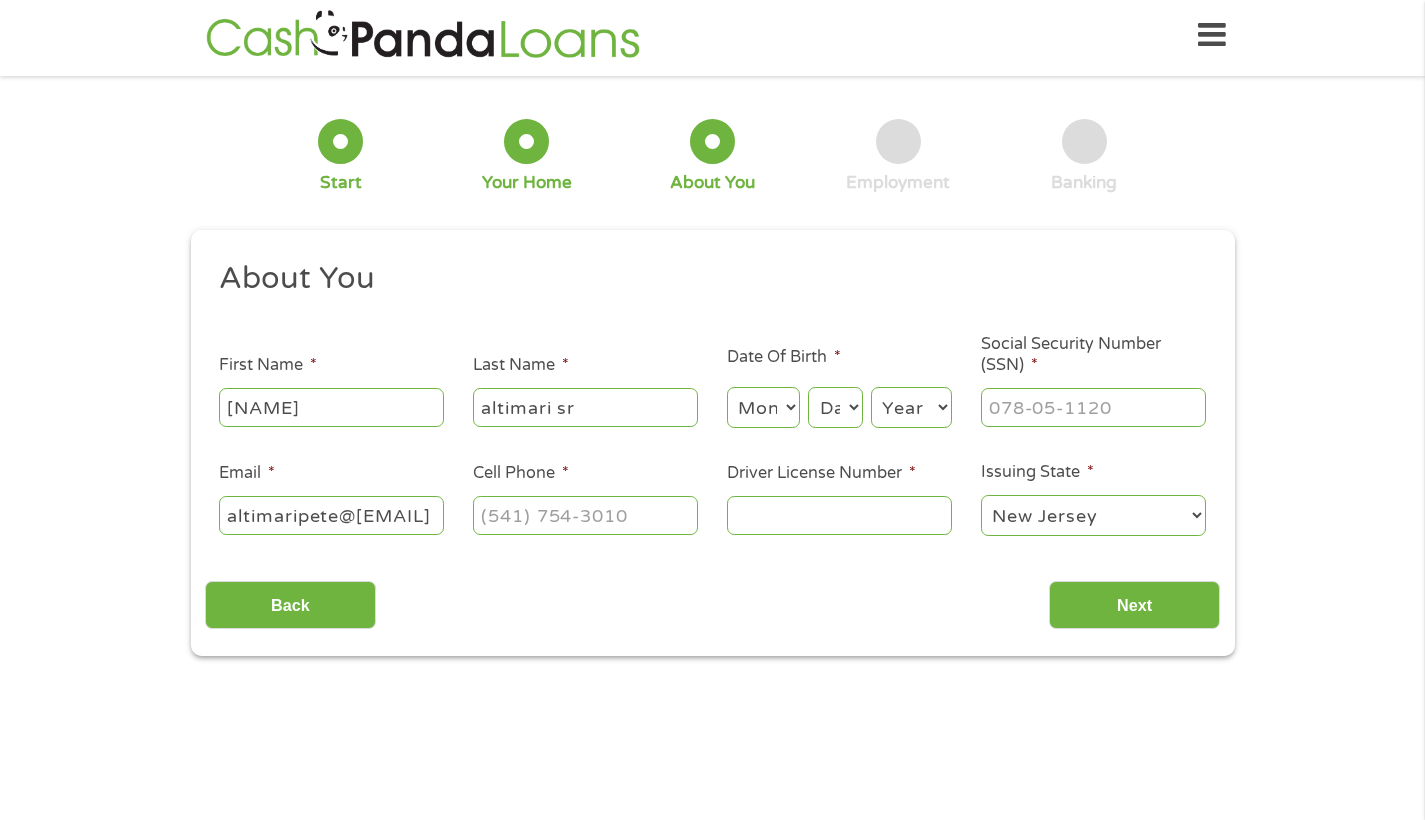 click on "Driver License Number *" at bounding box center [839, 515] 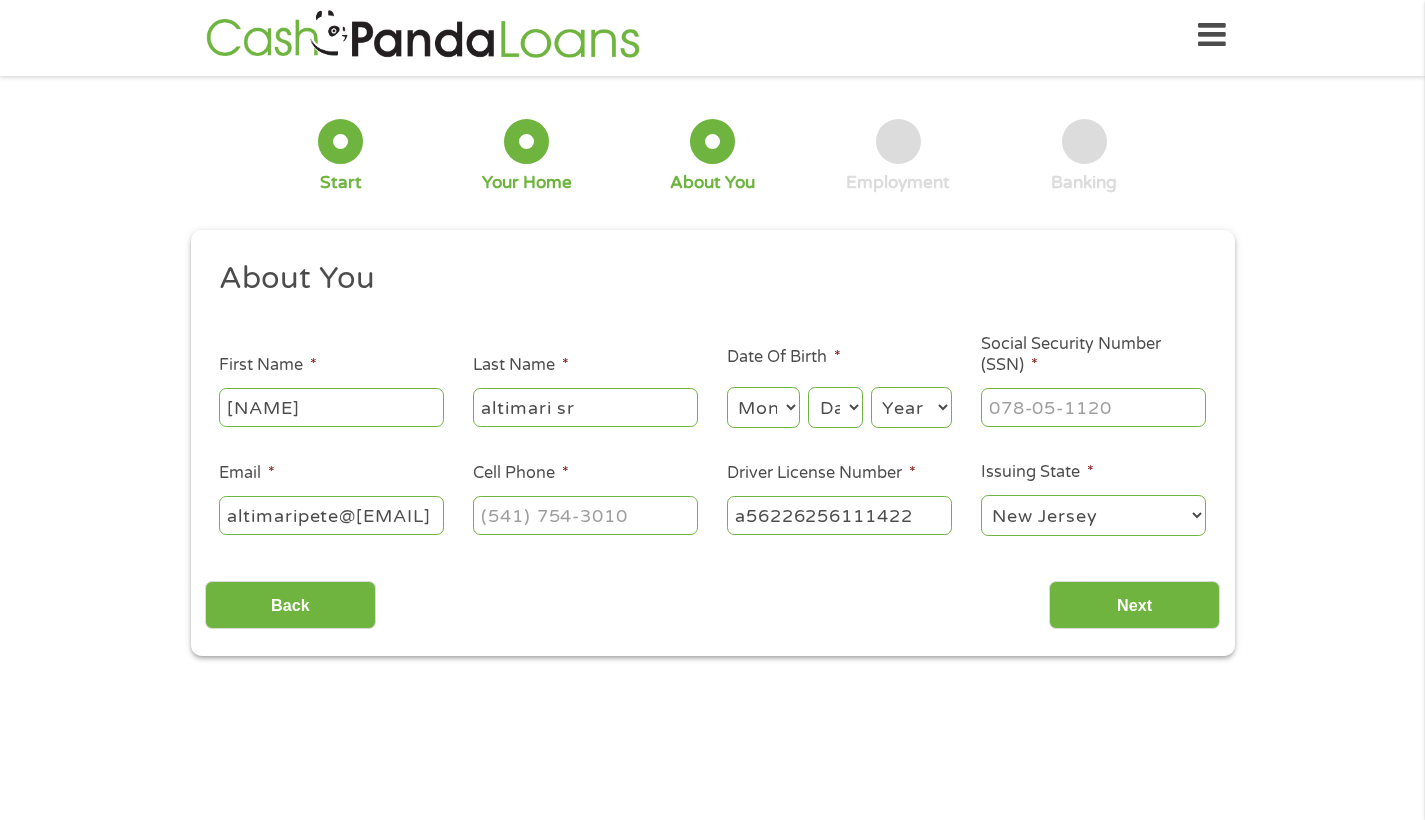 type on "a56226256111422" 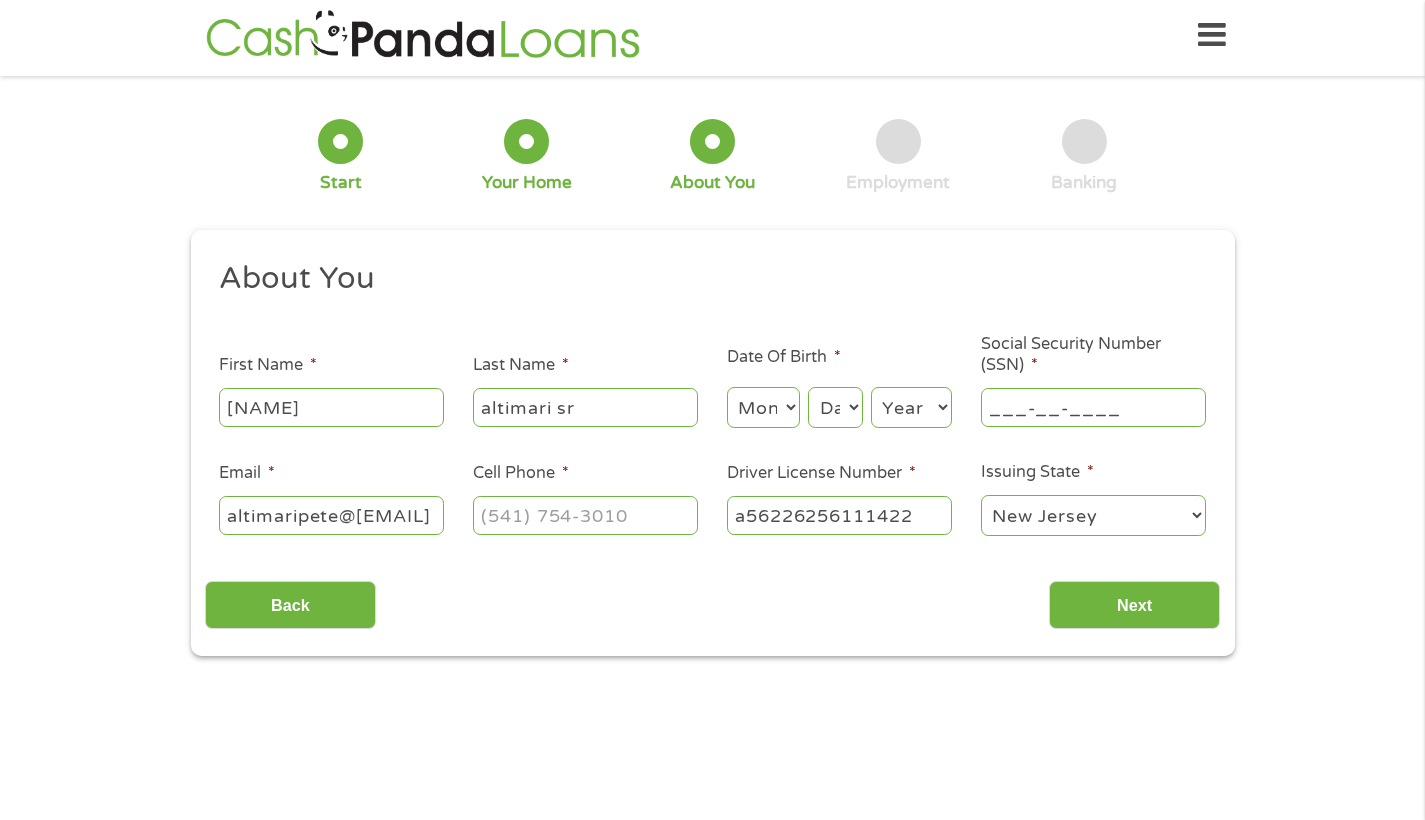 click on "___-__-____" at bounding box center [1093, 407] 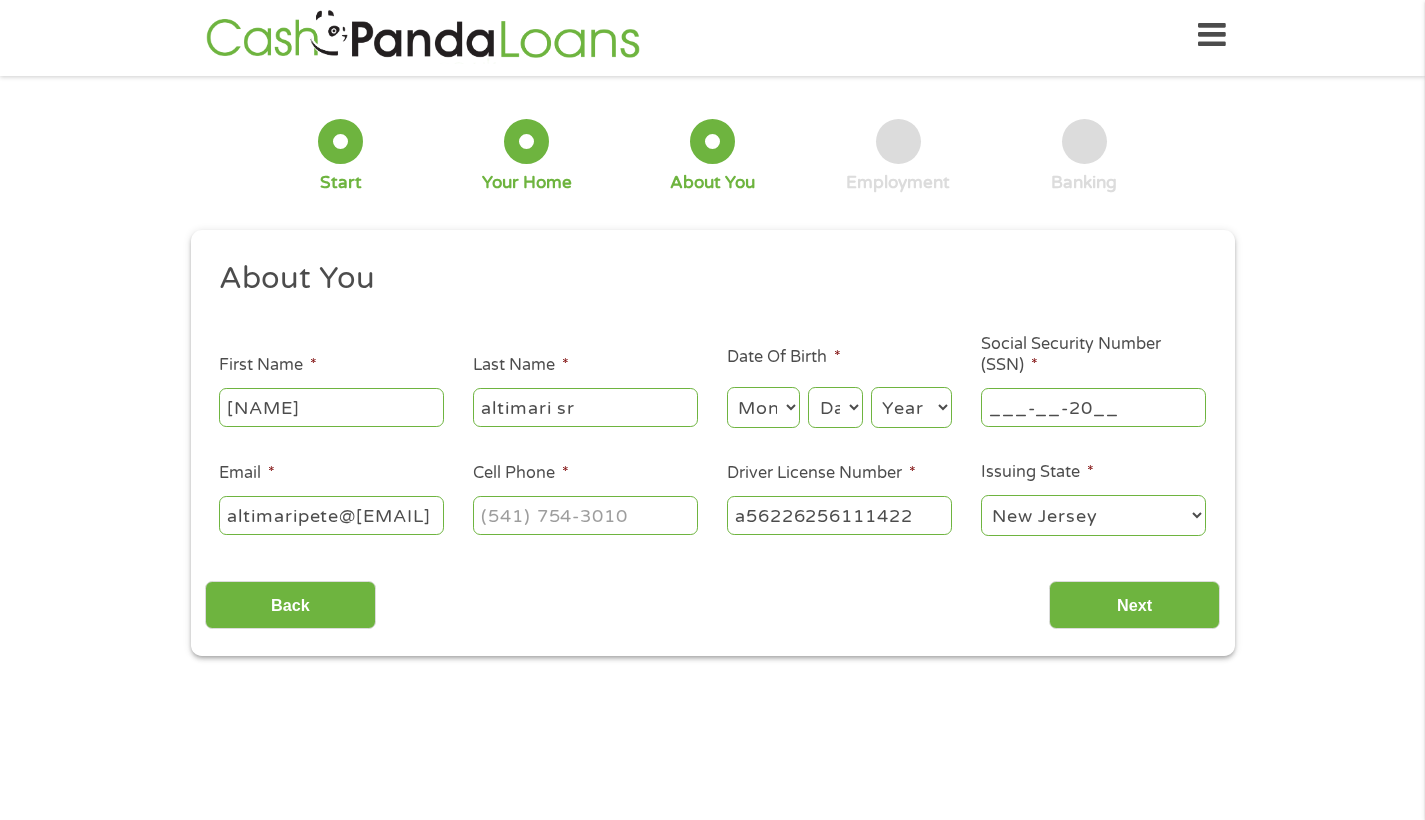 type on "___-__-2013" 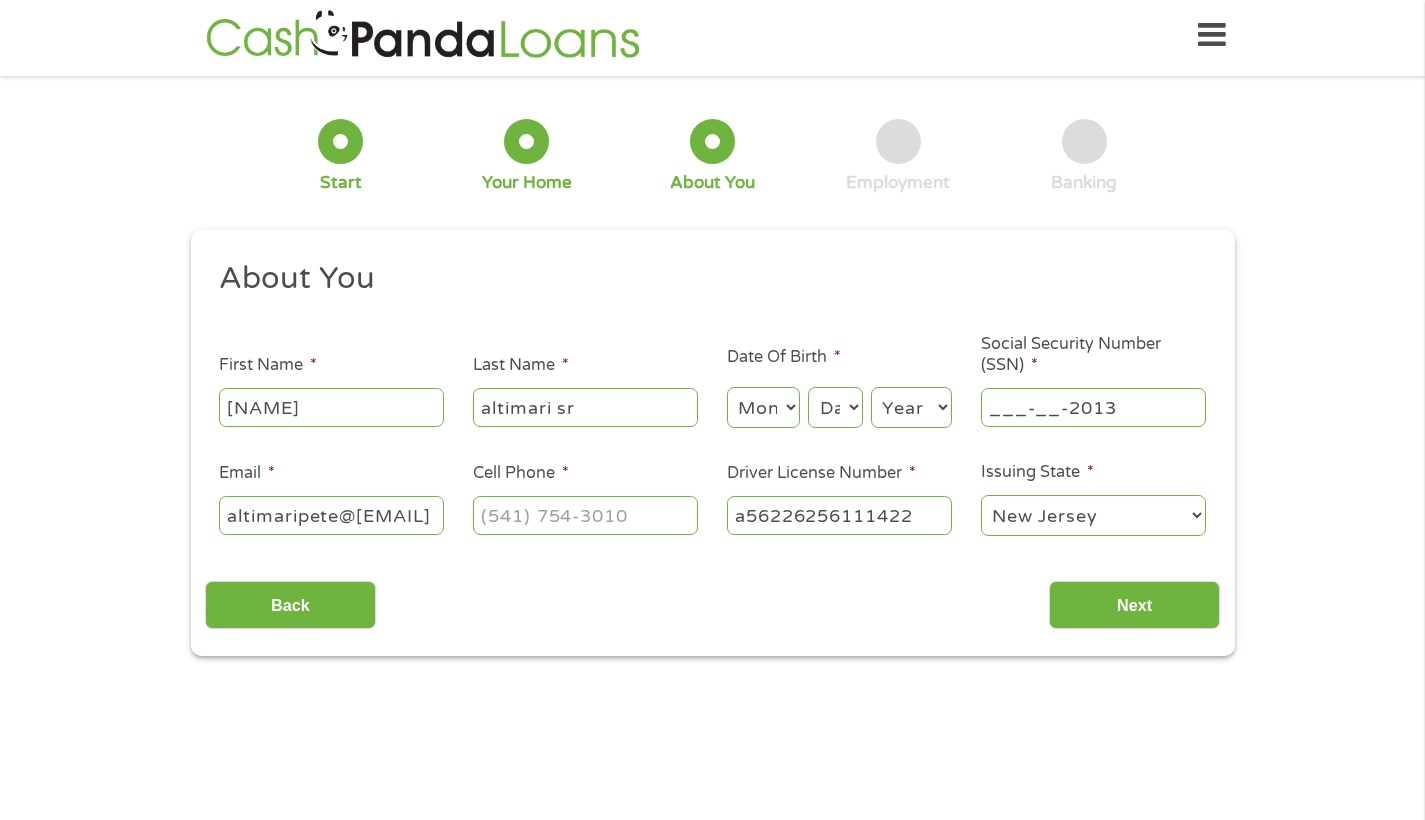 type 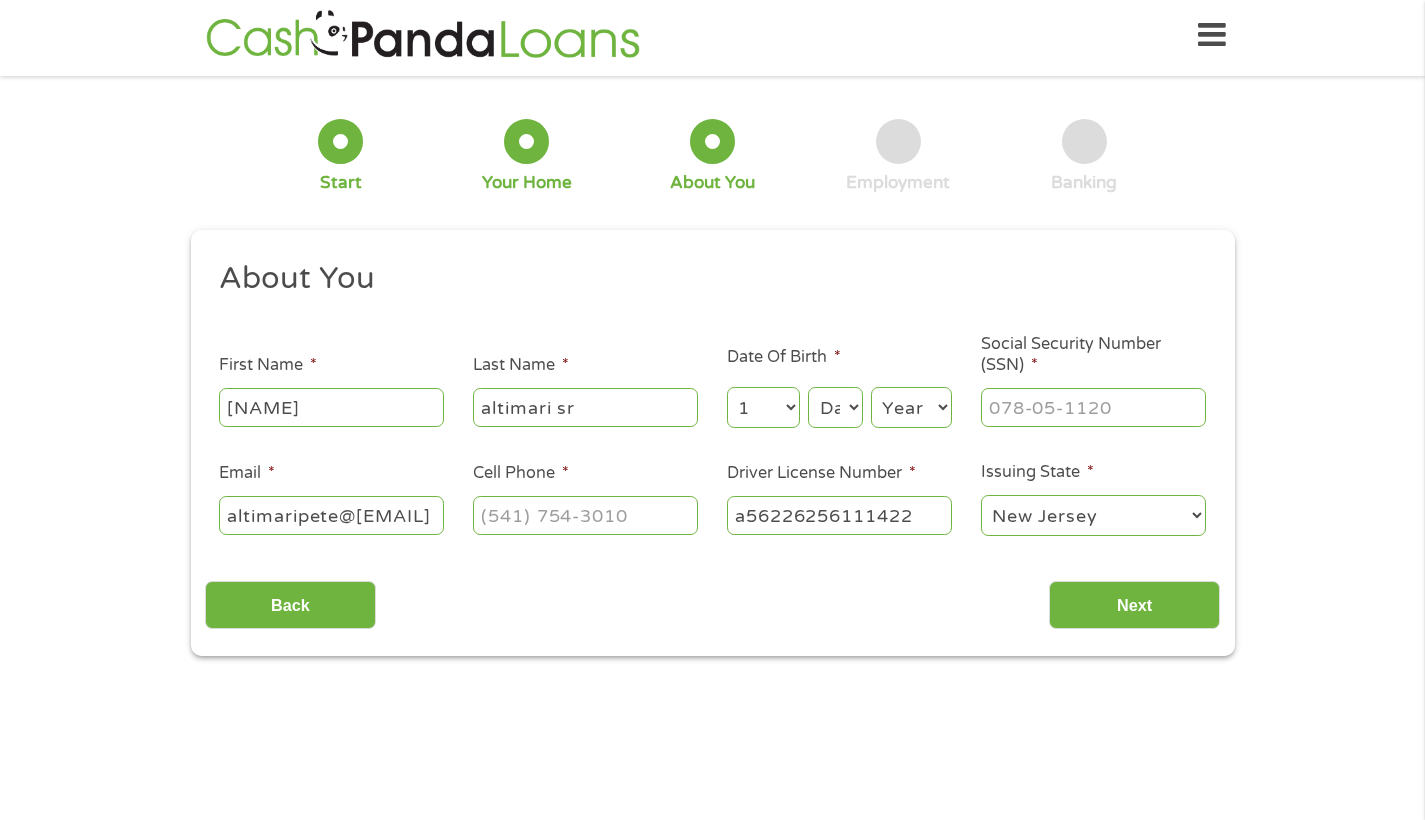 select on "11" 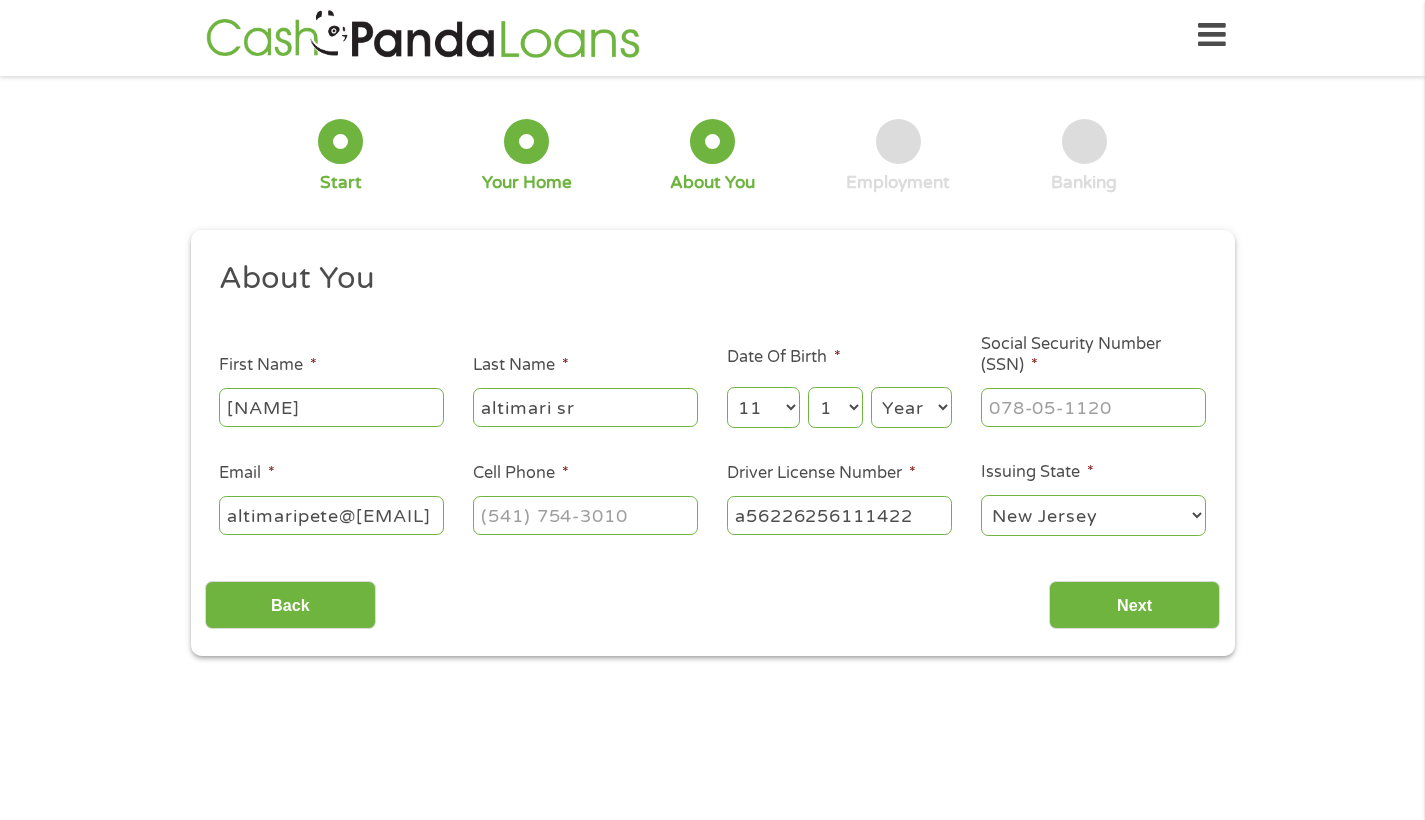 click on "Day Day 1 2 3 4 5 6 7 8 9 10 11 12 13 14 15 16 17 18 19 20 21 22 23 24 25 26 27 28 29 30 31" at bounding box center (835, 408) 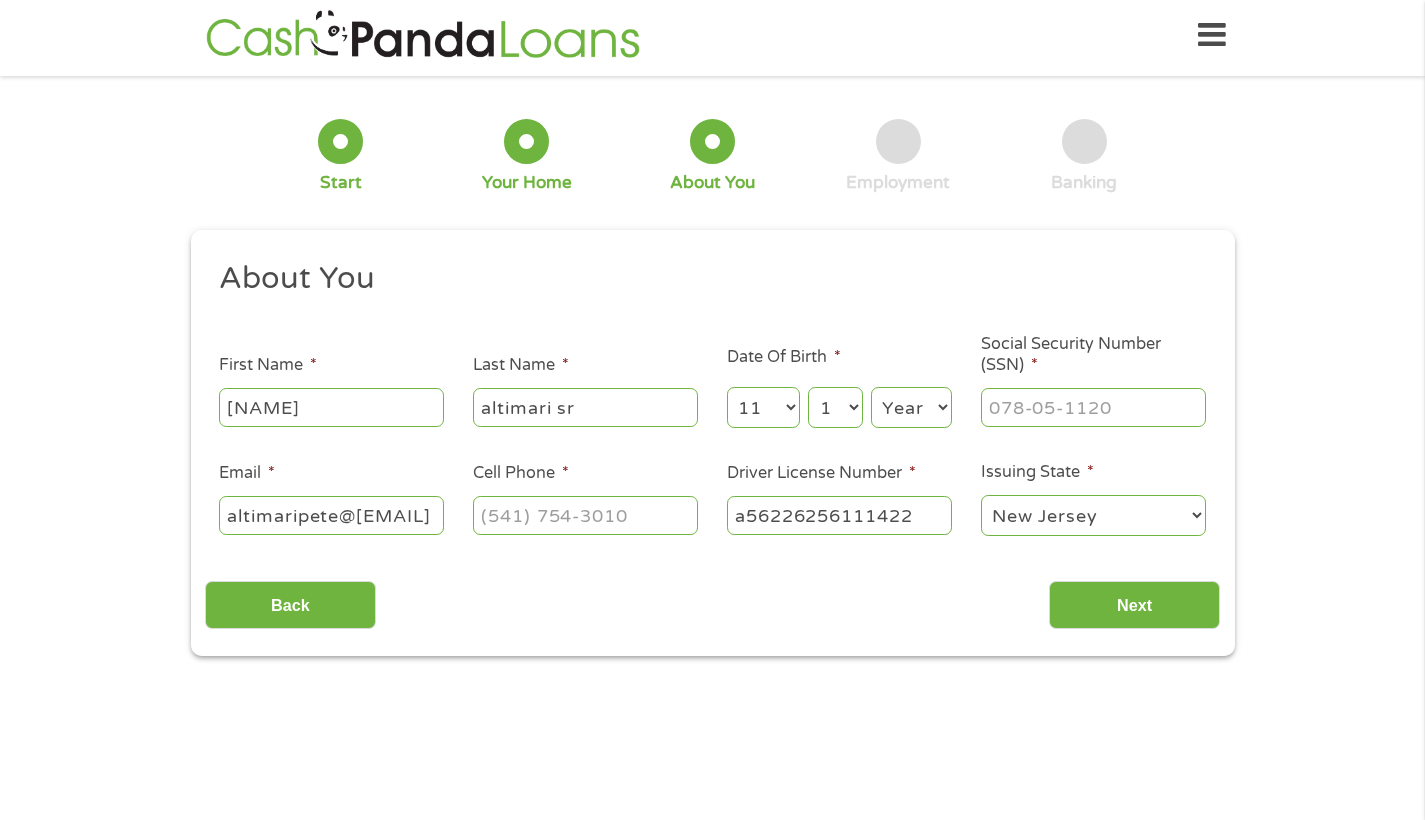 select on "25" 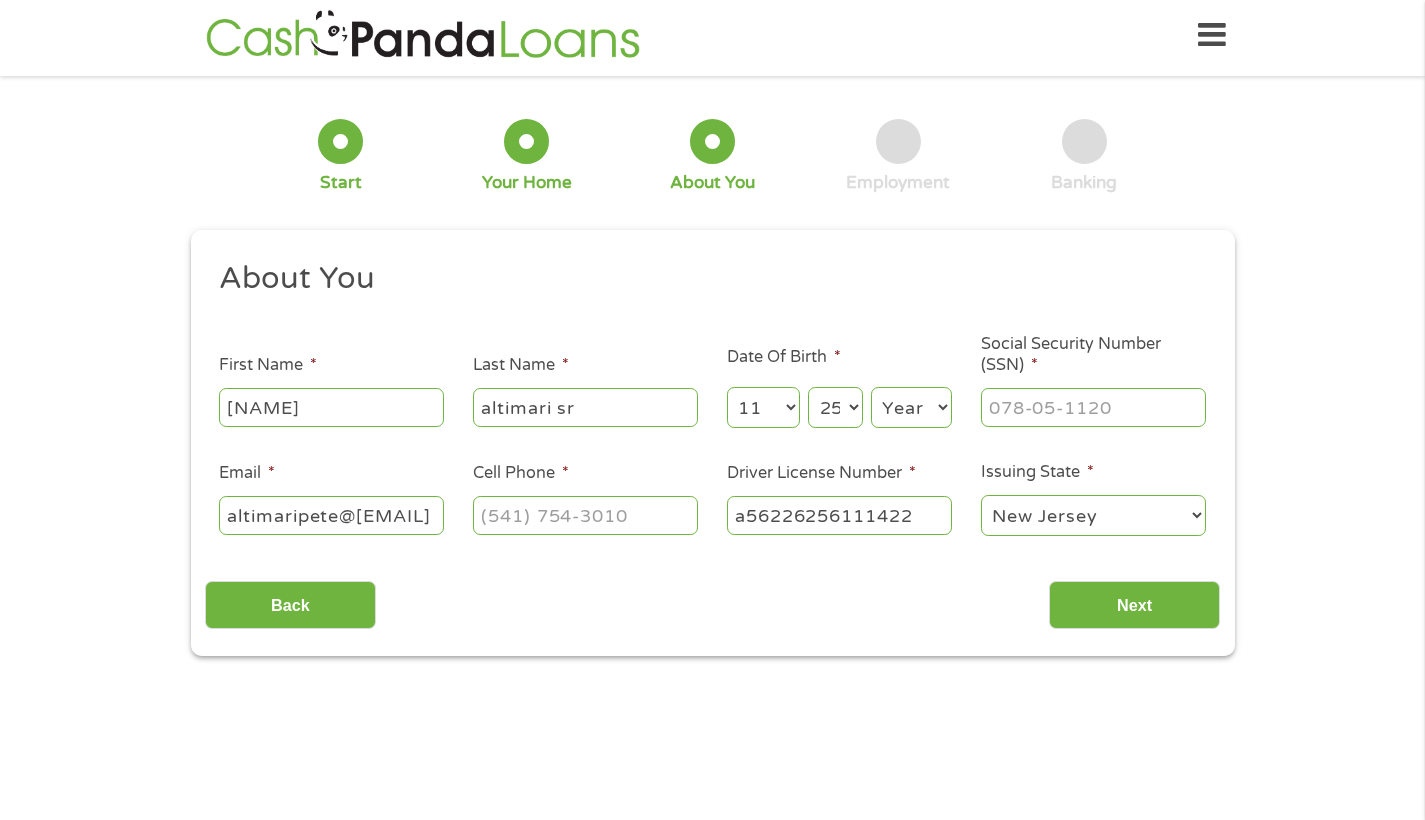 select on "1942" 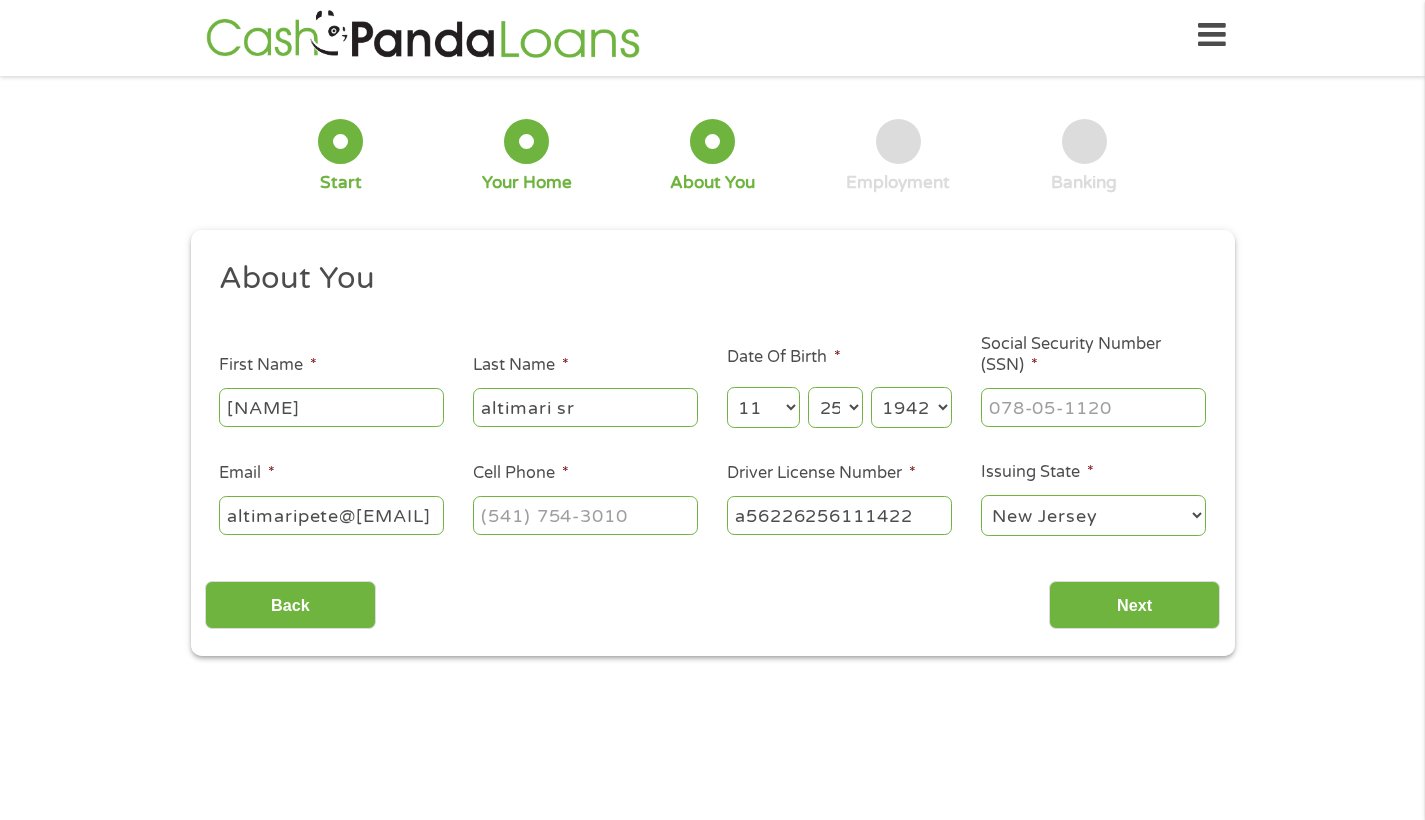 click on "Social Security Number (SSN) *" at bounding box center [1093, 407] 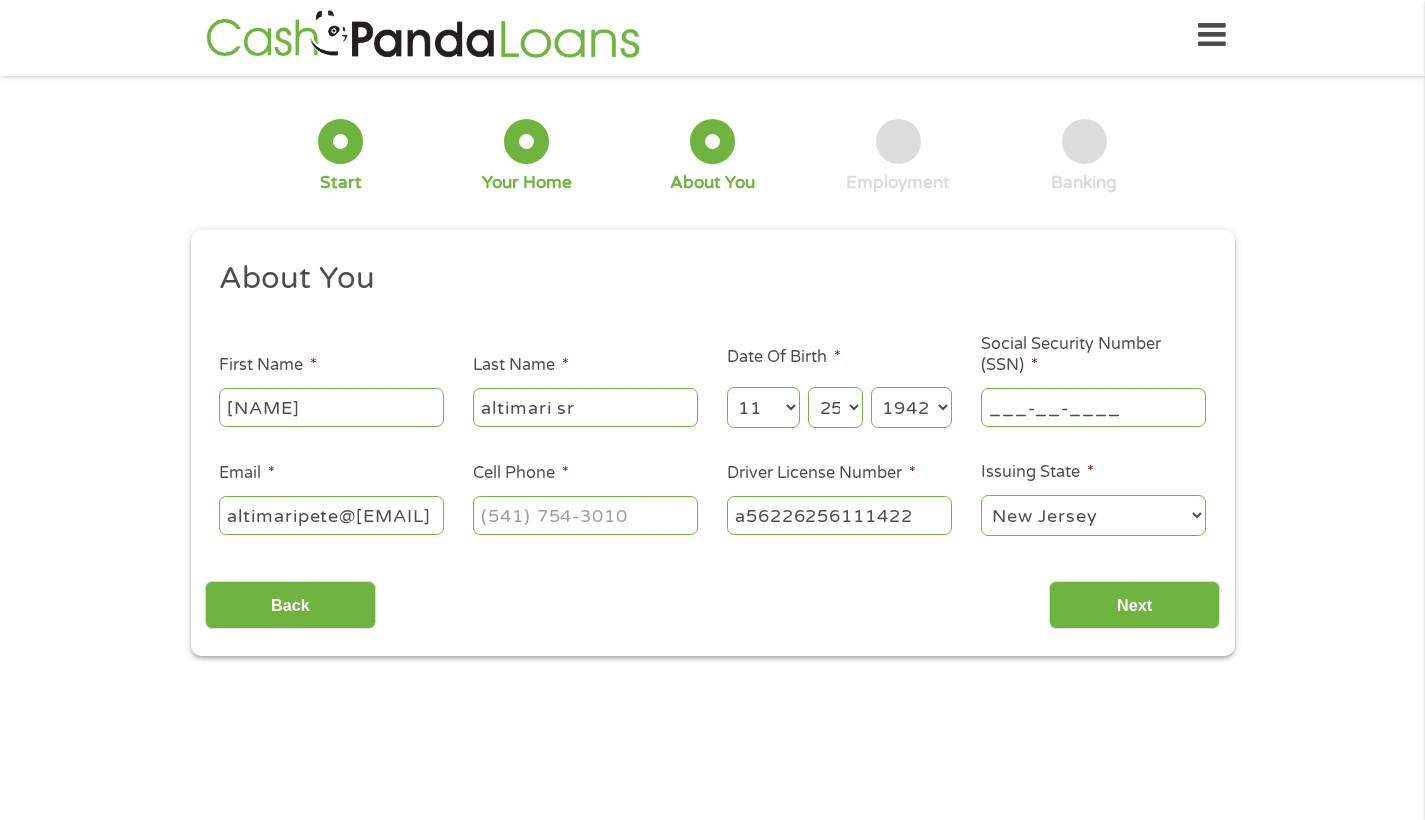 click on "___-__-____" at bounding box center (1093, 407) 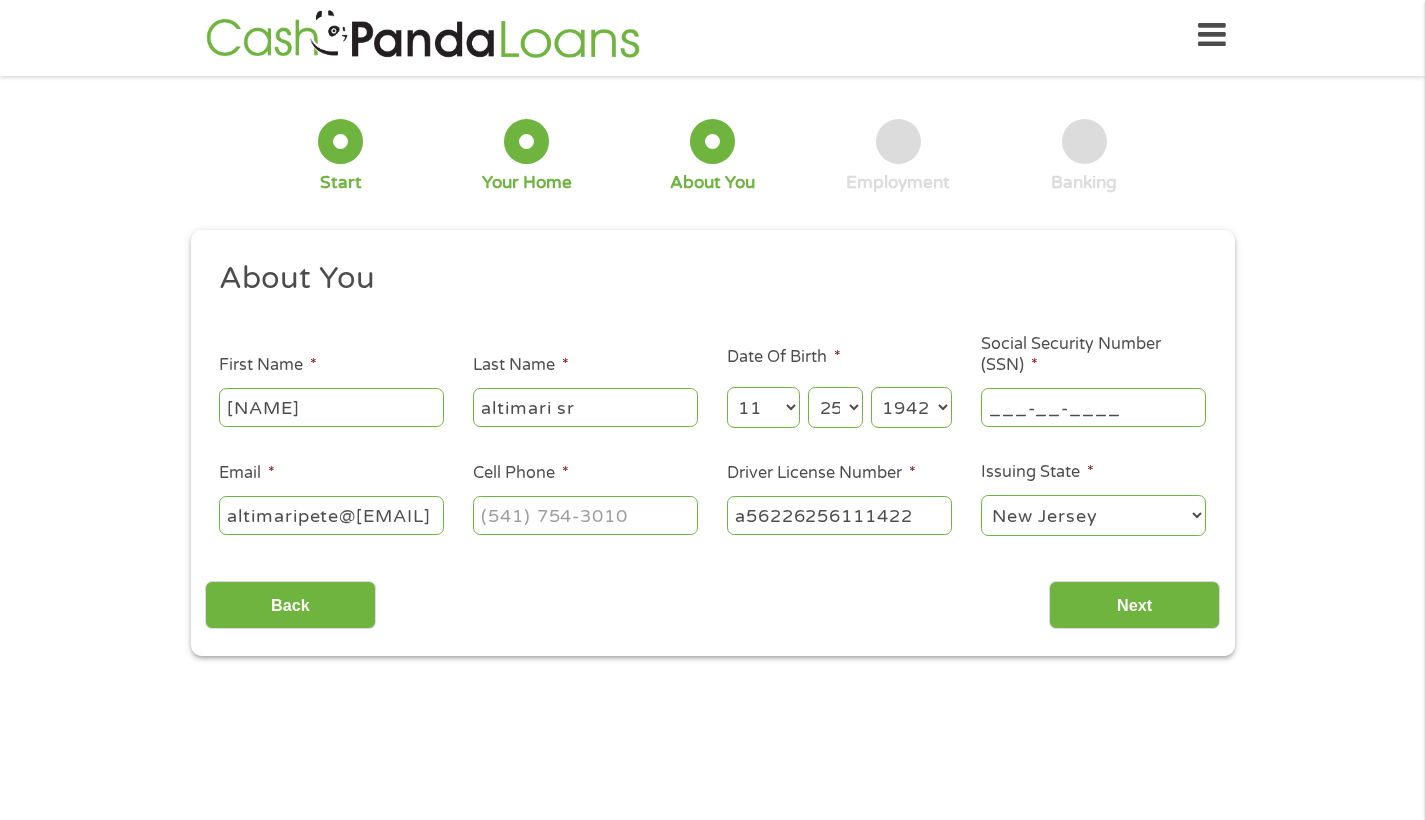 click on "___-__-____" at bounding box center [1093, 407] 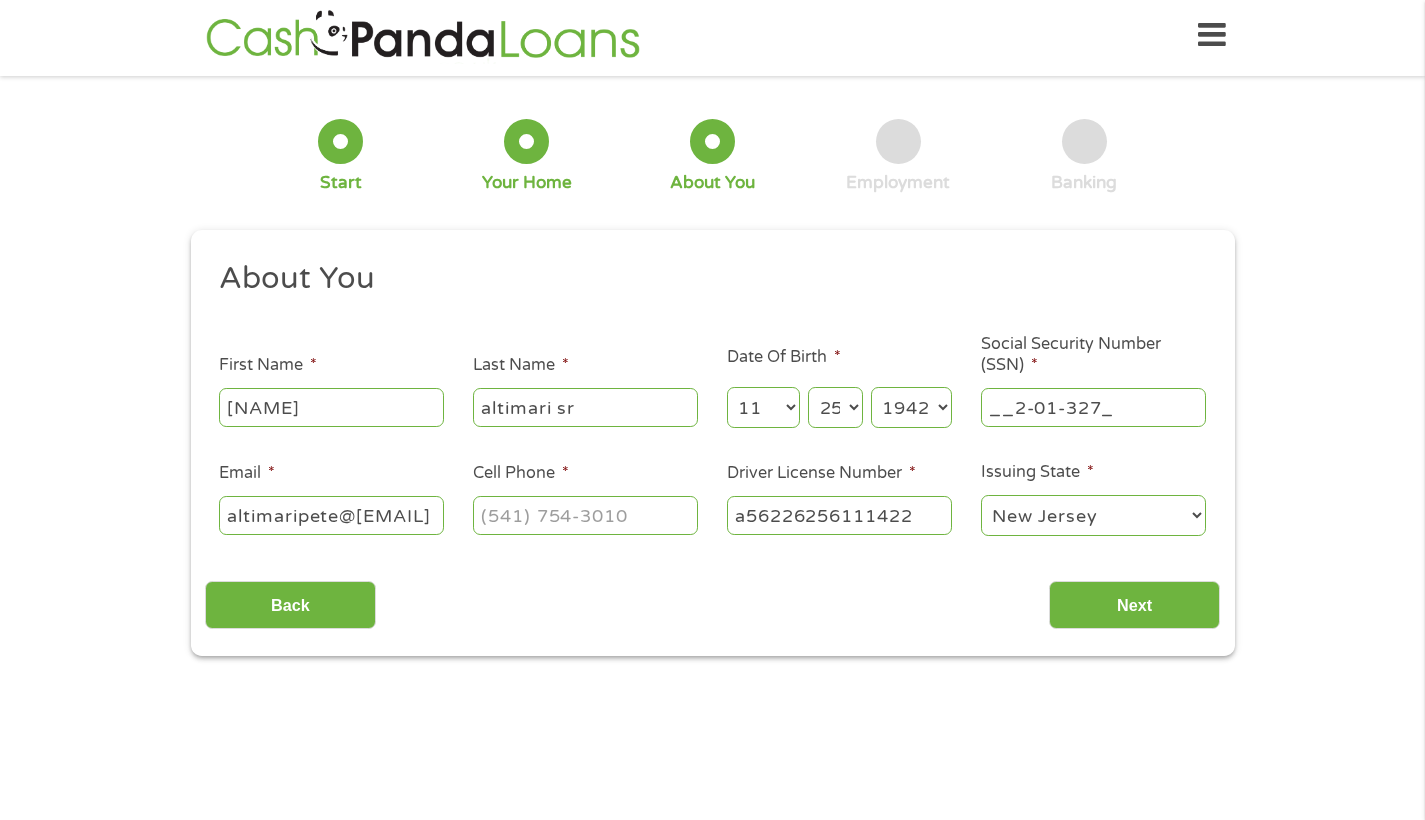 type on "__2-01-3273" 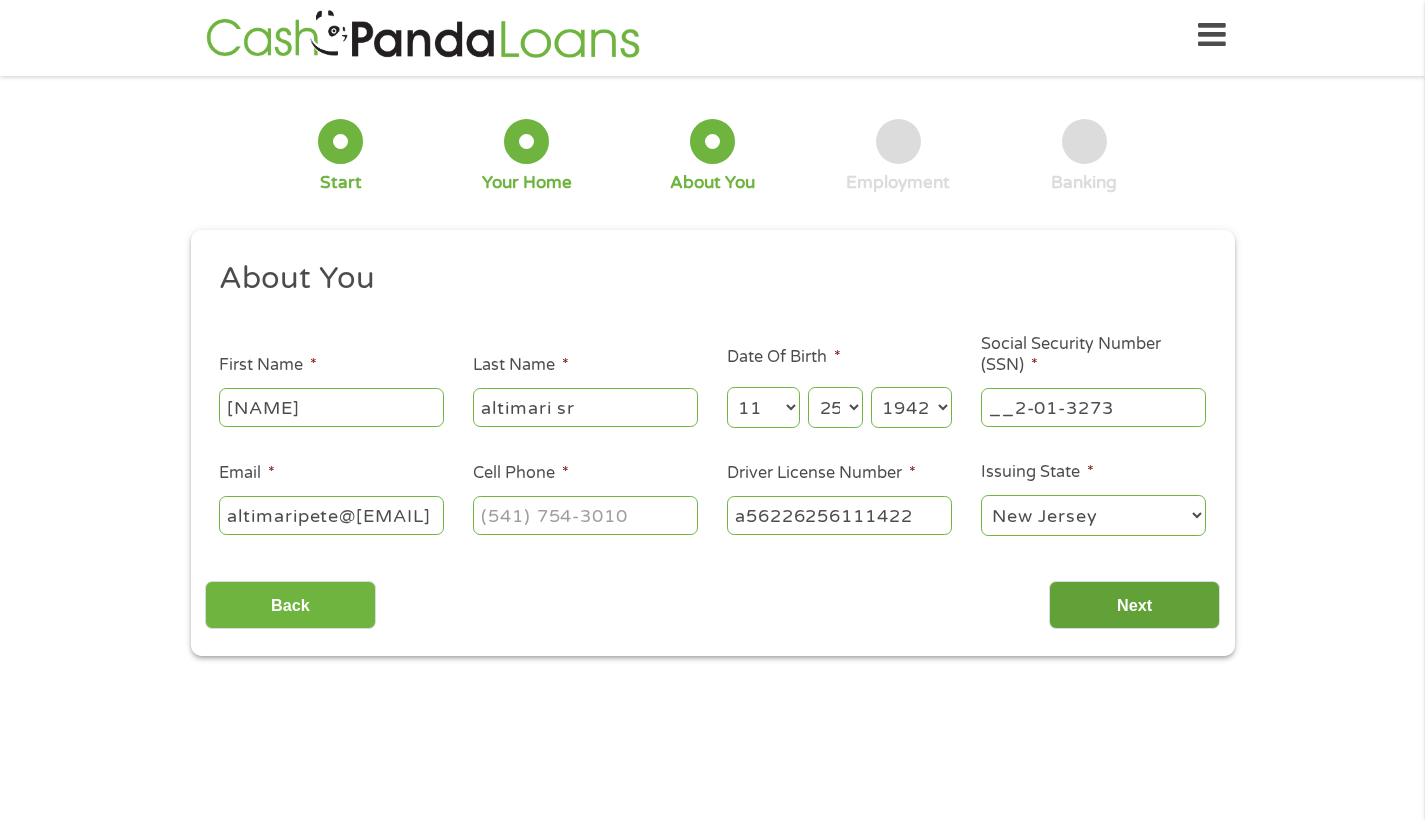 type 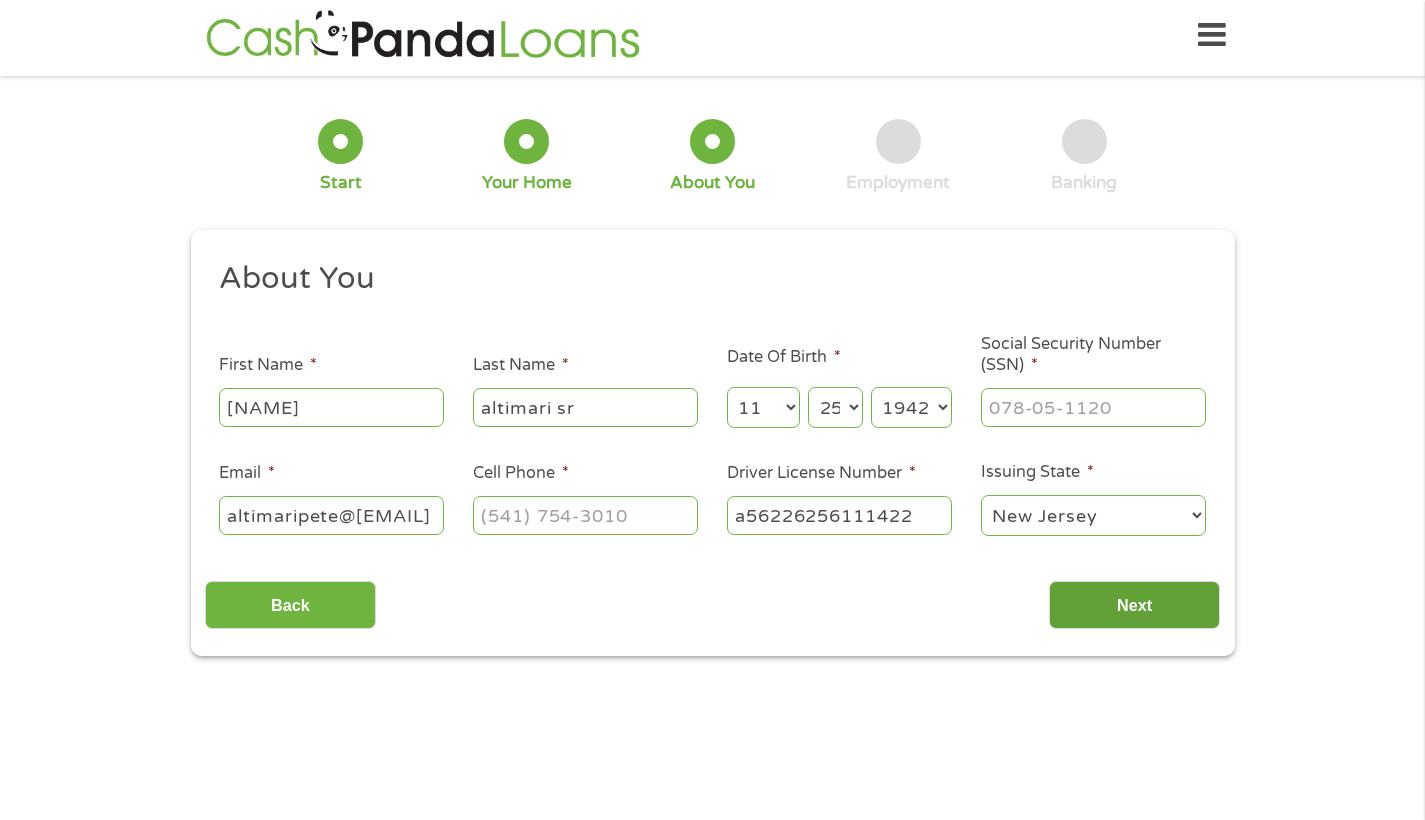 click on "Next" at bounding box center [1134, 605] 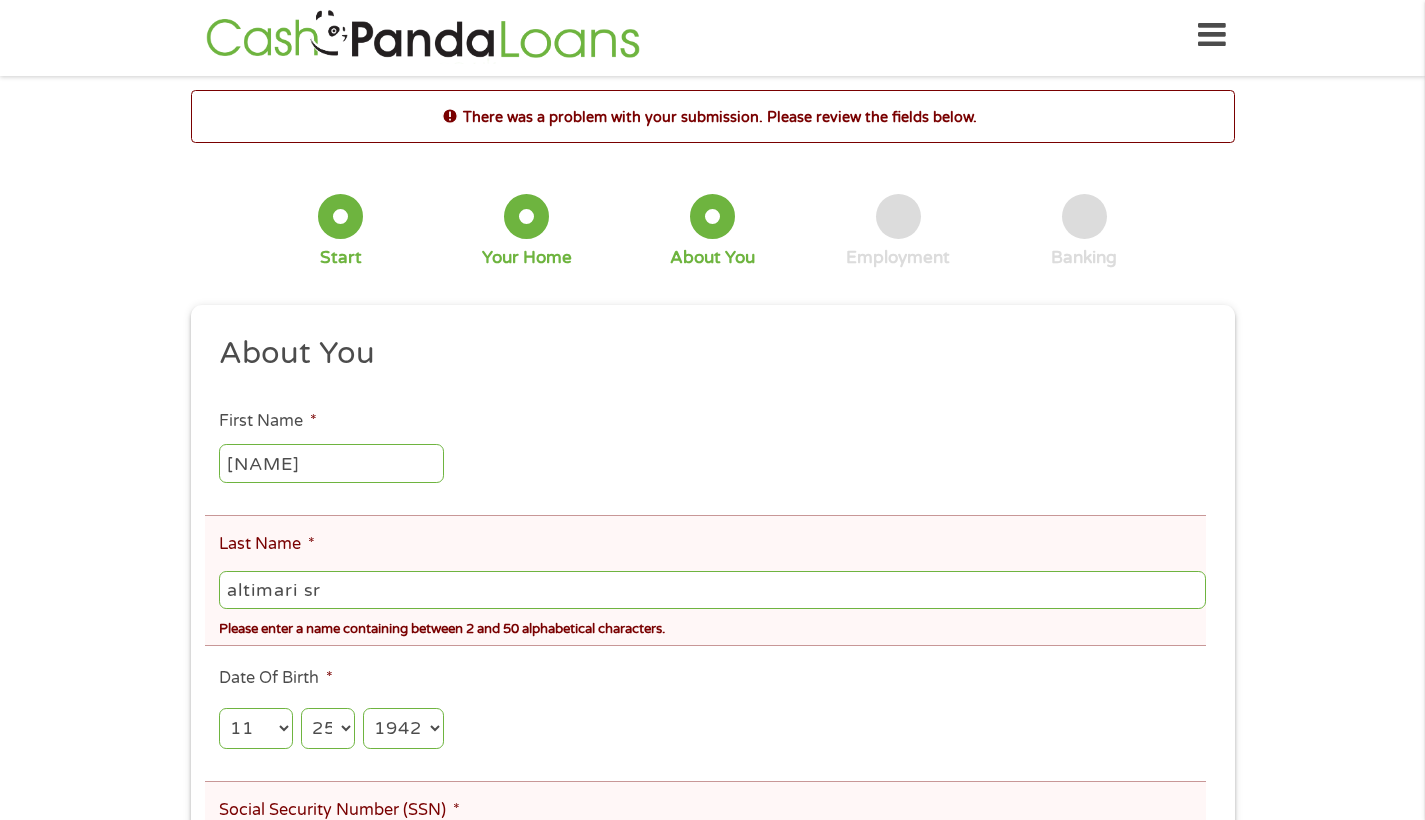 scroll, scrollTop: 8, scrollLeft: 8, axis: both 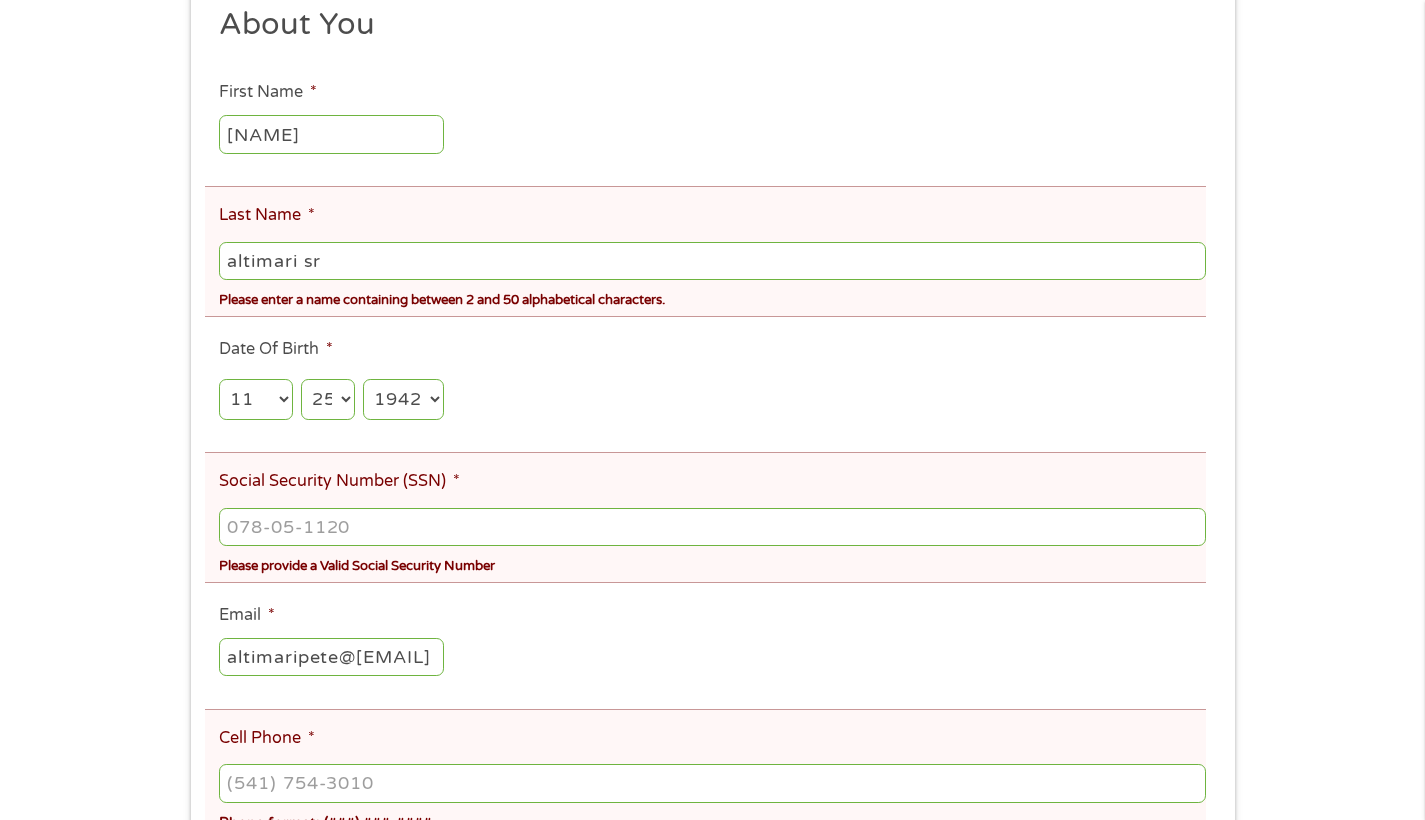 click on "Social Security Number (SSN) *" at bounding box center (712, 527) 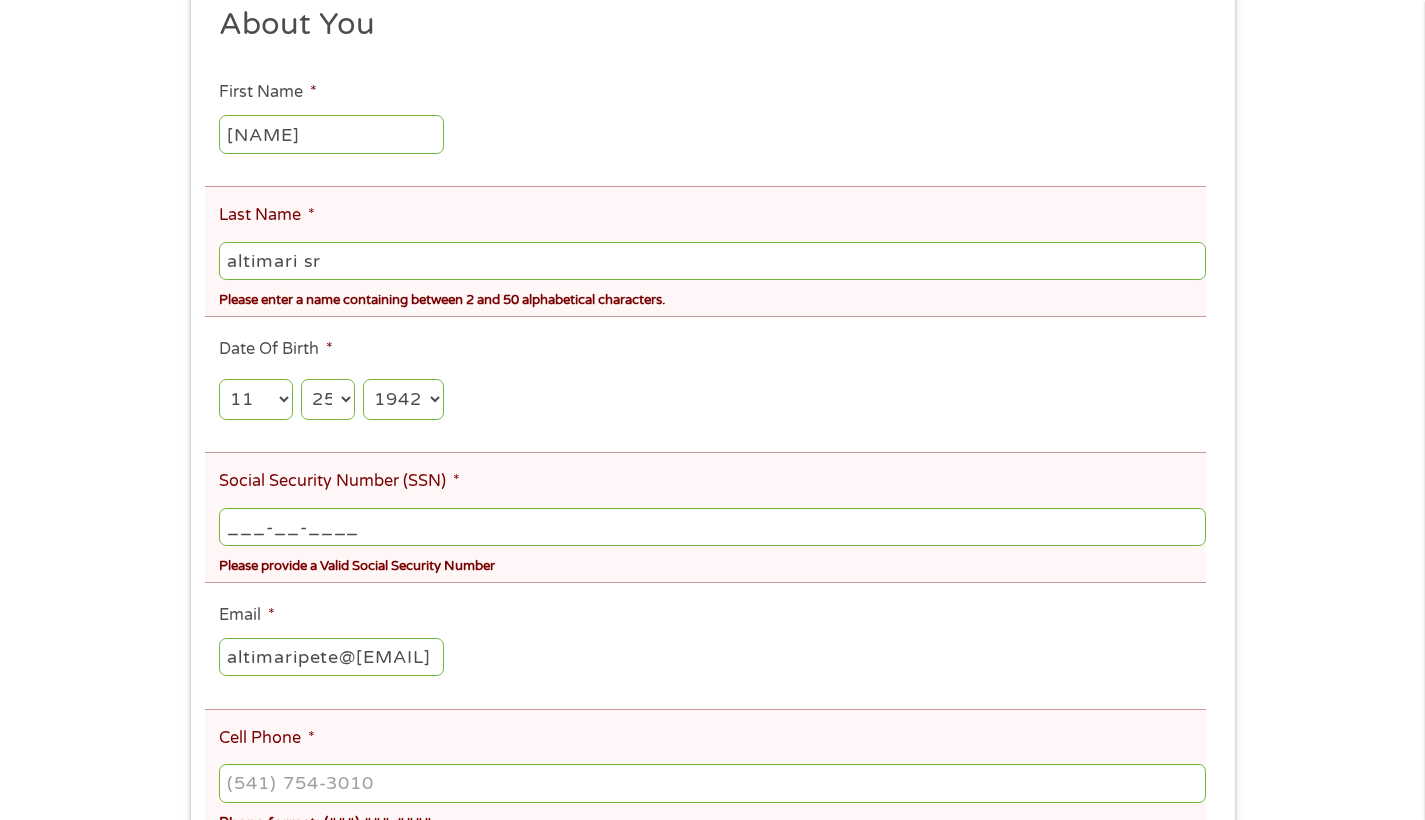 click on "___-__-____" at bounding box center (712, 527) 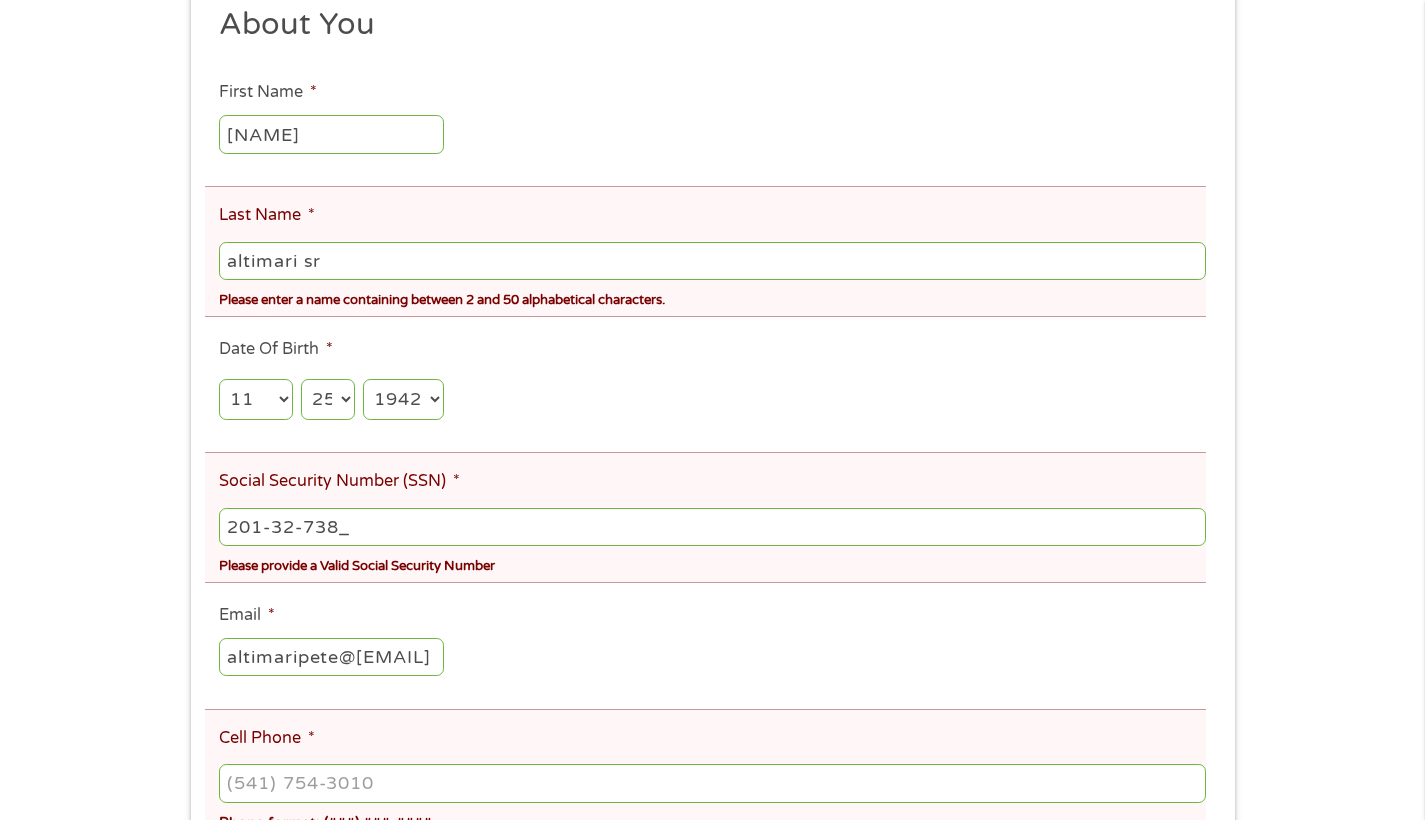 type on "201-32-7382" 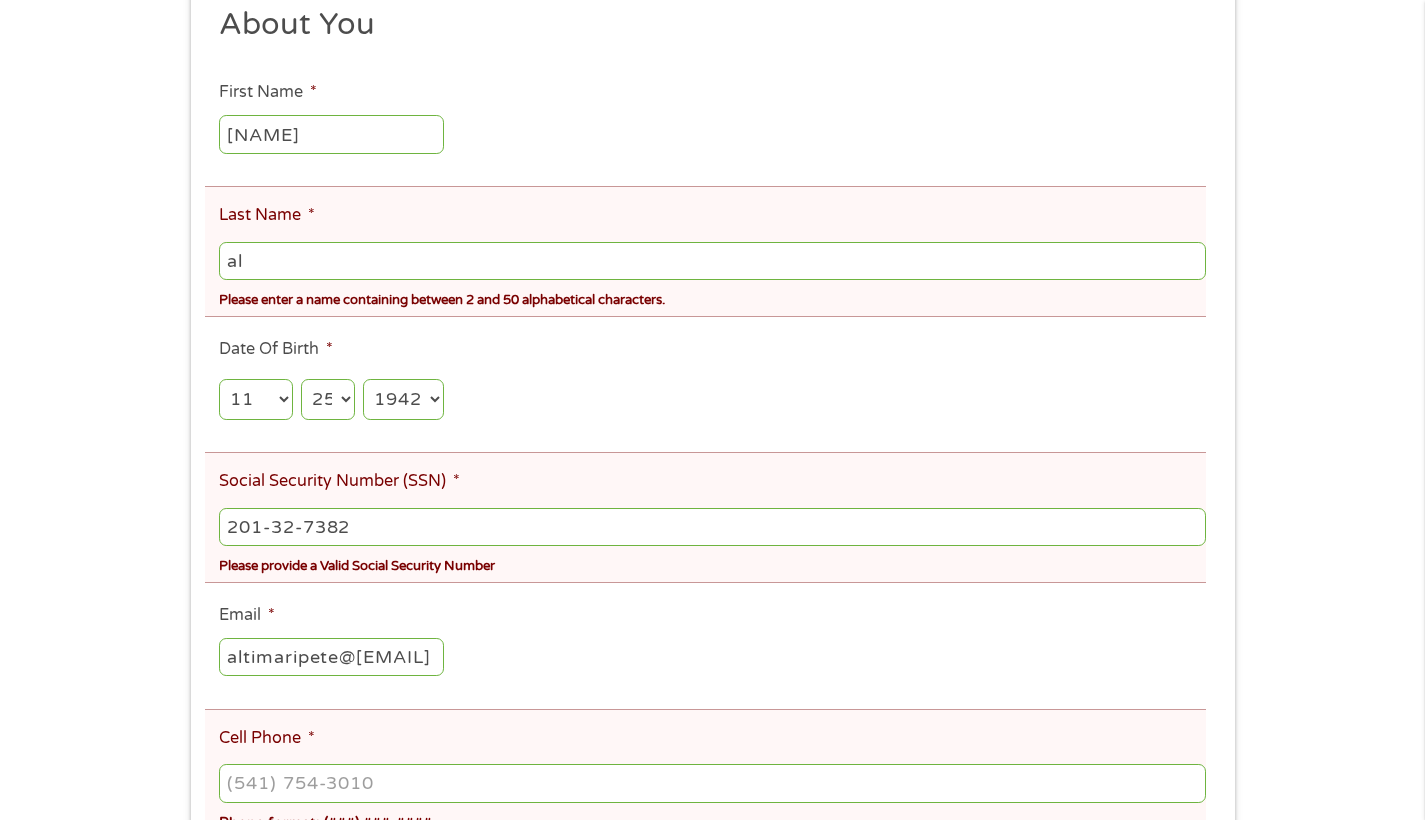 type on "a" 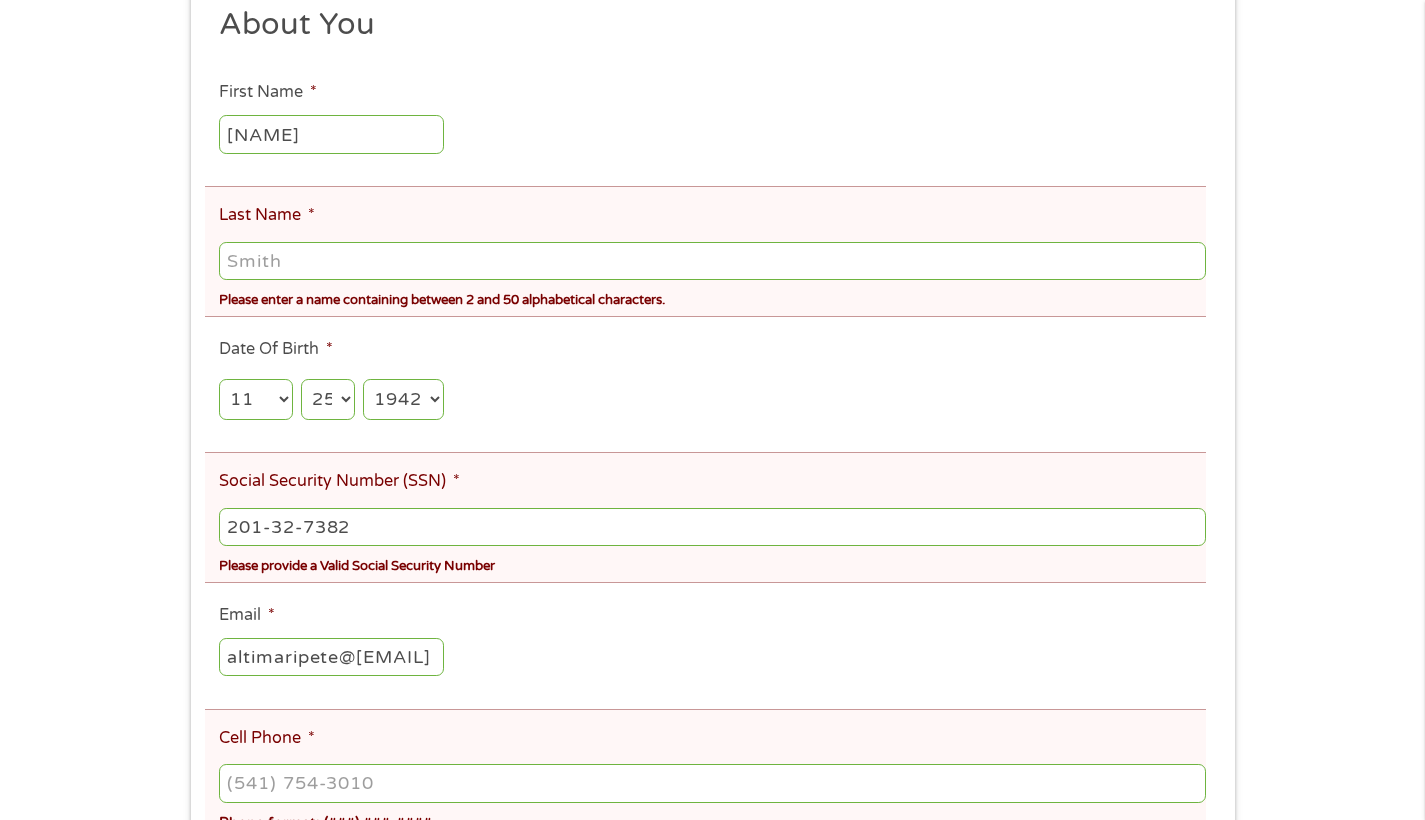 click on "Last Name * Please enter a name containing between 2 and 50 alphabetical characters." at bounding box center (705, 251) 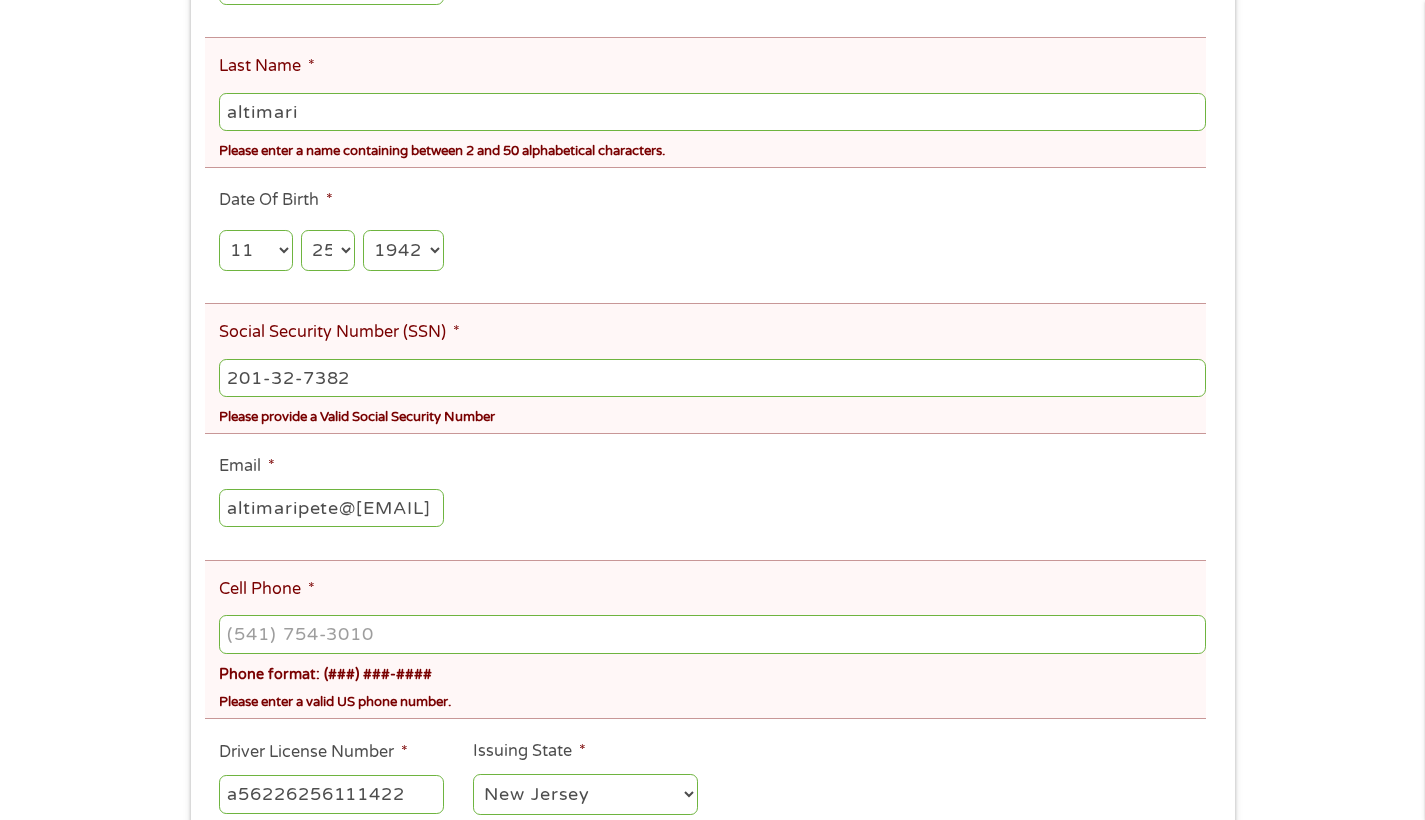 scroll, scrollTop: 627, scrollLeft: 0, axis: vertical 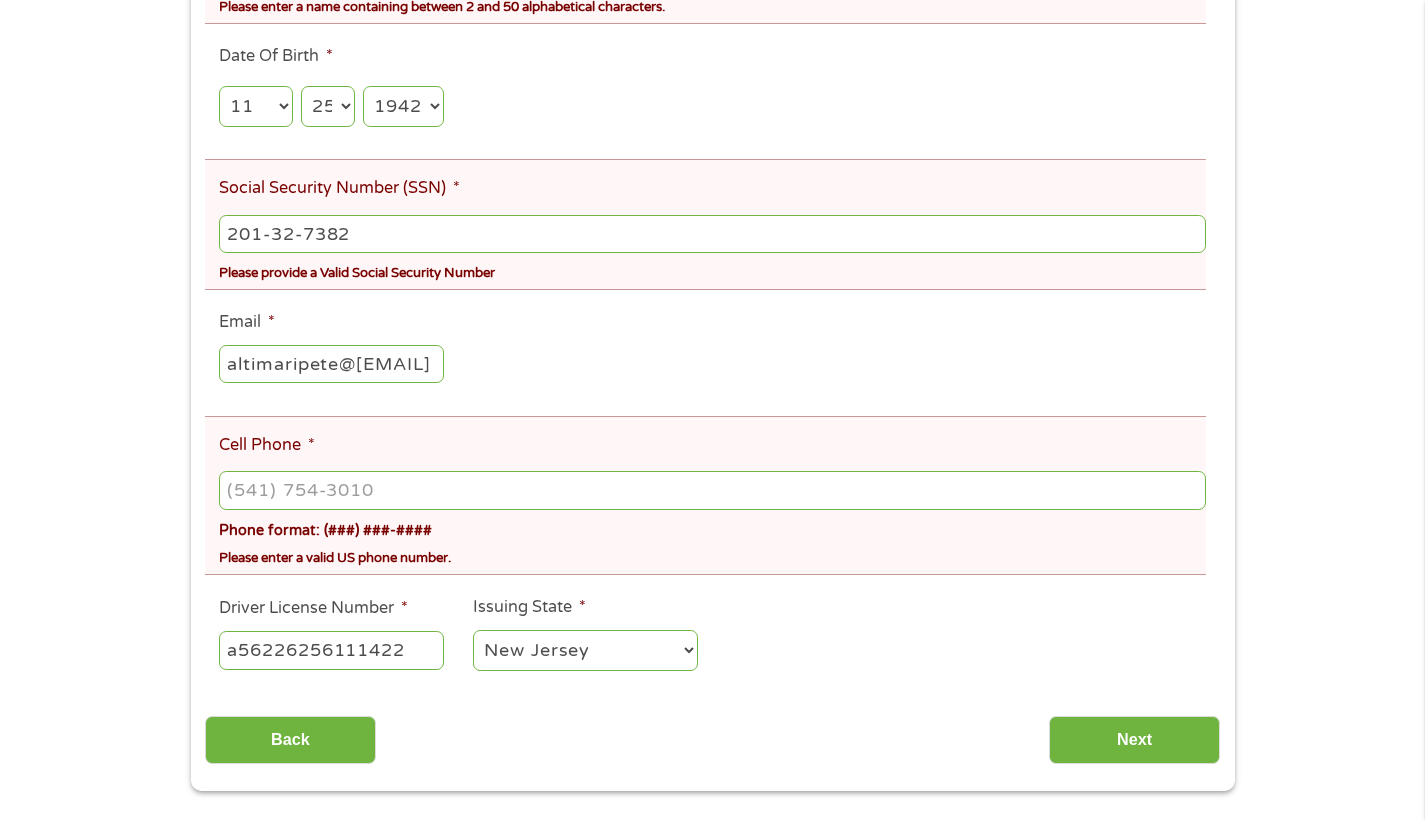 type on "altimari" 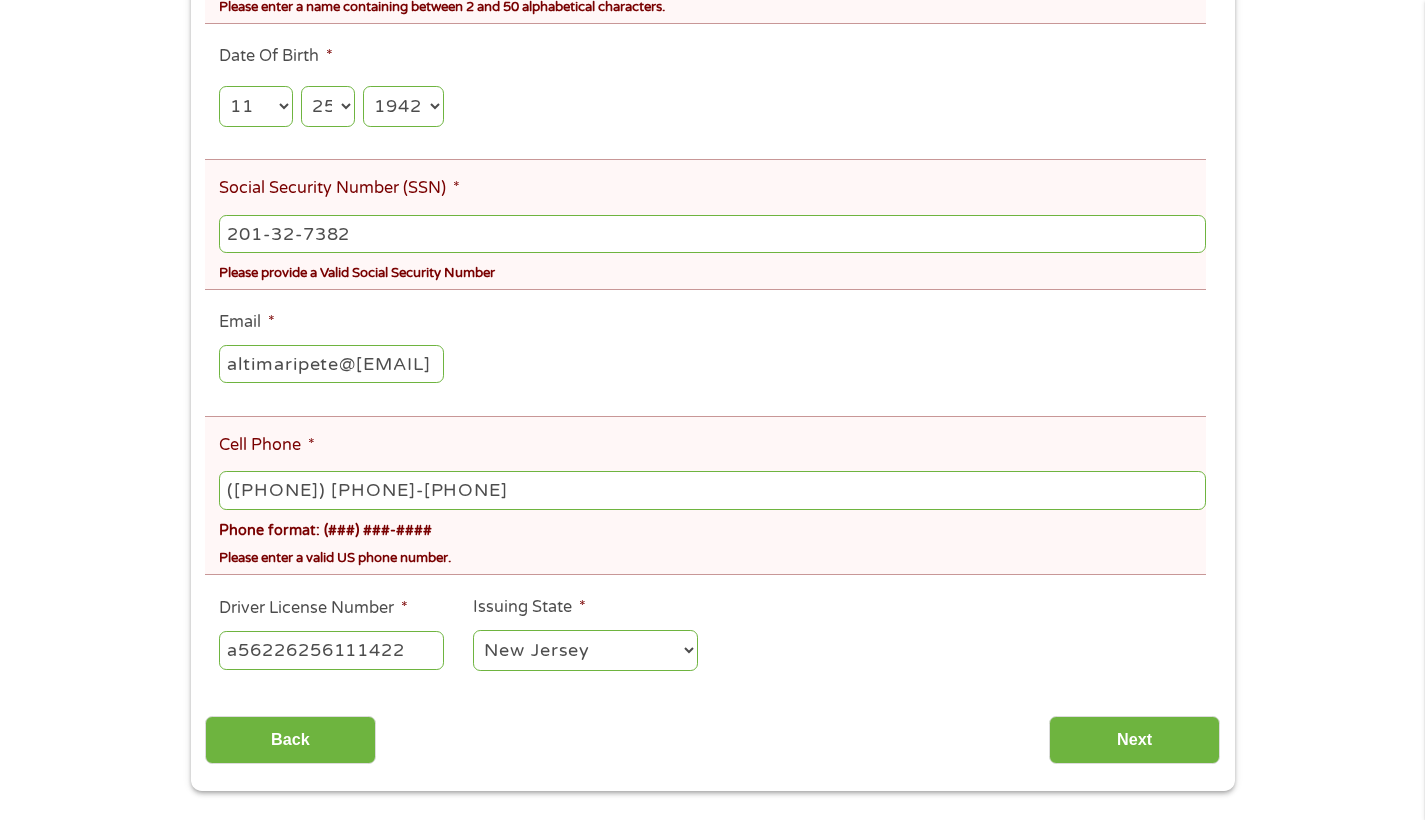 type on "([PHONE]) [PHONE]-[PHONE]" 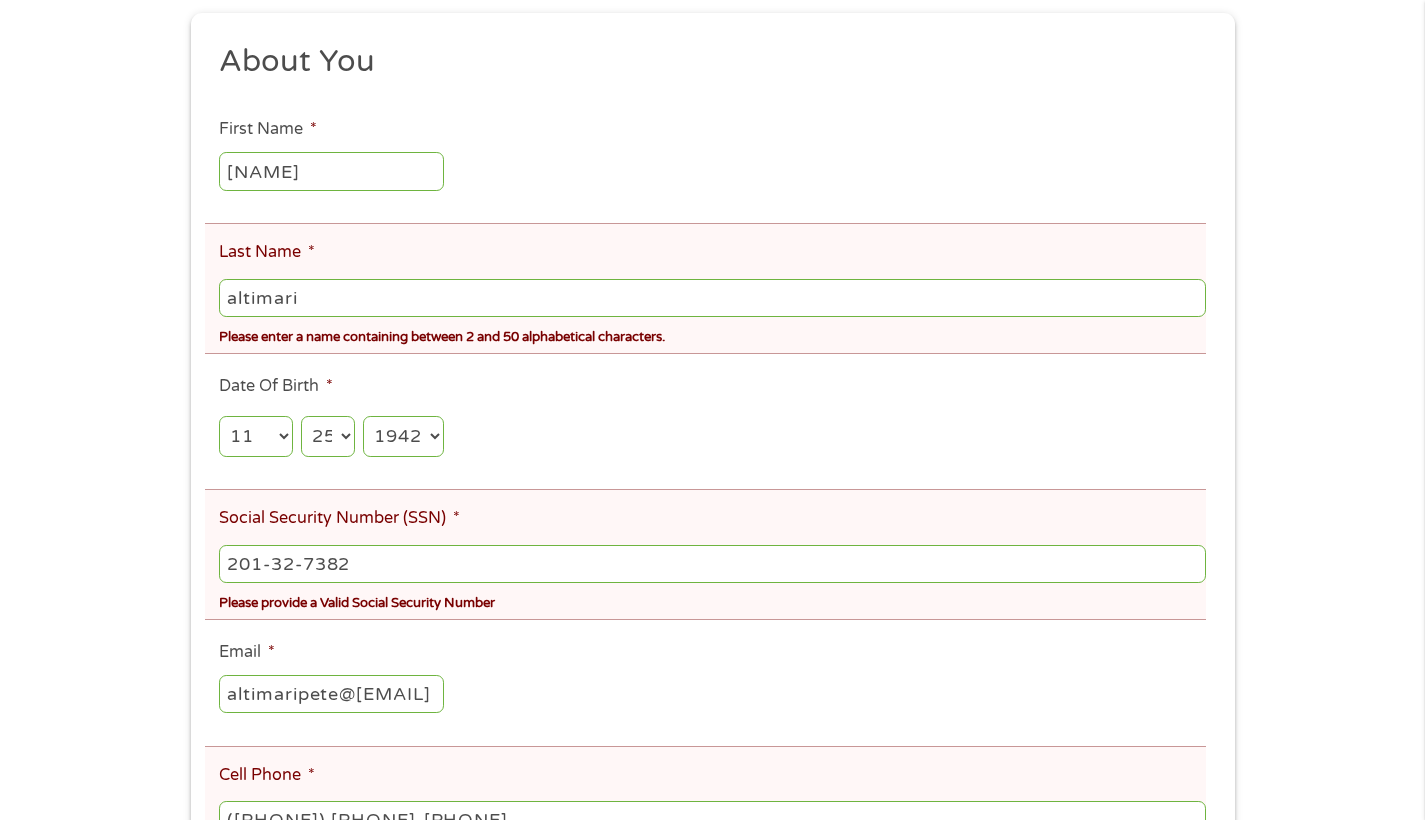 scroll, scrollTop: 688, scrollLeft: 0, axis: vertical 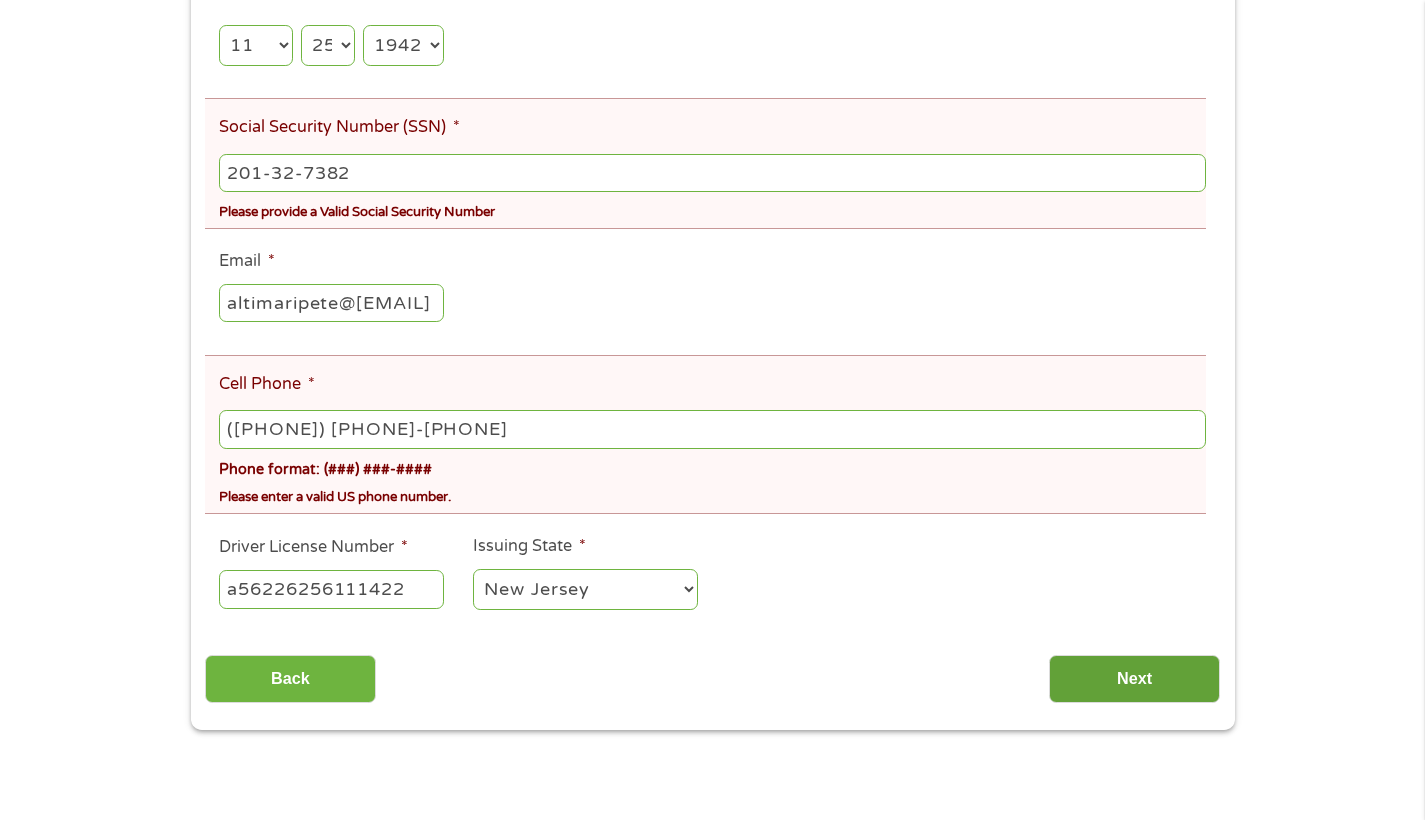click on "Next" at bounding box center (1134, 679) 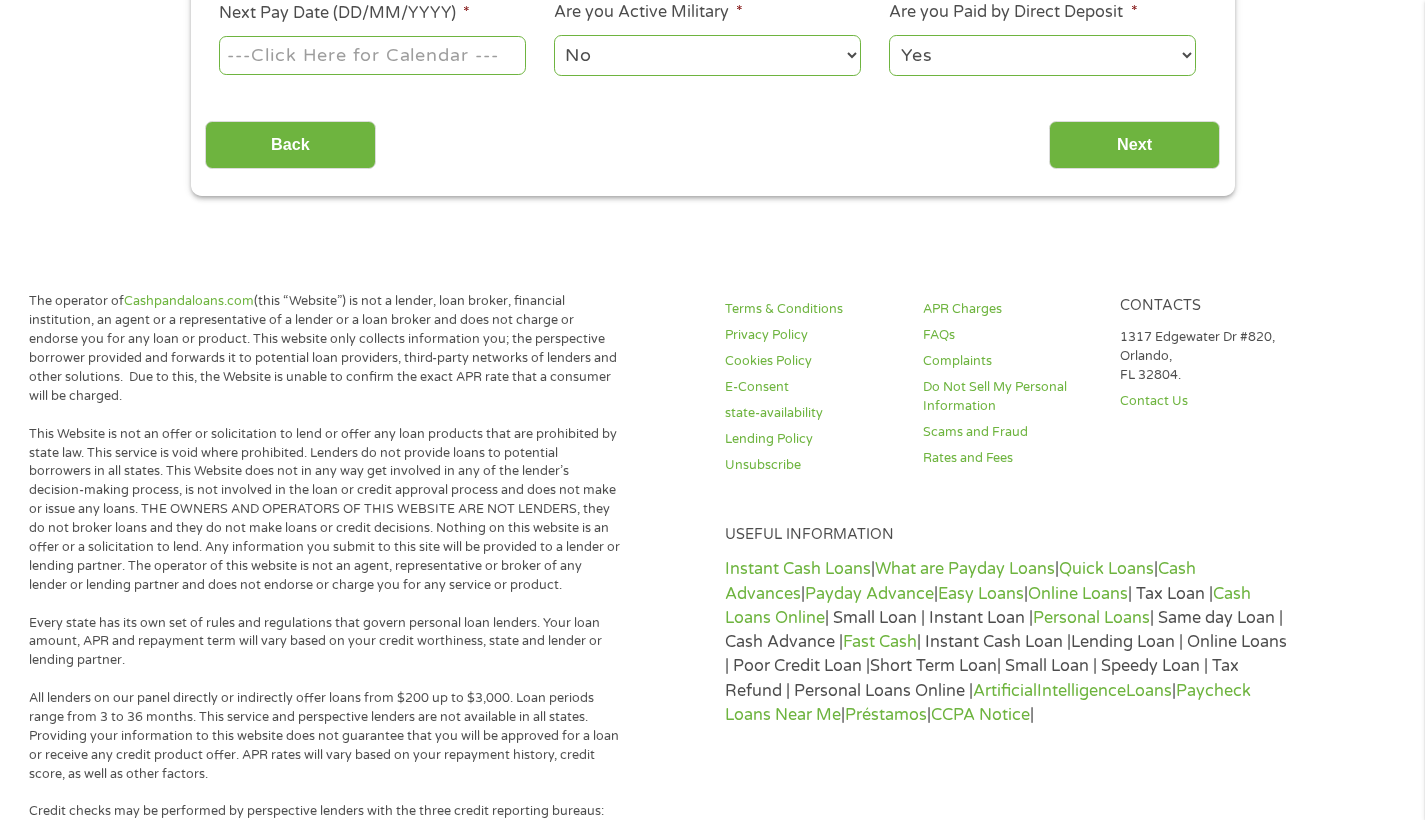 scroll, scrollTop: 8, scrollLeft: 8, axis: both 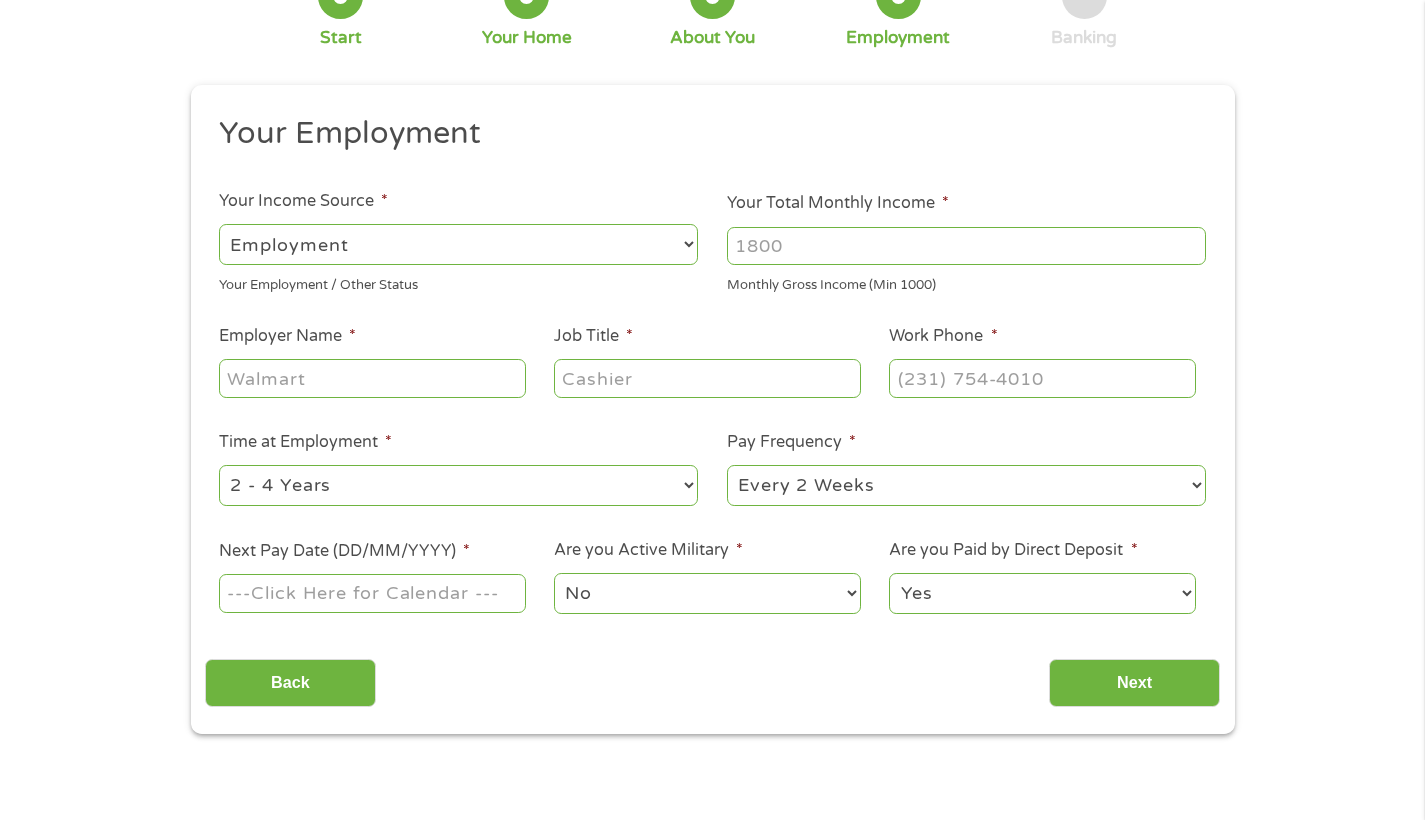 select on "benefits" 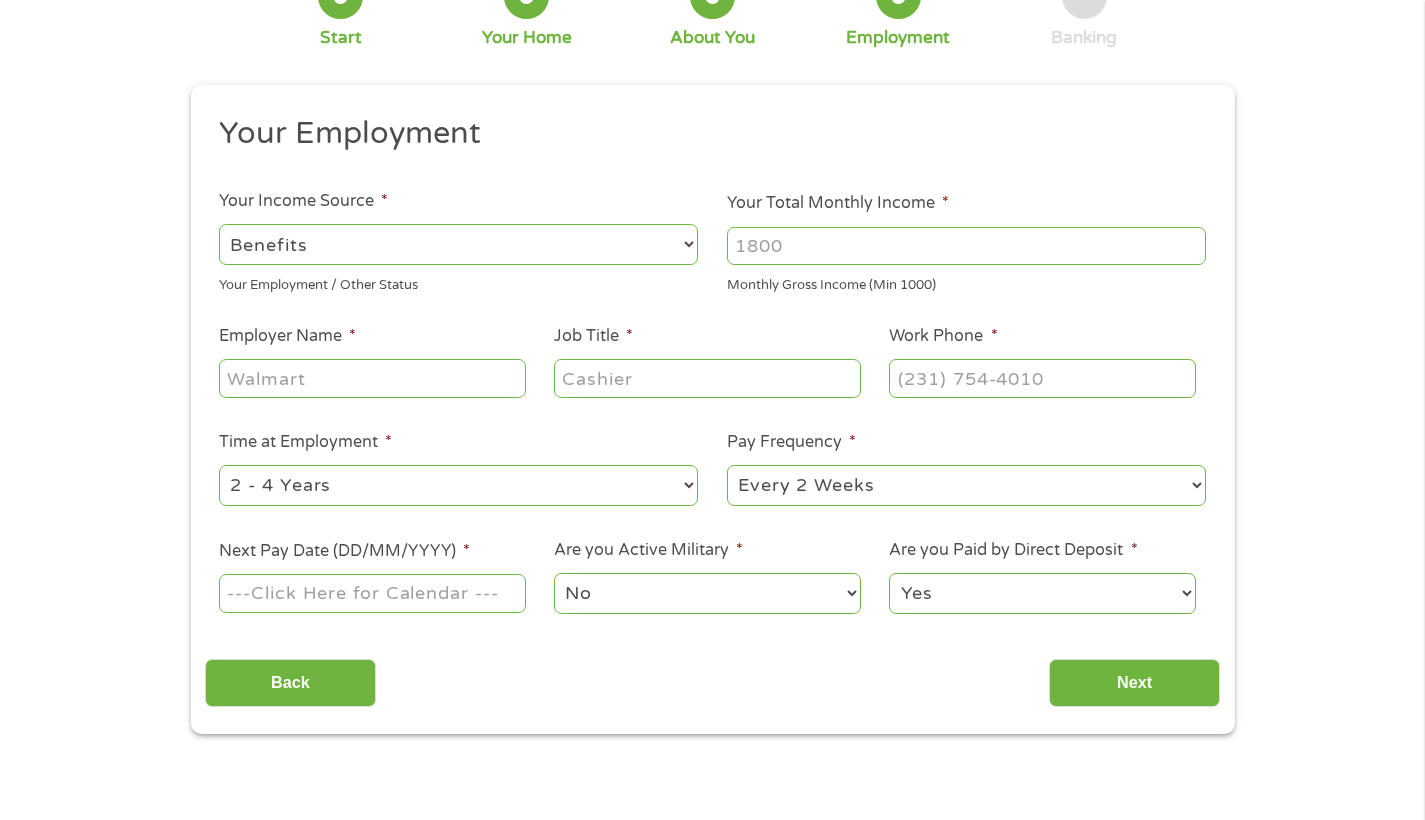 type on "Other" 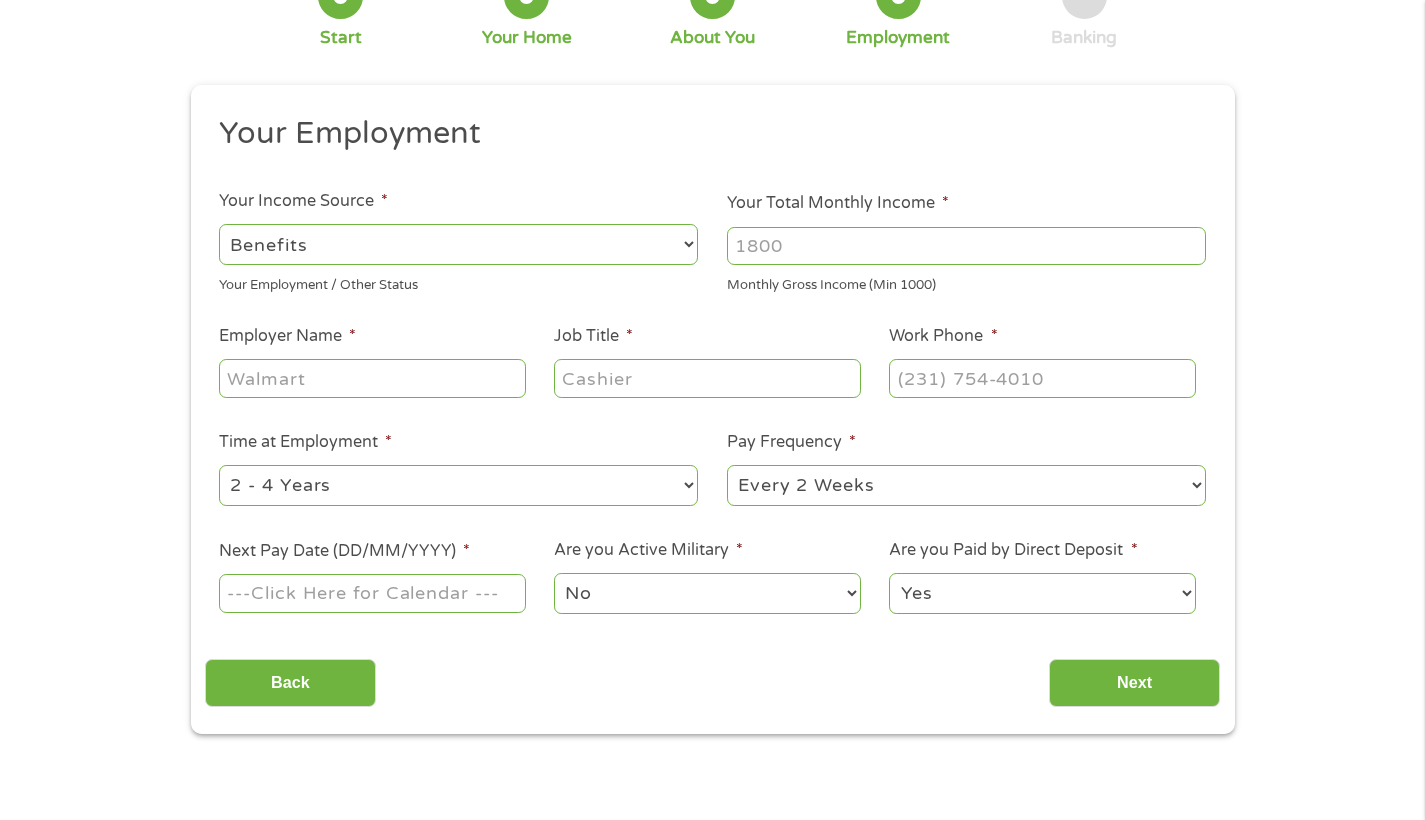 type on "([PHONE]) [PHONE]-[PHONE]" 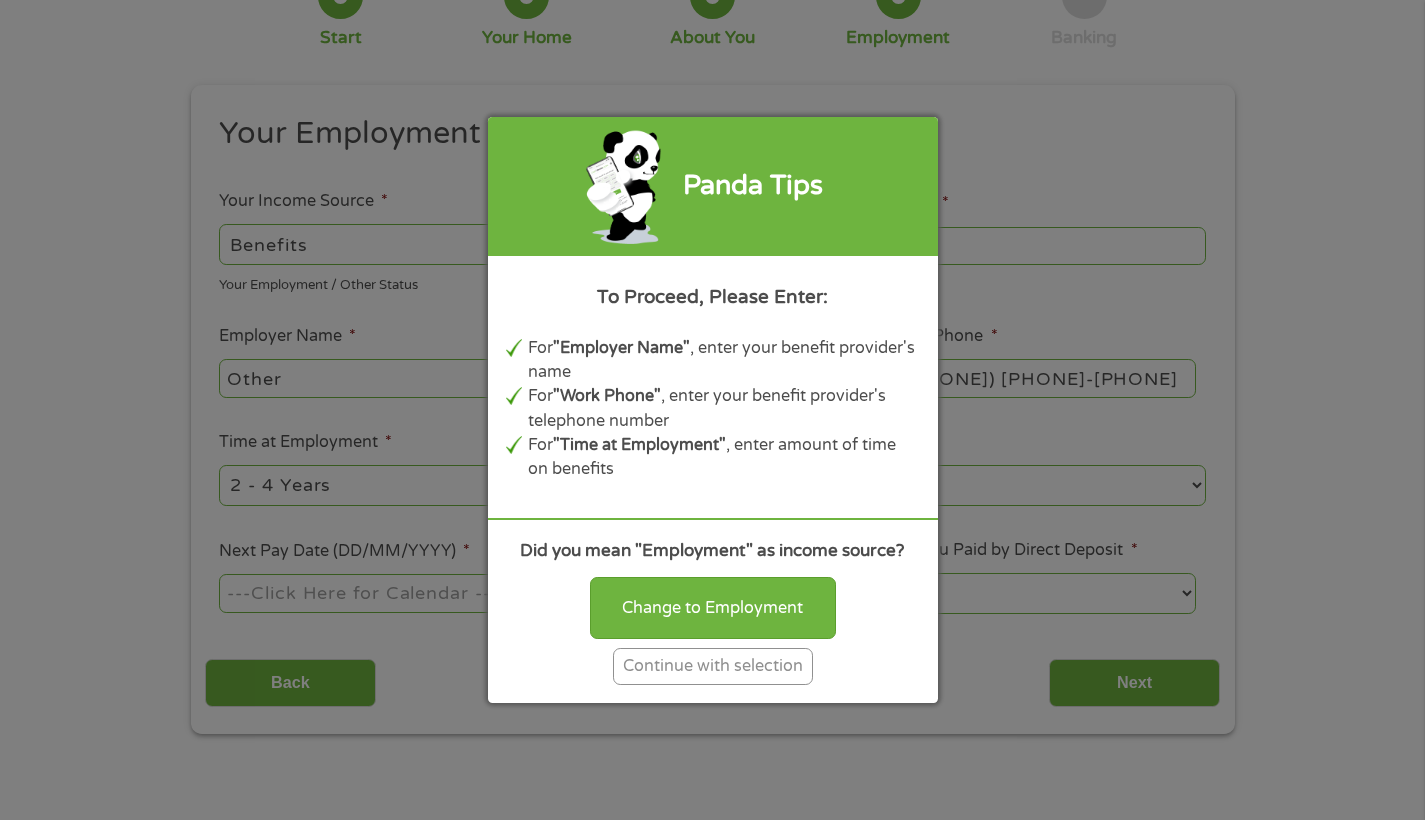 click on "Continue with selection" at bounding box center (713, 666) 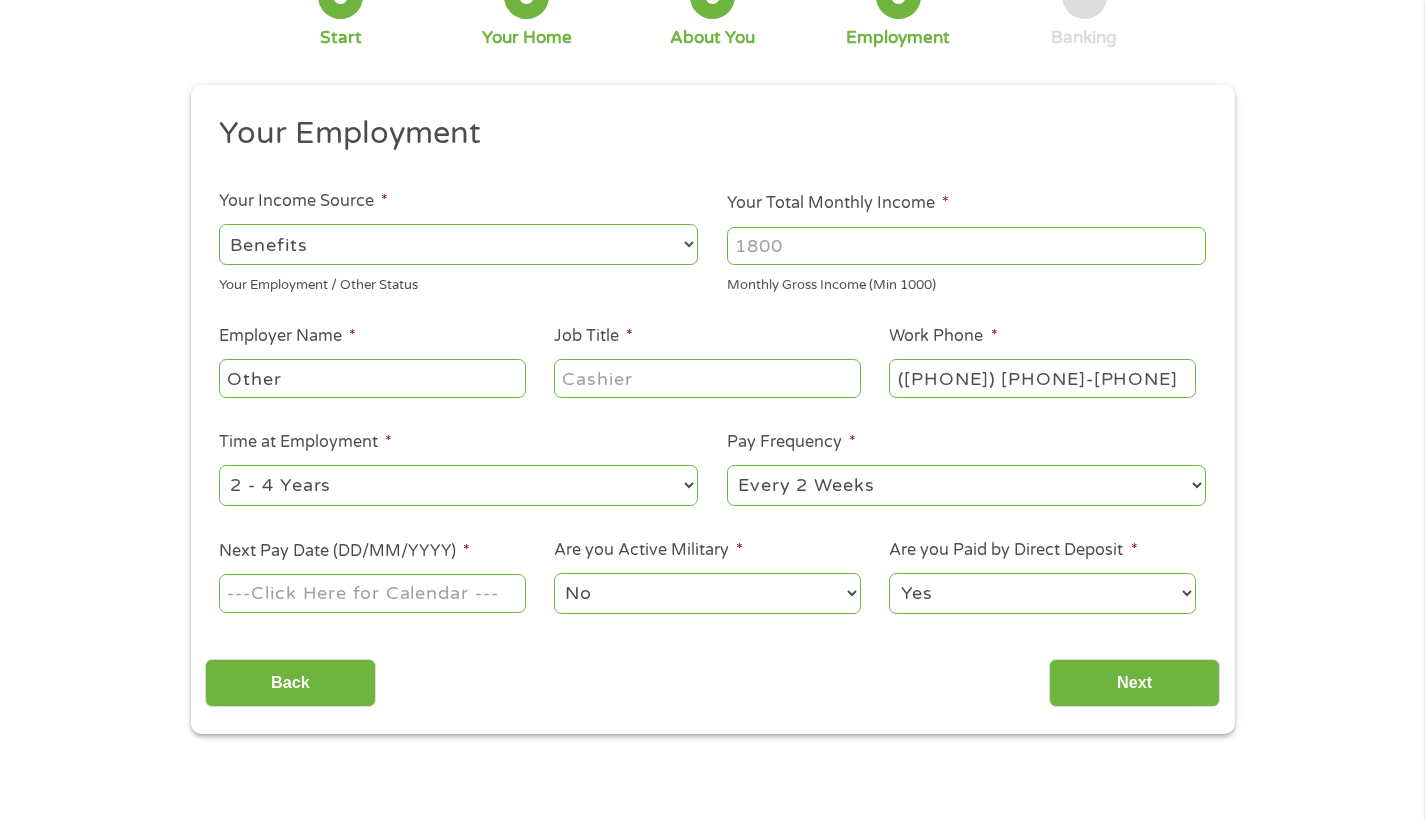 click on "Your Total Monthly Income *" at bounding box center [966, 246] 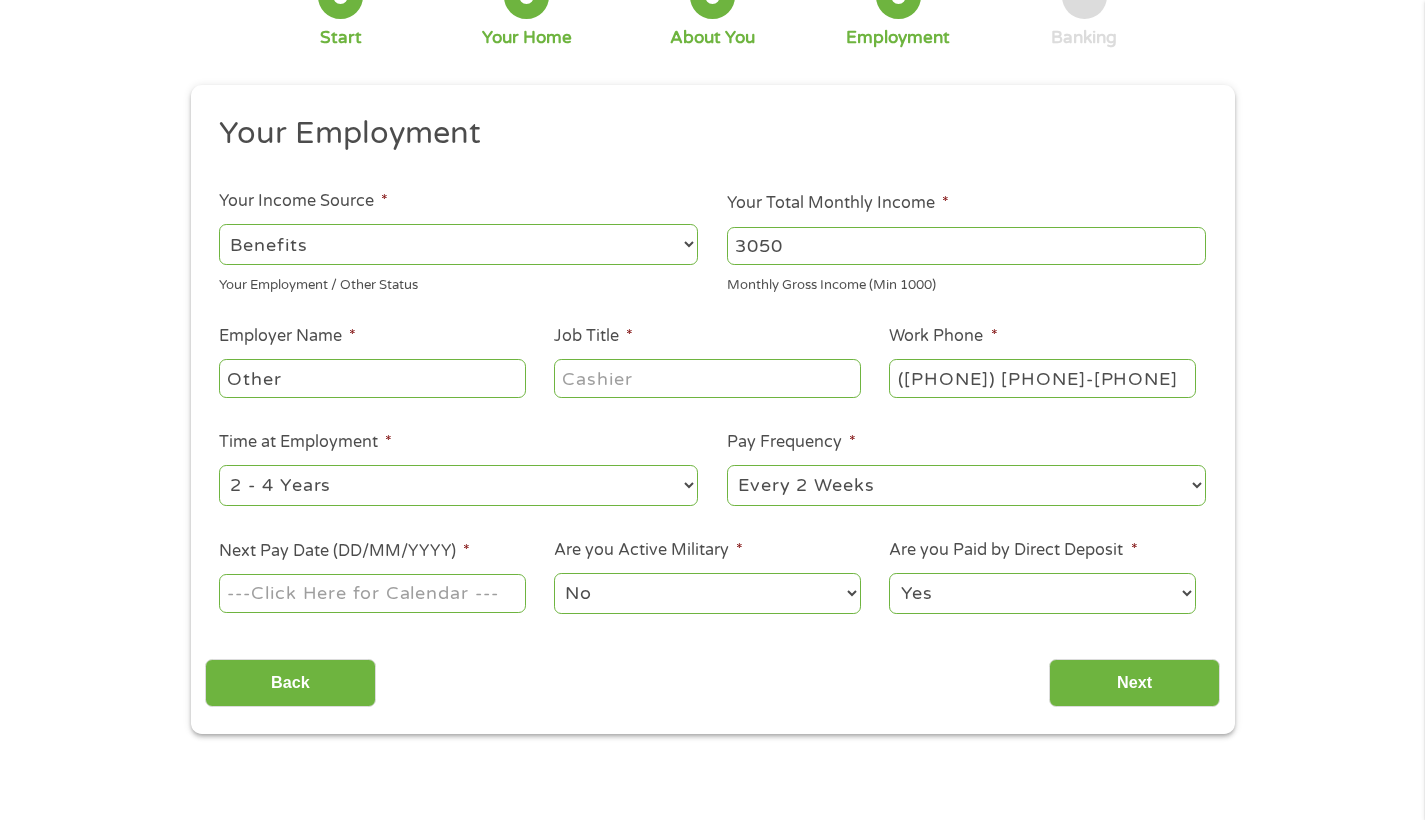 type on "3050" 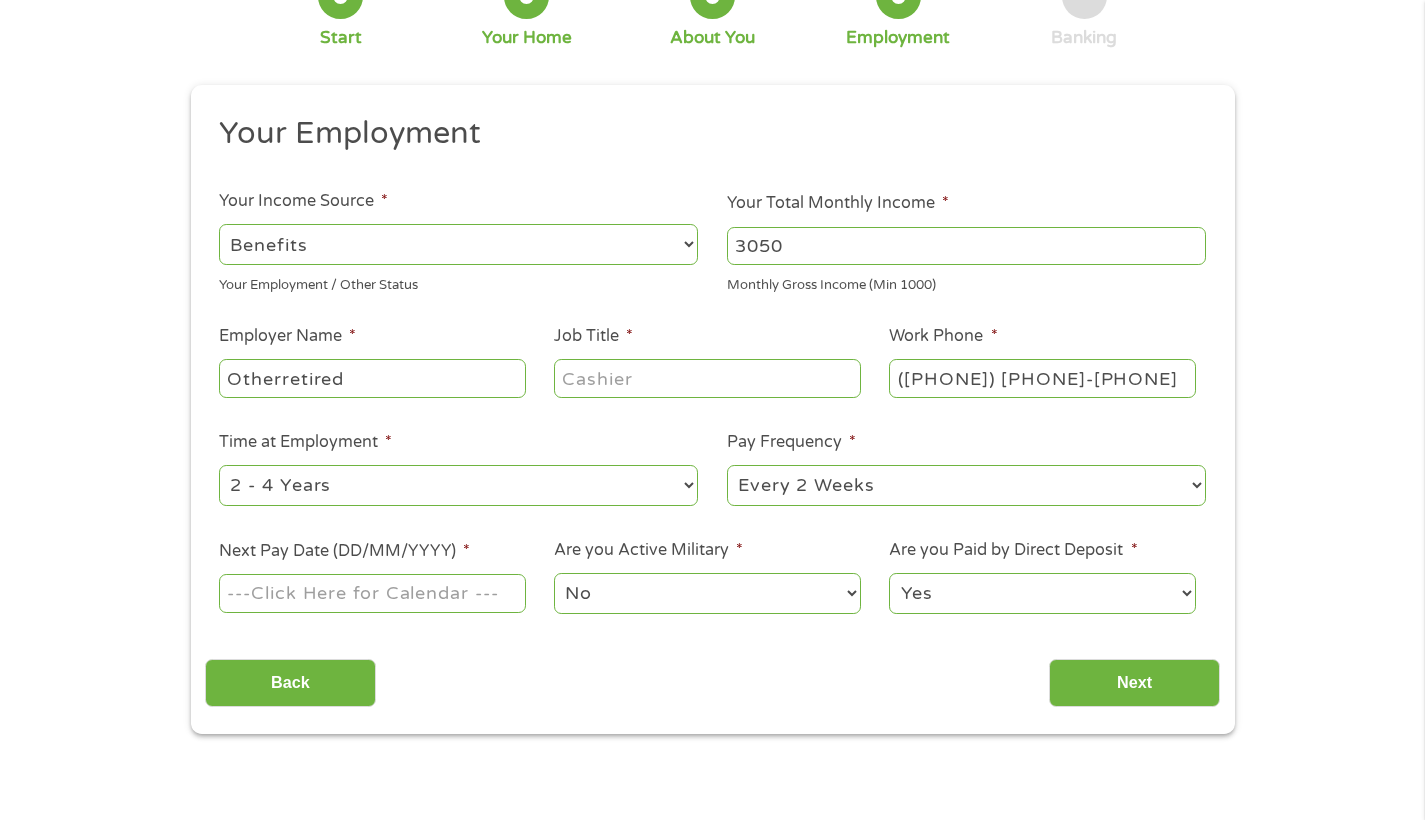 type on "Otherretired" 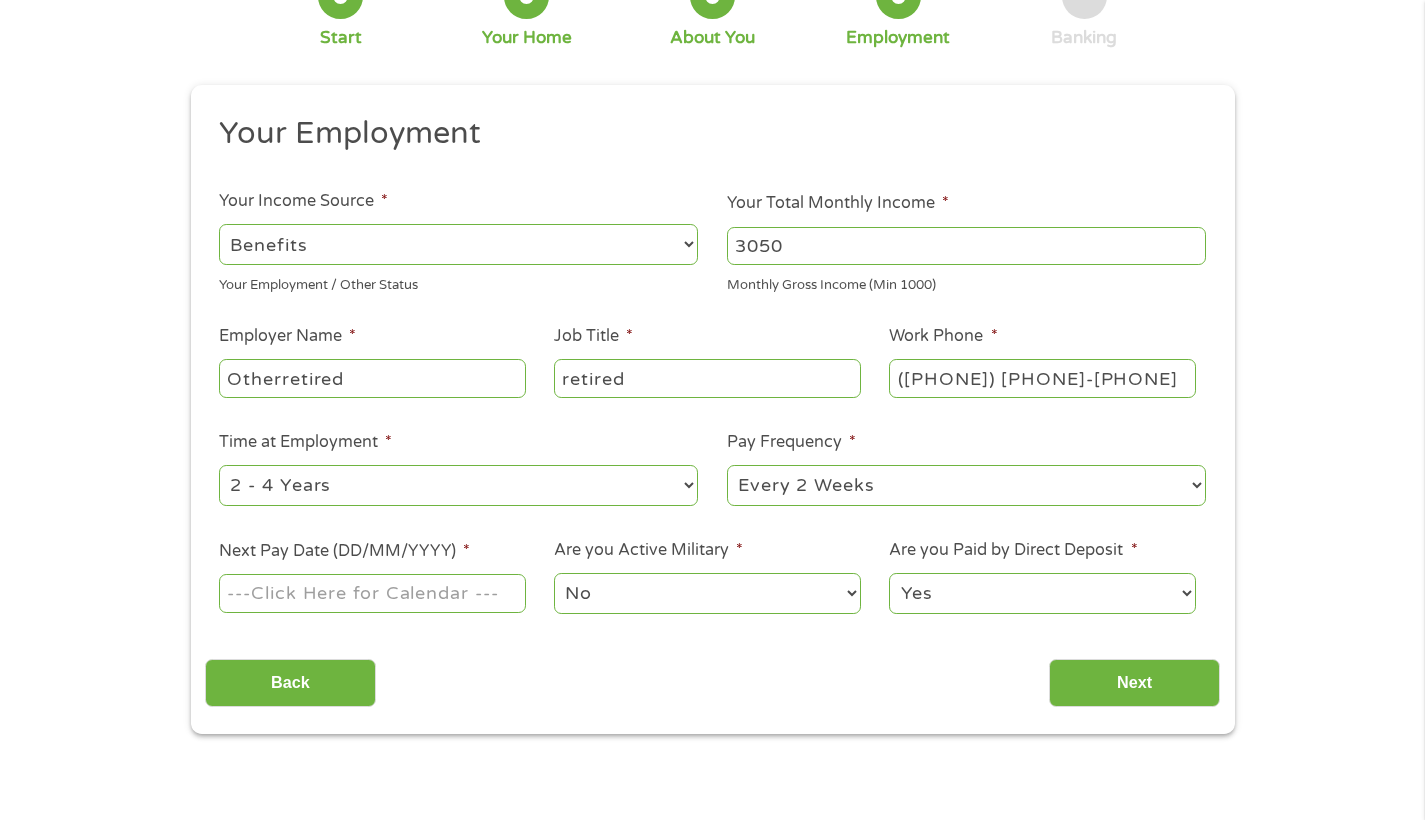 type on "retired" 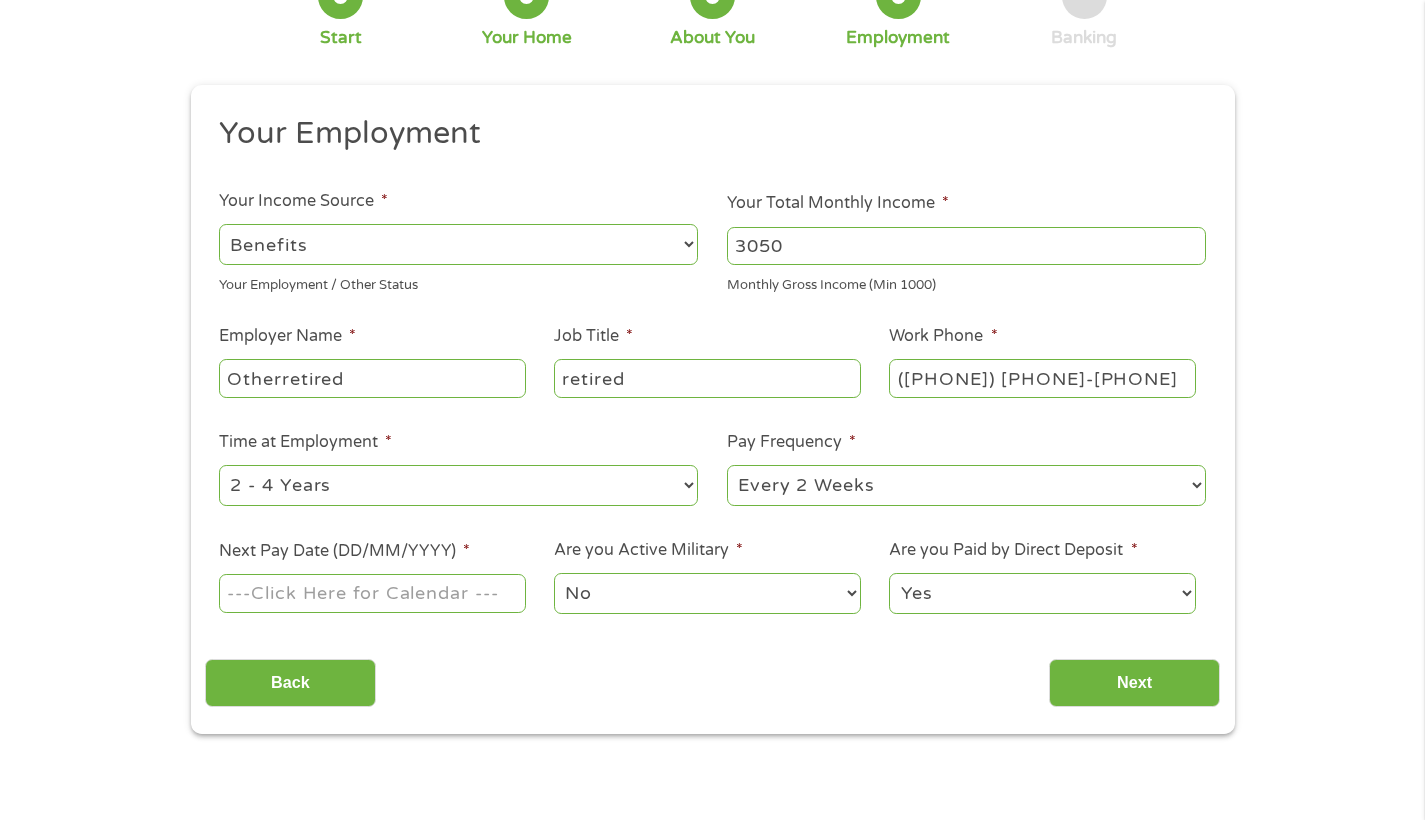 select on "monthly" 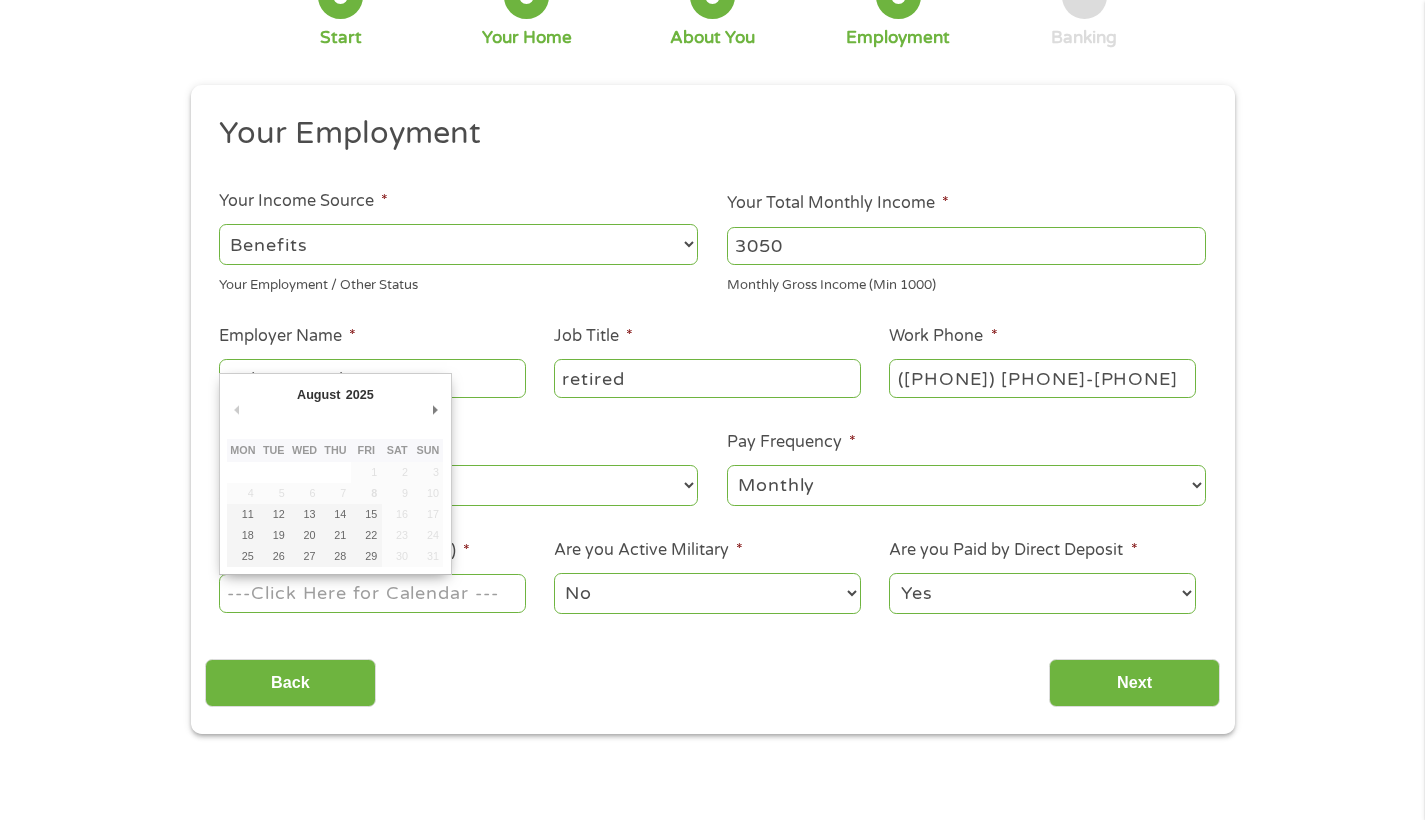 click on "Next Pay Date (DD/MM/YYYY) *" at bounding box center [372, 593] 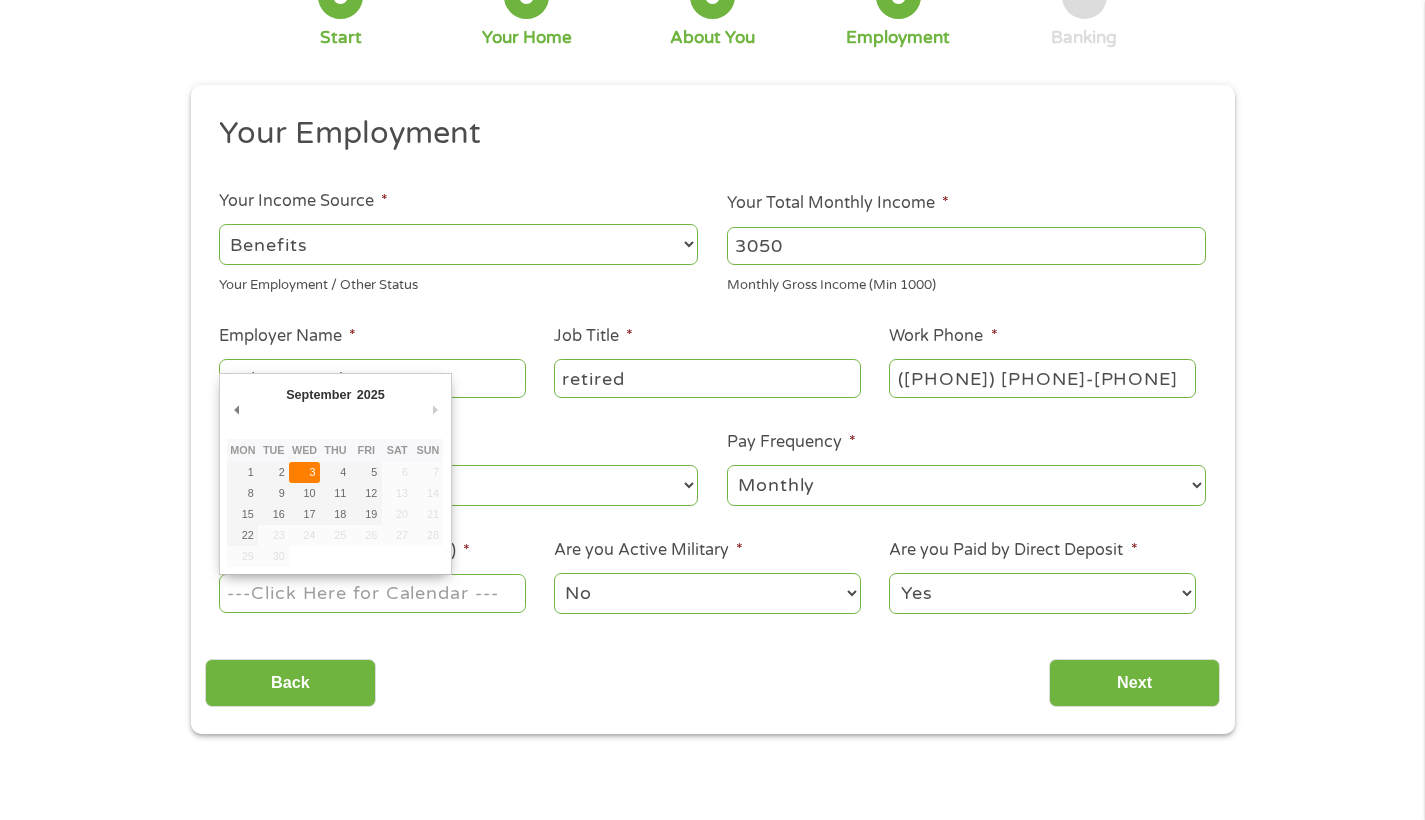 type on "03/09/2025" 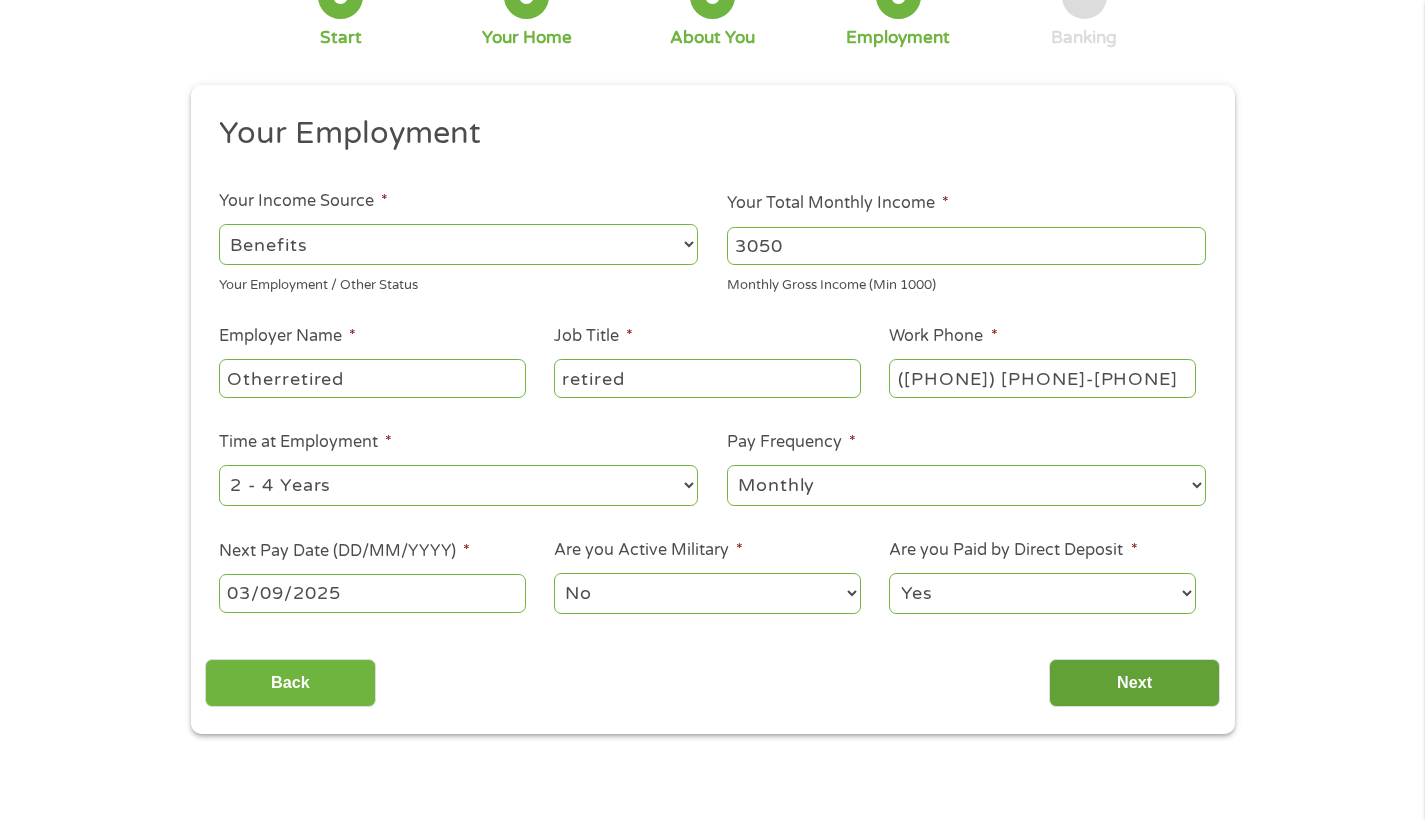 click on "Next" at bounding box center [1134, 683] 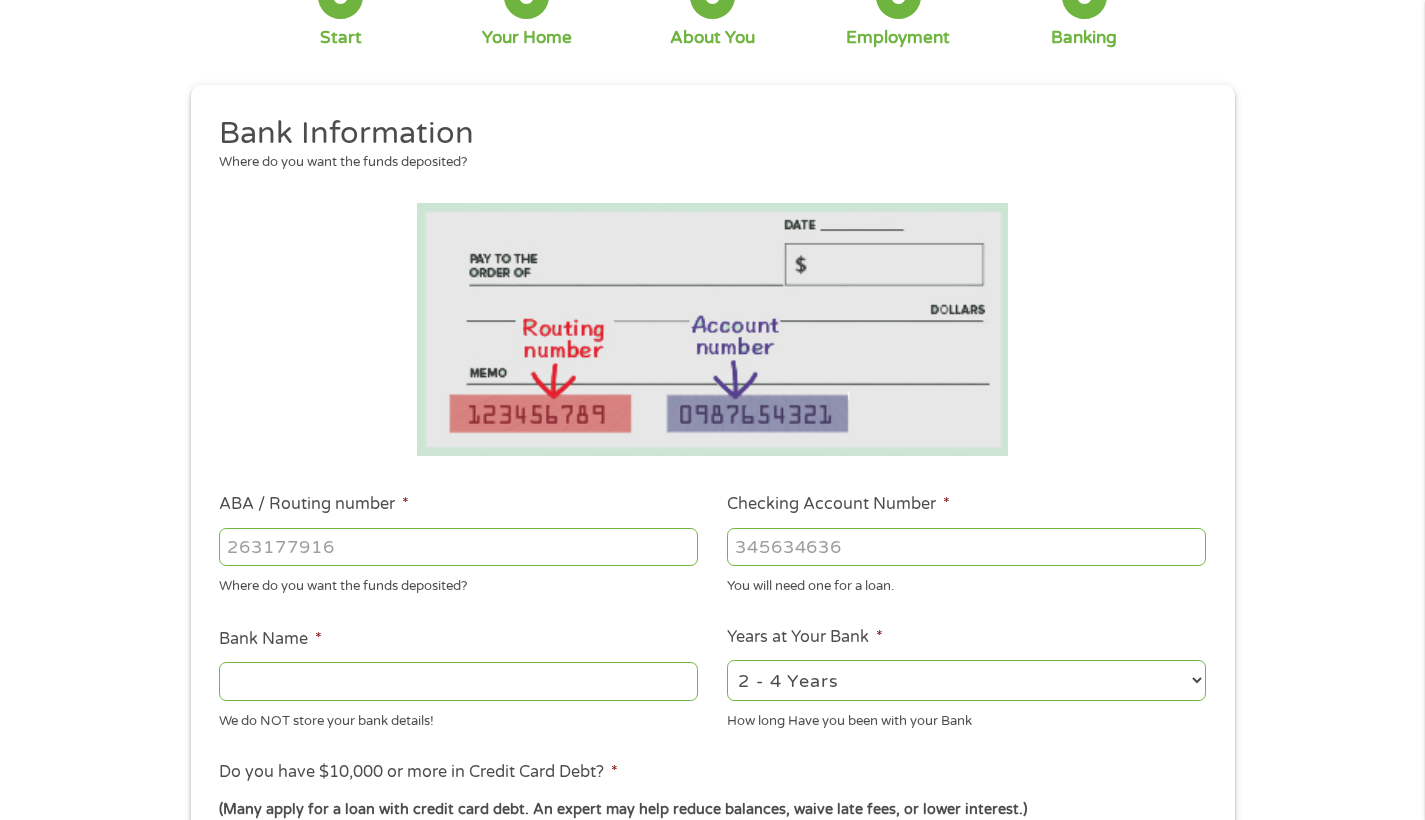 scroll, scrollTop: 5, scrollLeft: 0, axis: vertical 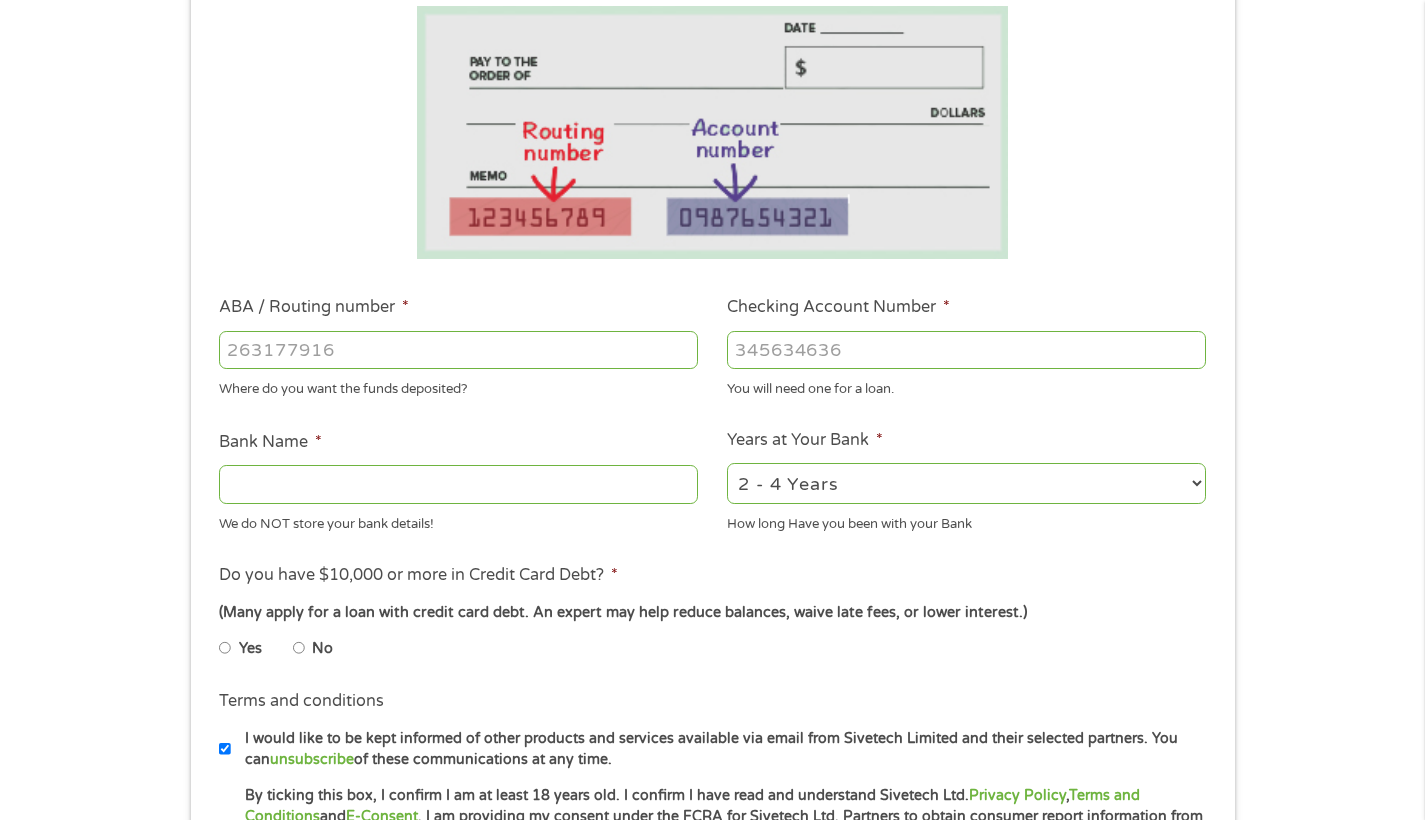 click on "Do you have $10,000 or more in Credit Card Debt? * (Many apply for a loan with credit card debt. An expert may help reduce balances, waive late fees, or lower interest.)
Yes
No" at bounding box center [712, 619] 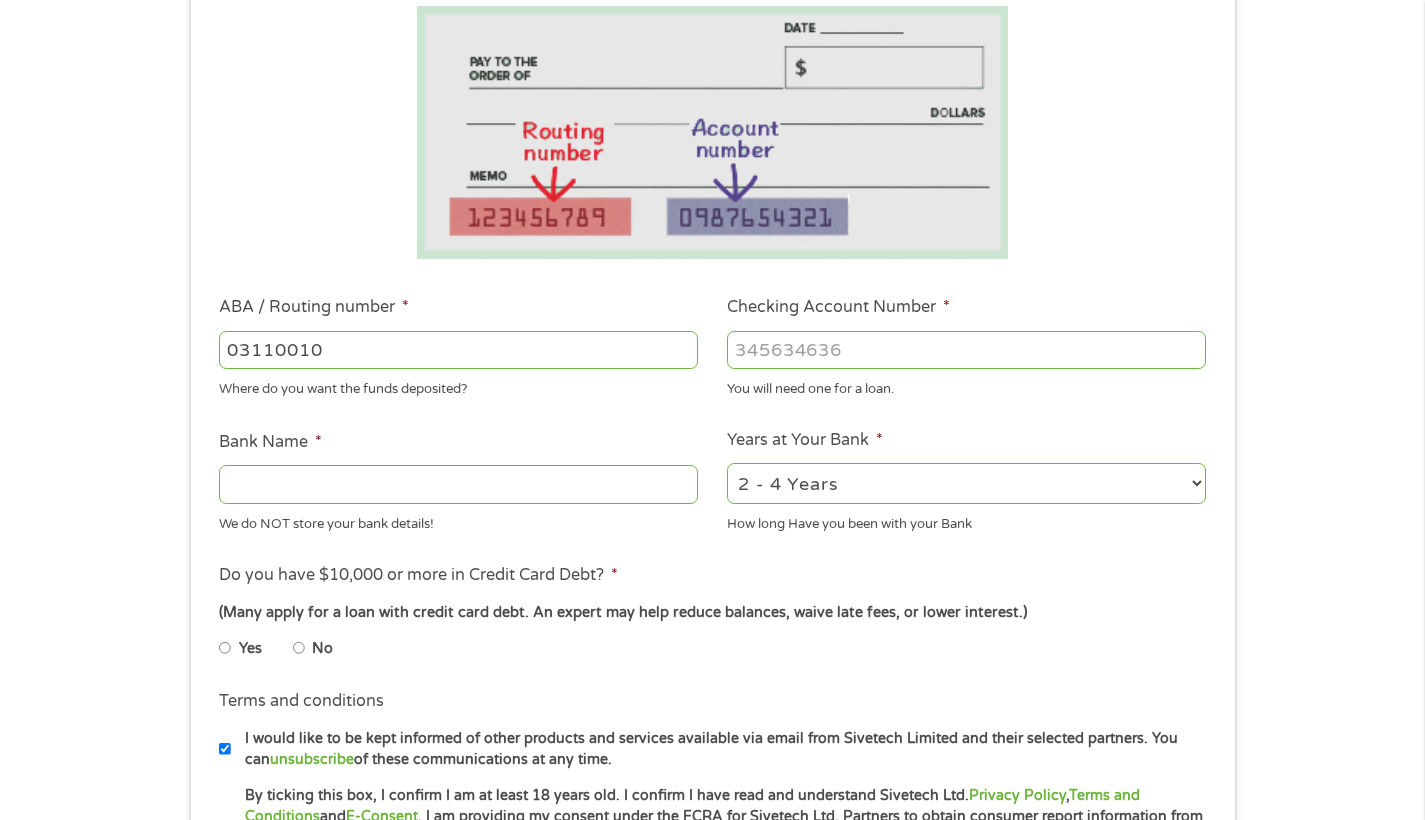 type on "031100102" 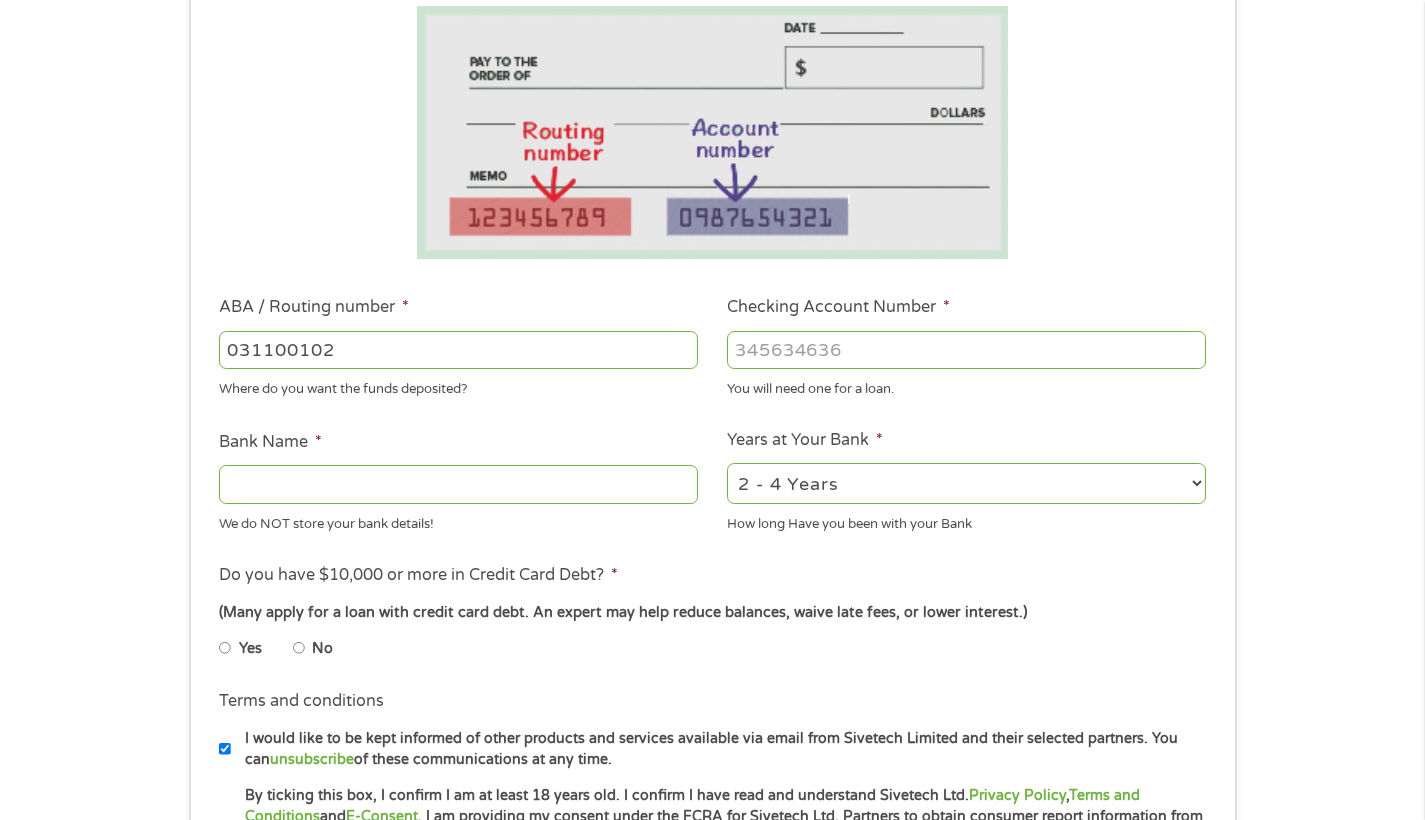 type on "WILMINGTON SAVS FUND SOC" 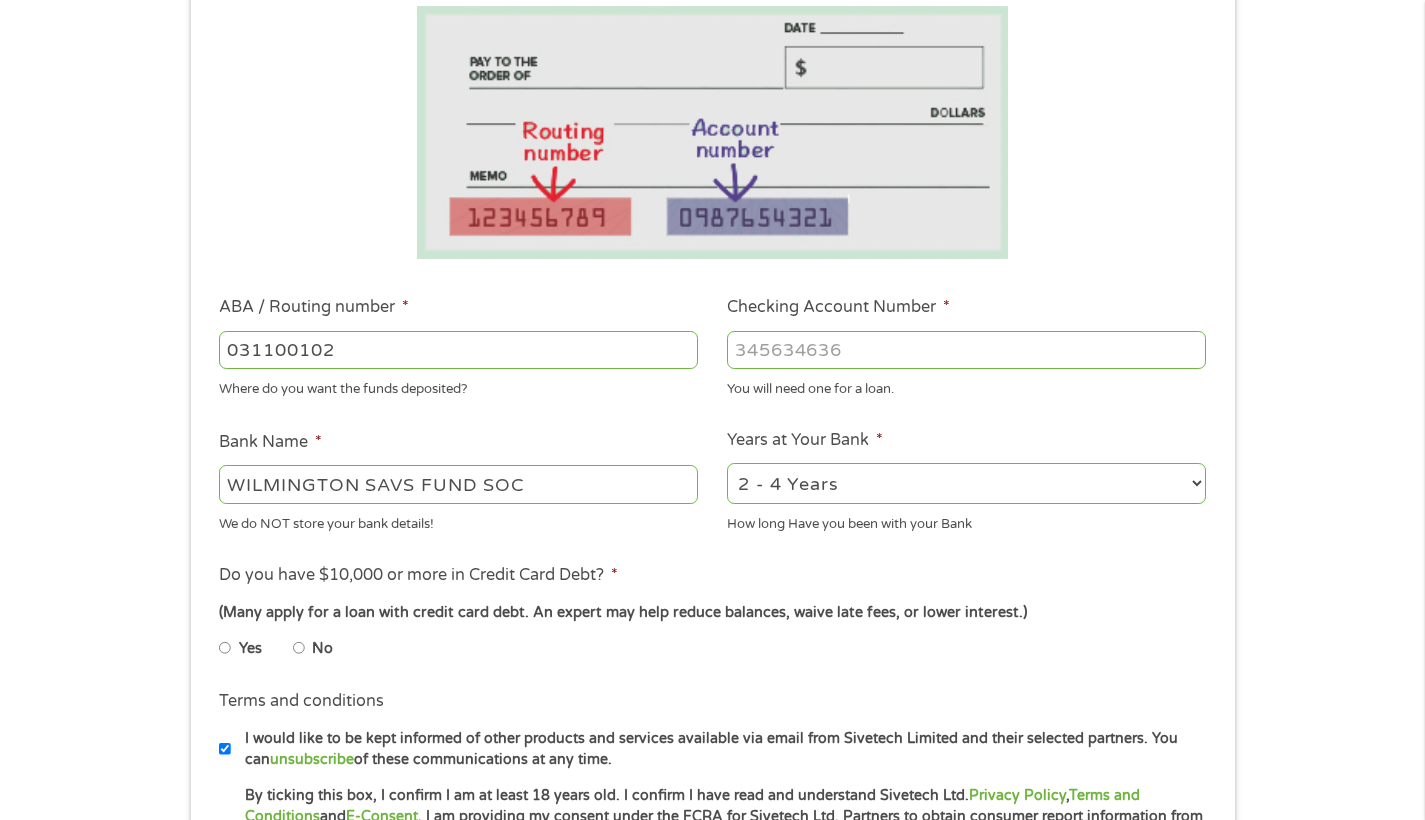 type on "031100102" 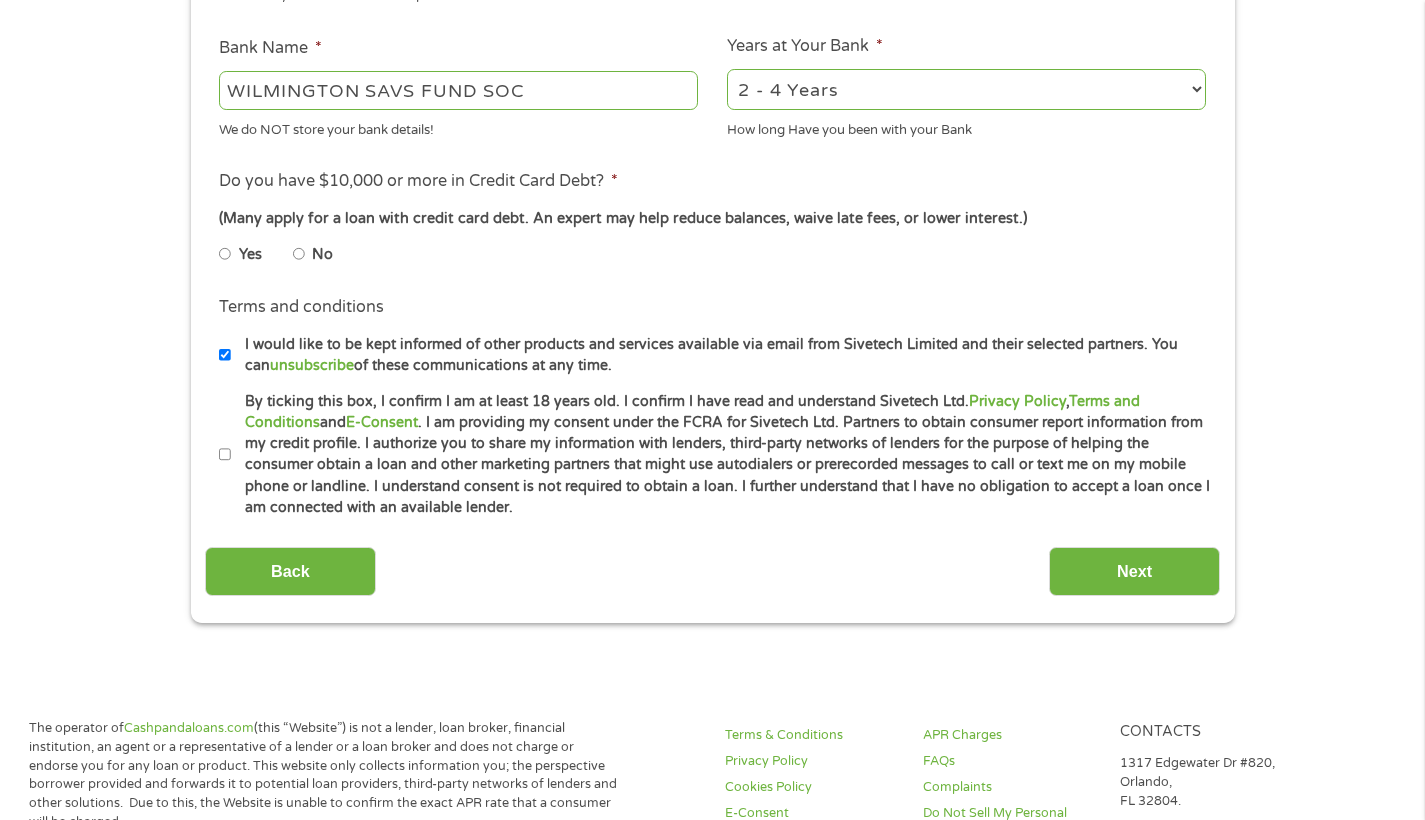 scroll, scrollTop: 579, scrollLeft: 0, axis: vertical 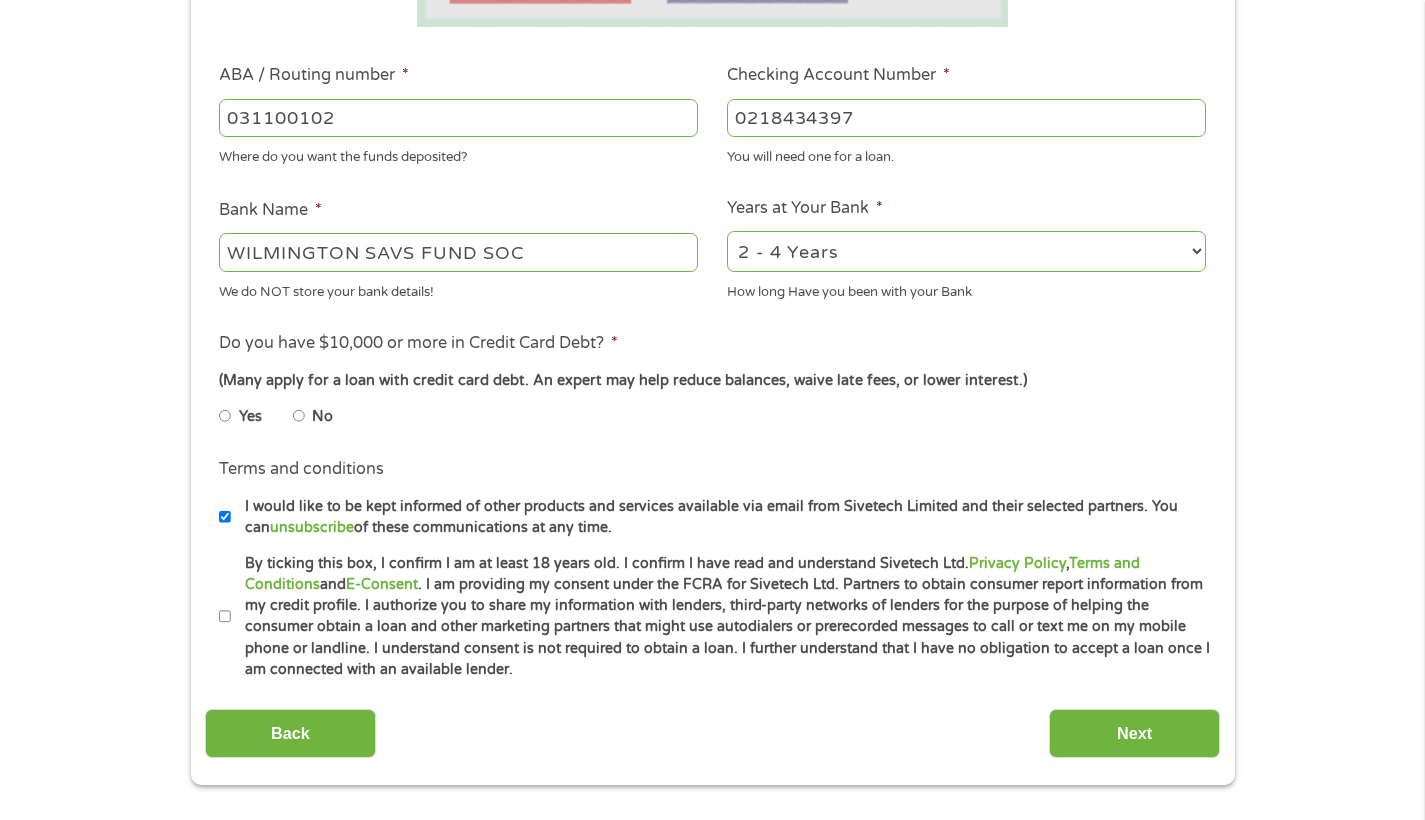 type on "0218434397" 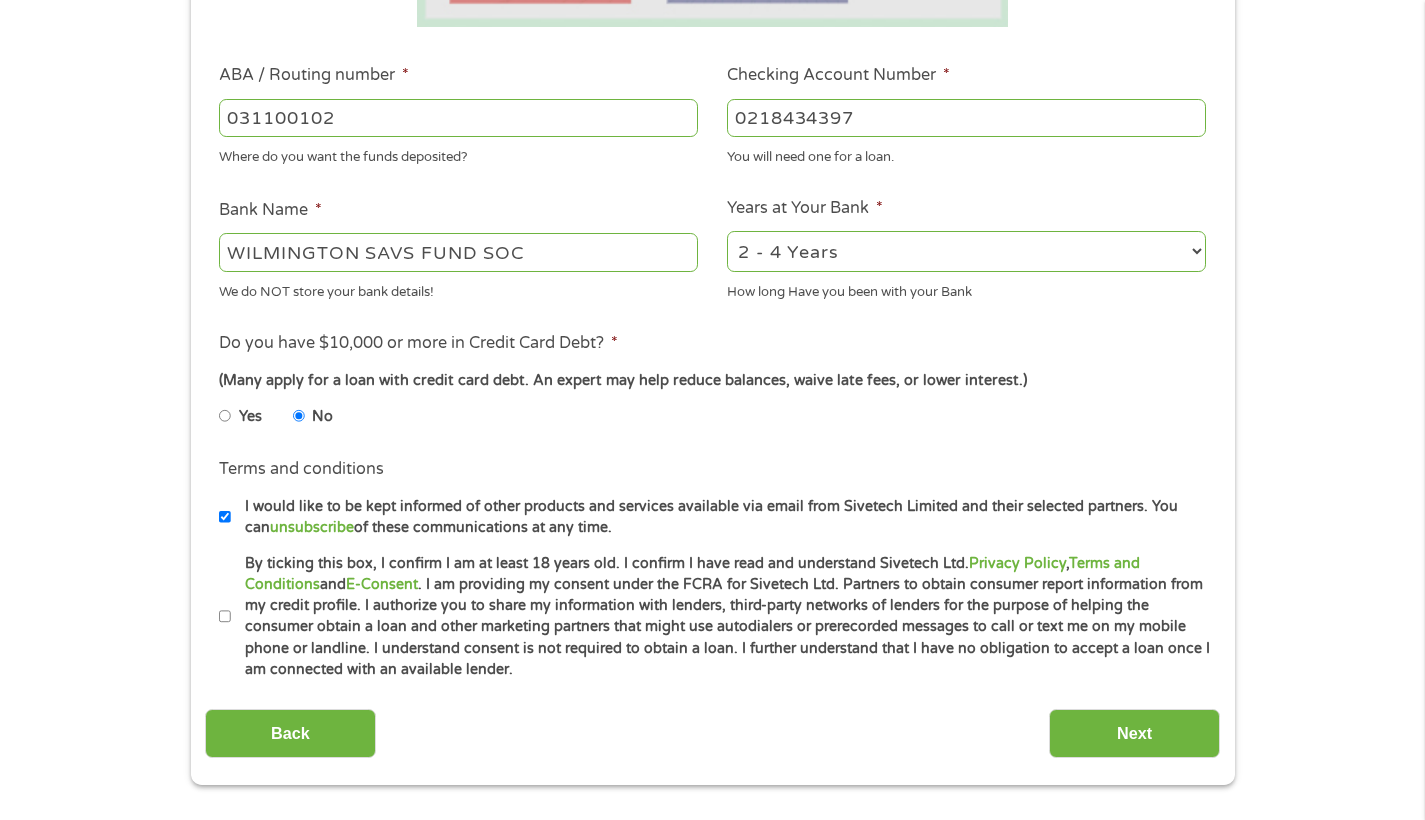 click on "No" at bounding box center (299, 416) 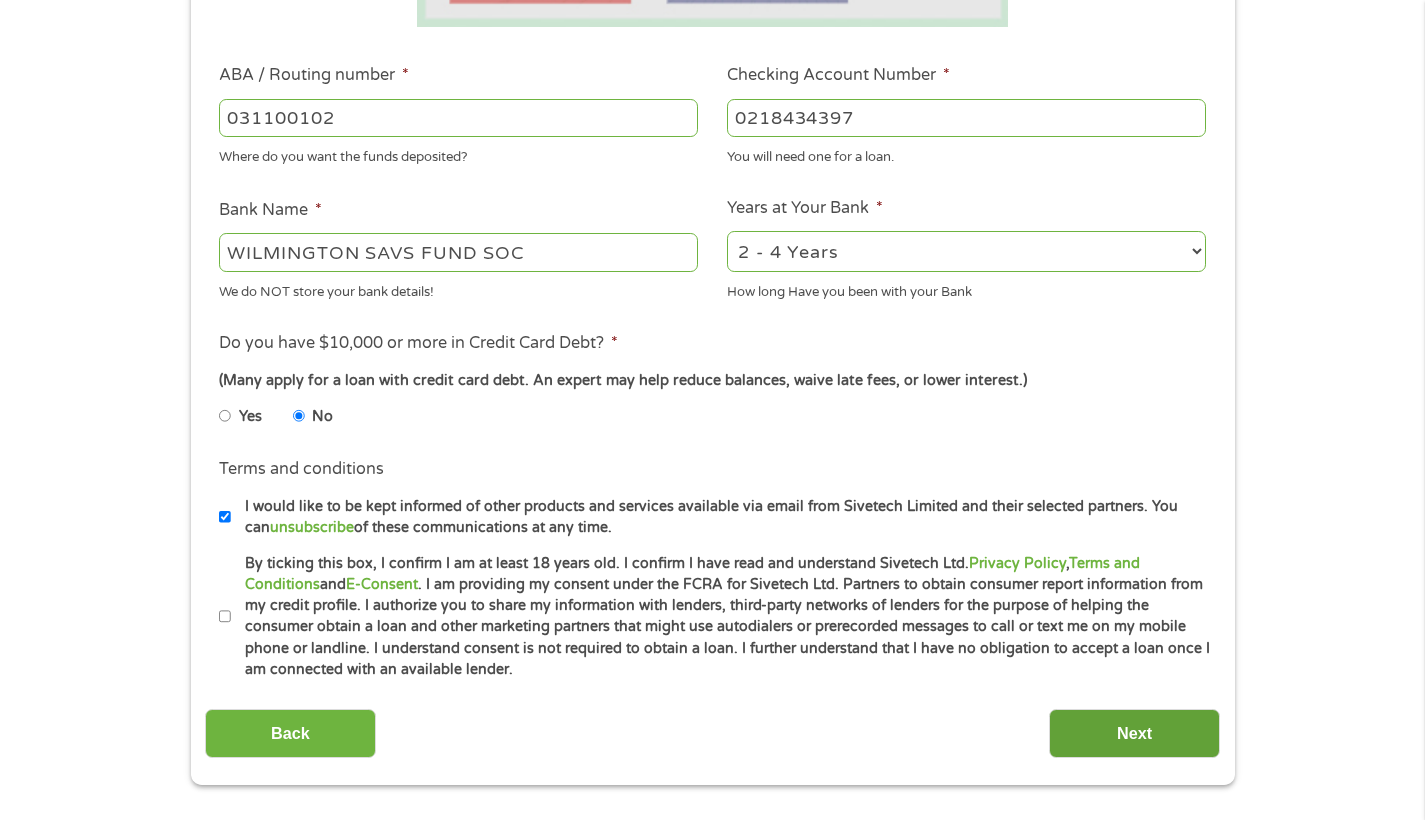 click on "Next" at bounding box center [1134, 733] 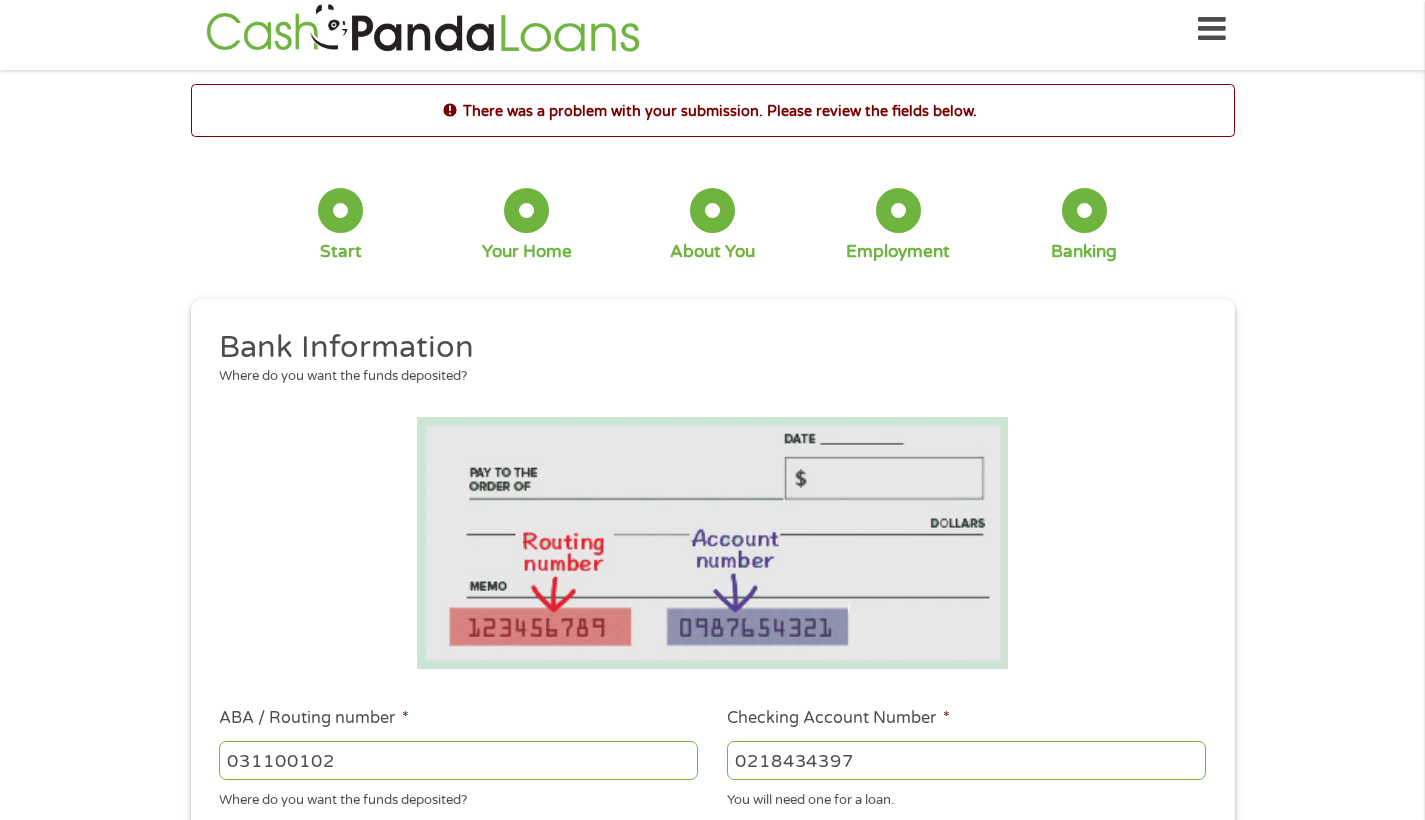 scroll, scrollTop: 8, scrollLeft: 8, axis: both 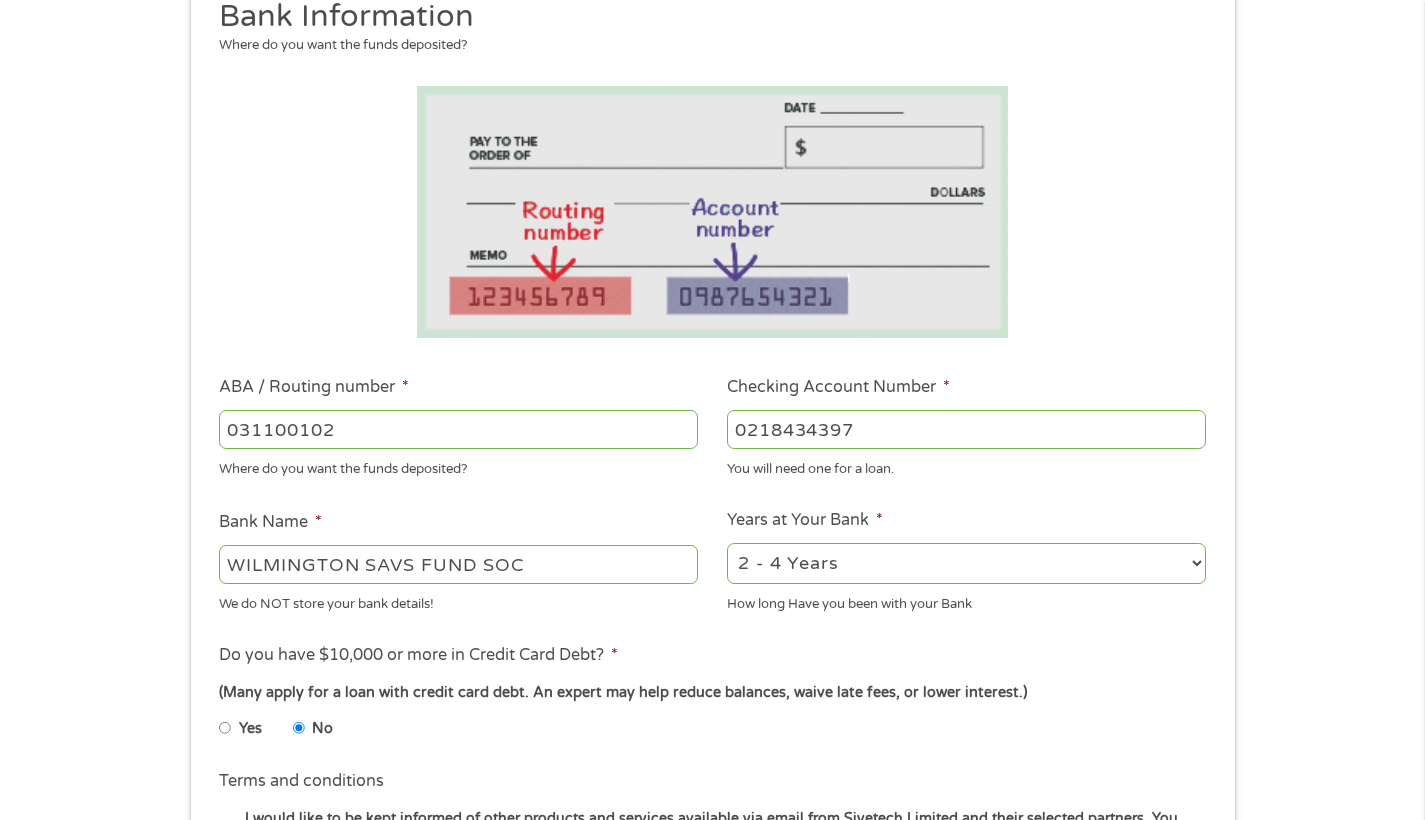 click on "031100102" at bounding box center (458, 429) 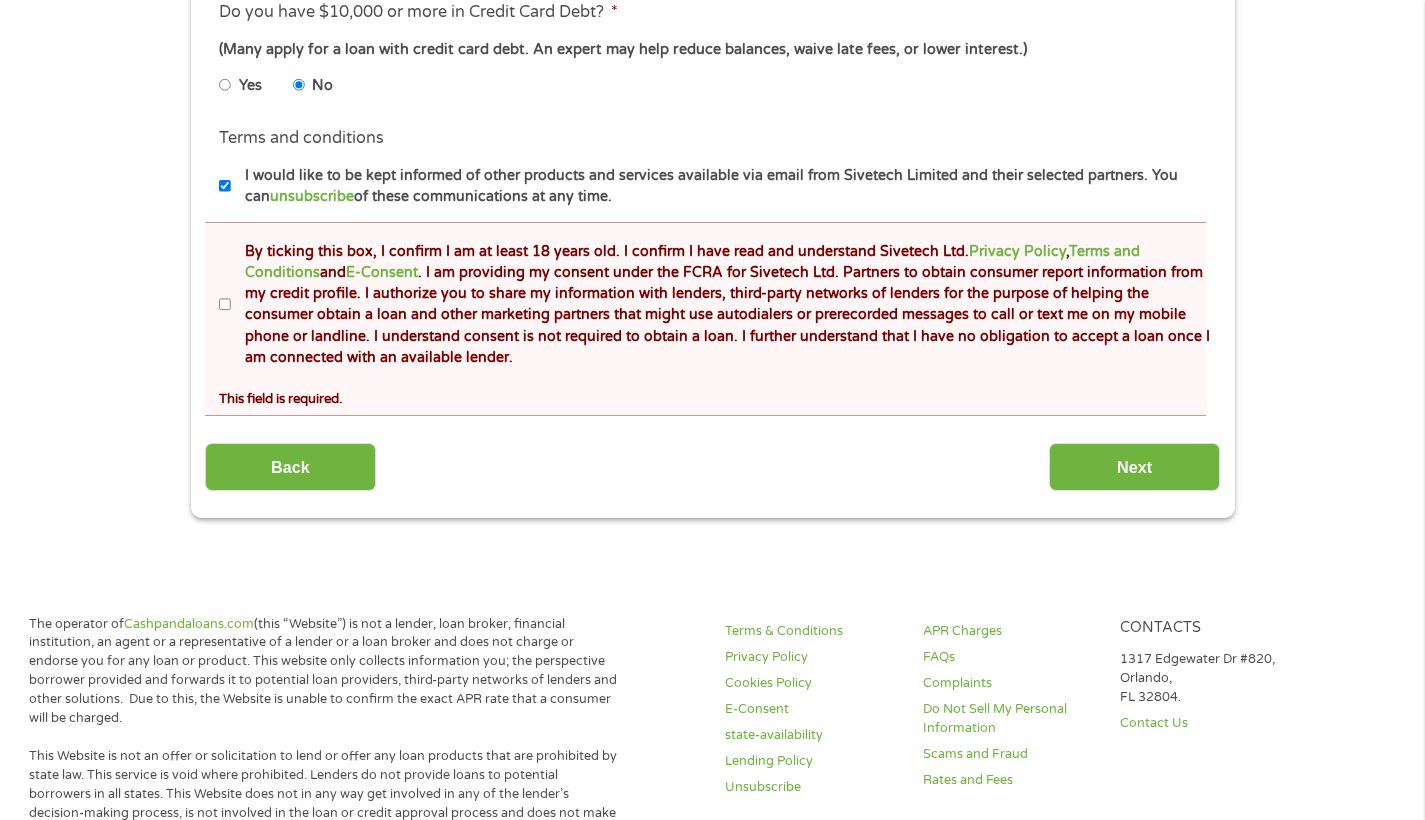 scroll, scrollTop: 596, scrollLeft: 0, axis: vertical 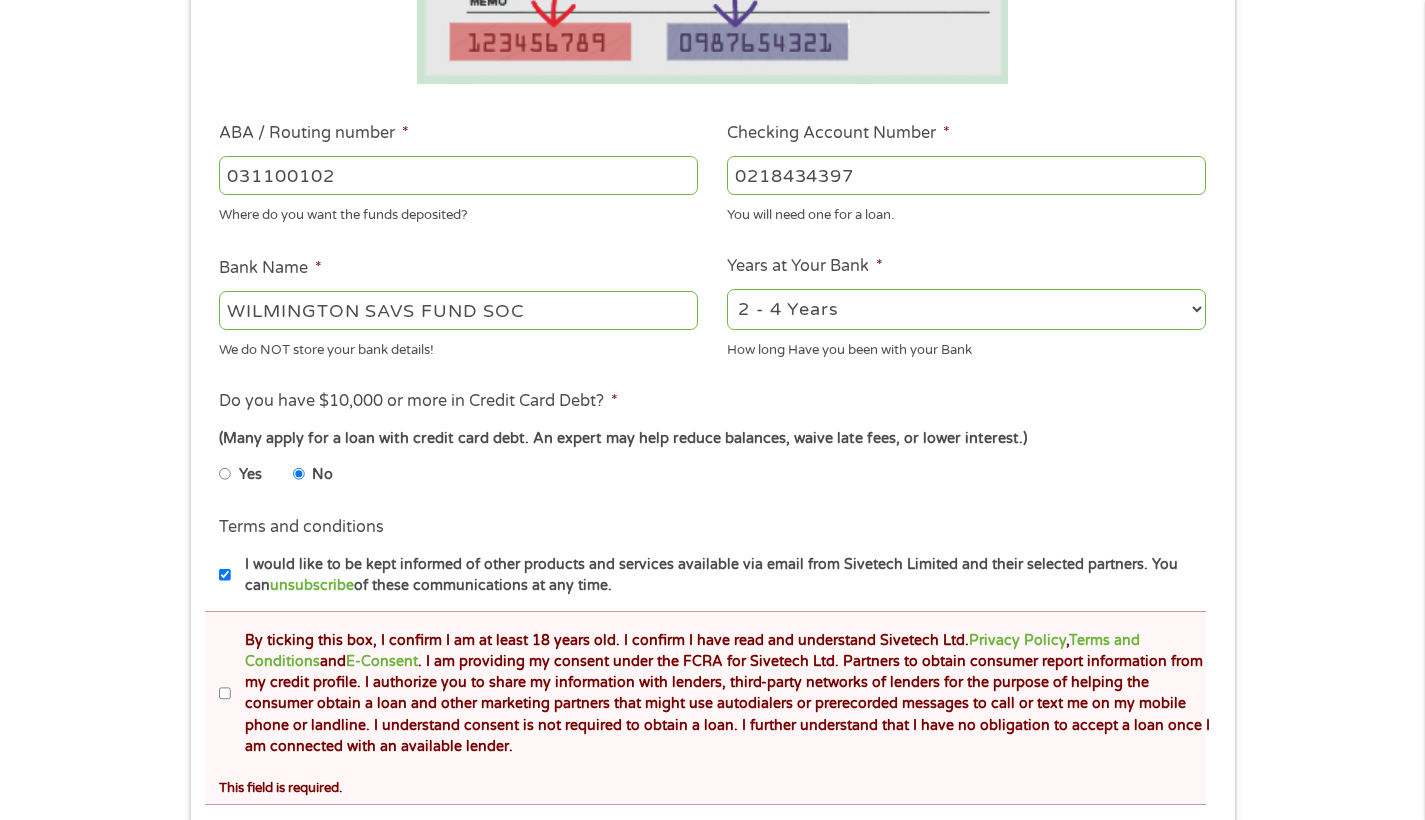 click on "I would like to be kept informed of other products and services available via email from Sivetech Limited and their selected partners. You can   unsubscribe   of these communications at any time." at bounding box center [225, 575] 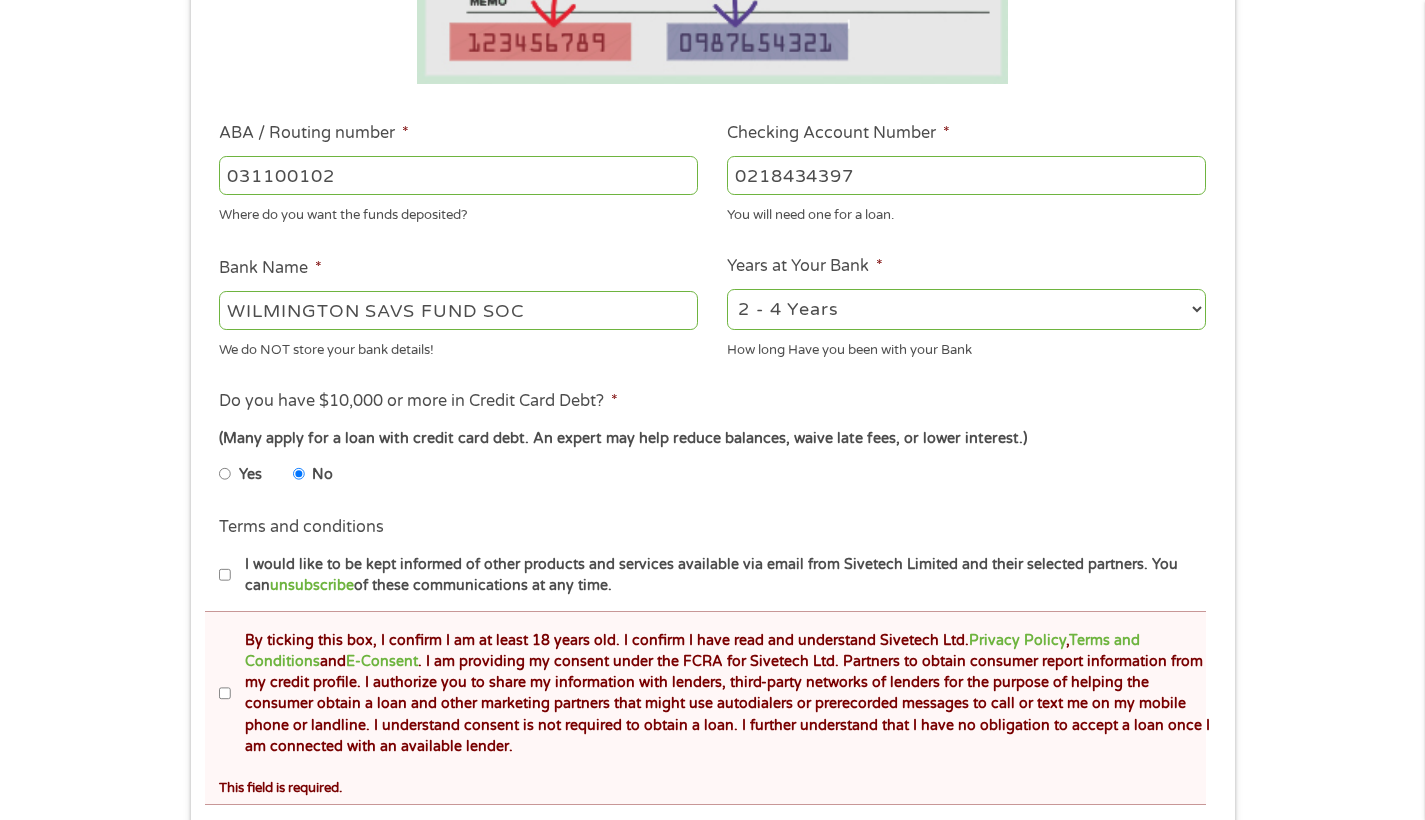 click on "I would like to be kept informed of other products and services available via email from Sivetech Limited and their selected partners. You can   unsubscribe   of these communications at any time." at bounding box center (225, 575) 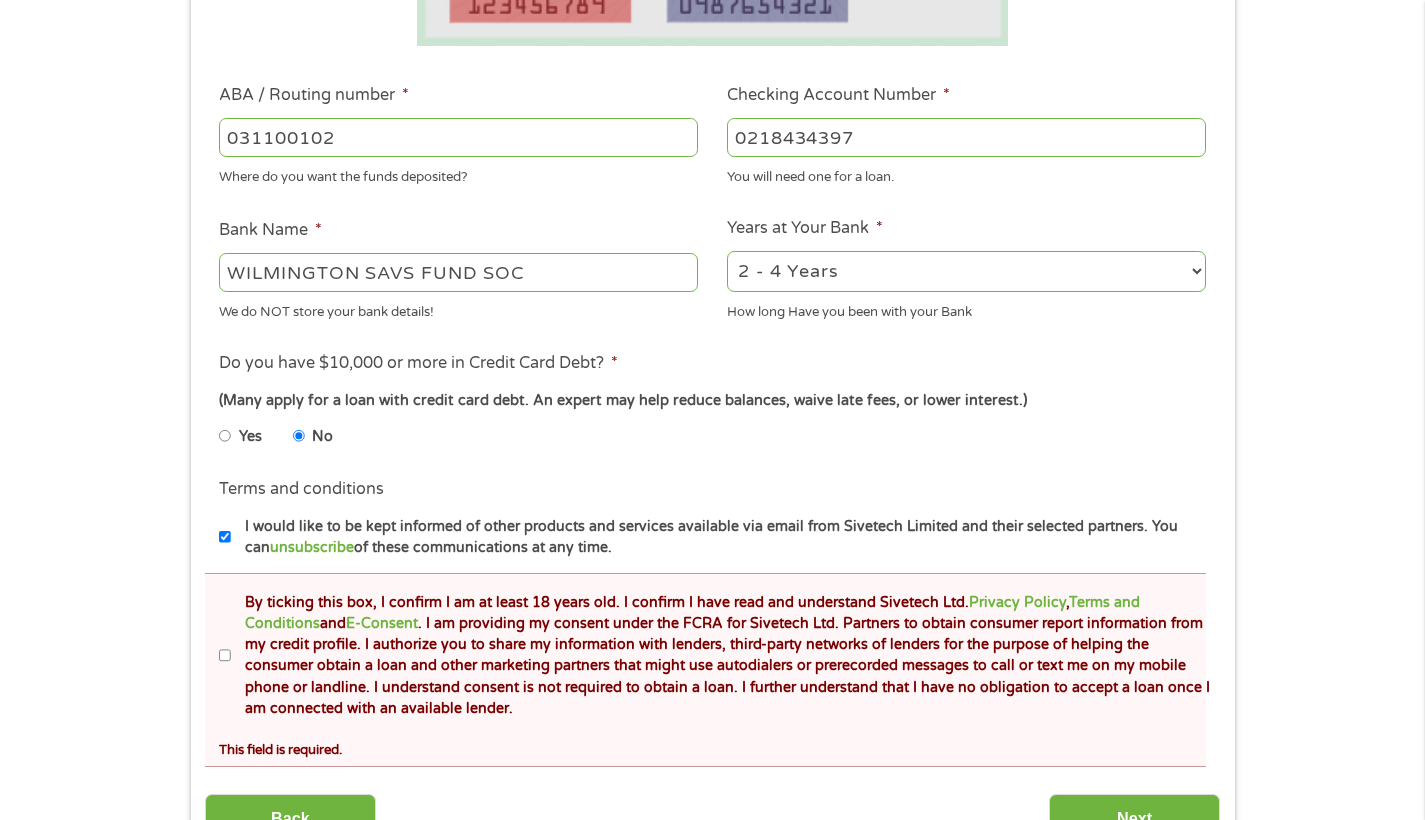 scroll, scrollTop: 748, scrollLeft: 0, axis: vertical 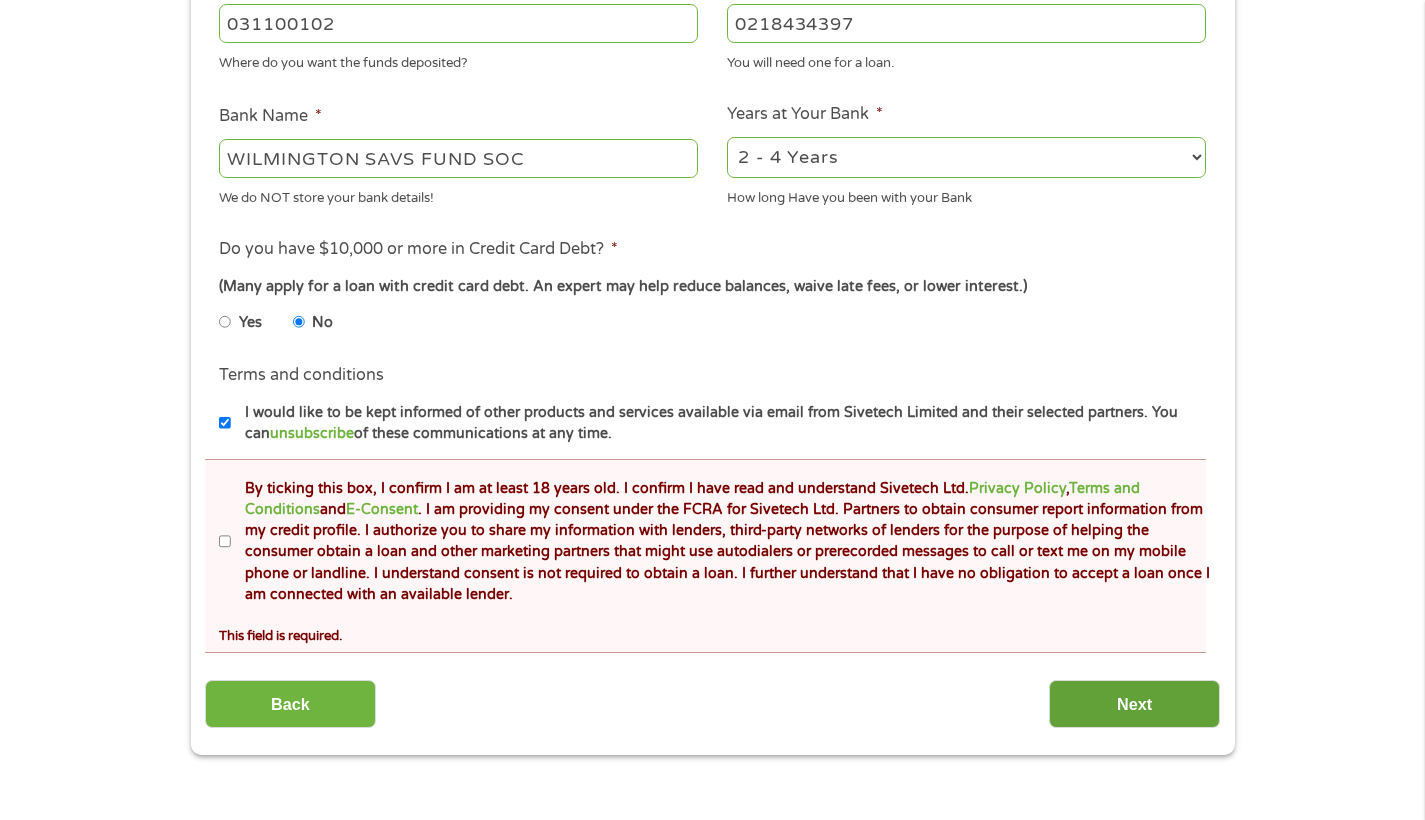 click on "Next" at bounding box center (1134, 704) 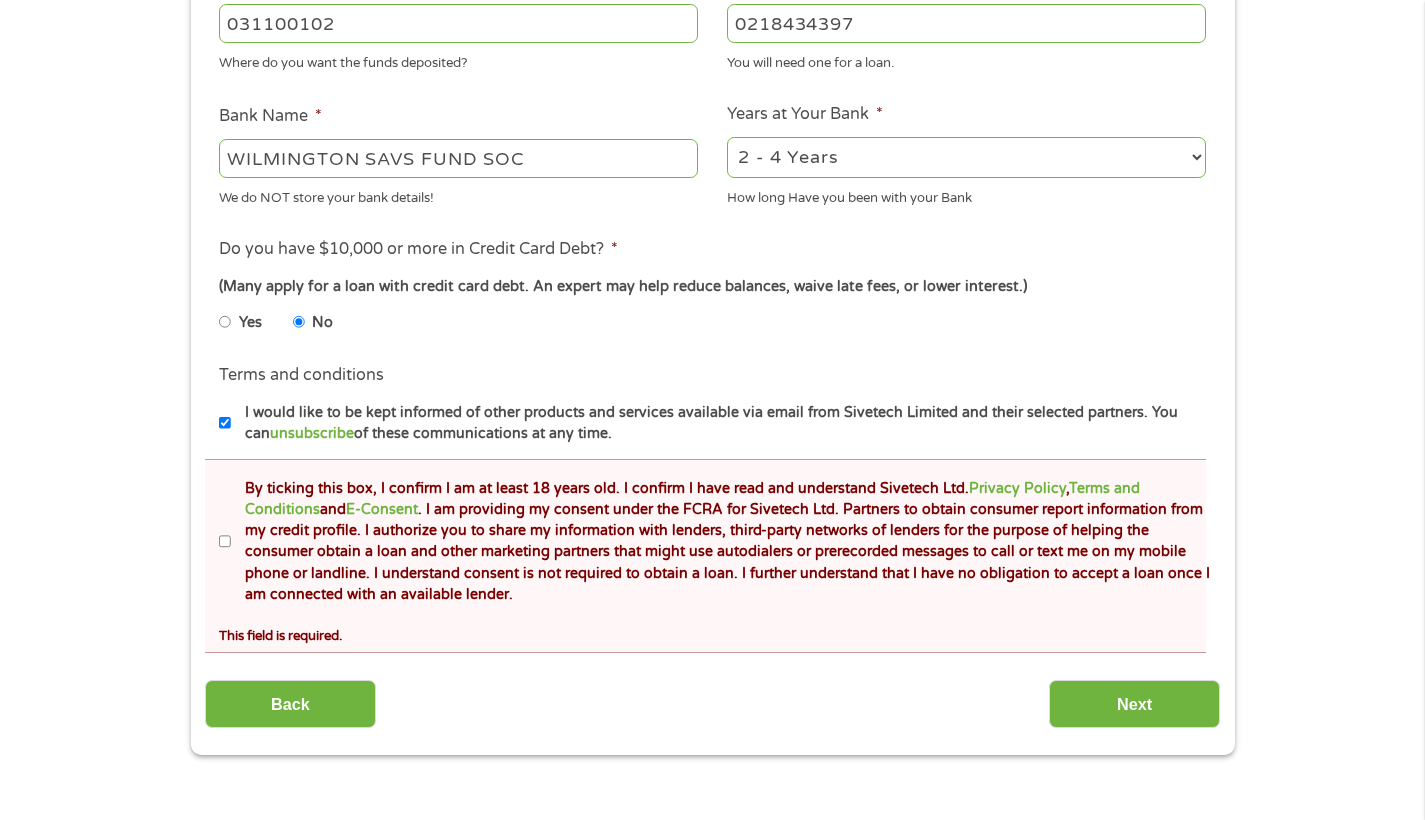 scroll, scrollTop: 716, scrollLeft: 0, axis: vertical 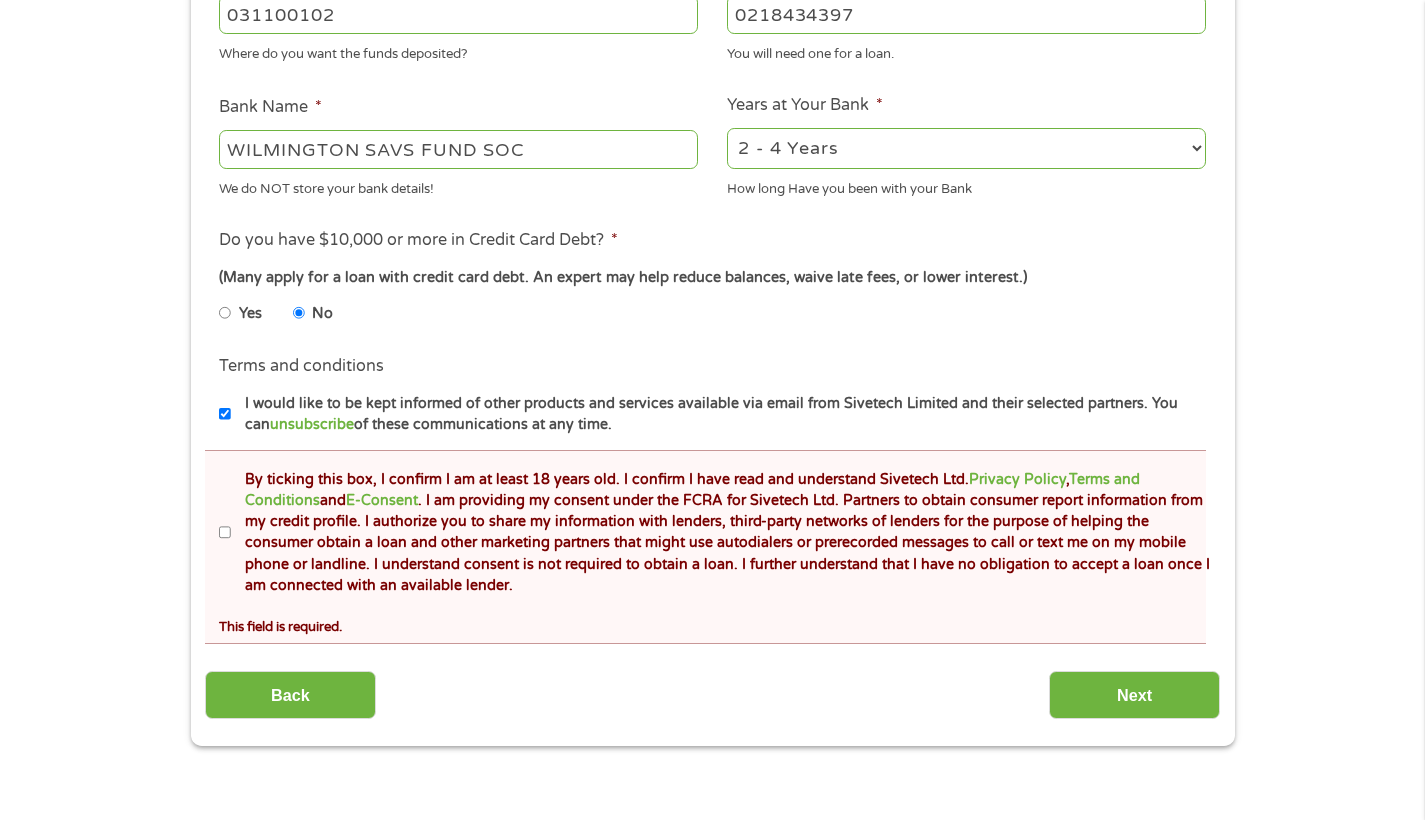 click on "I would like to be kept informed of other products and services available via email from Sivetech Limited and their selected partners. You can   unsubscribe   of these communications at any time." at bounding box center (225, 414) 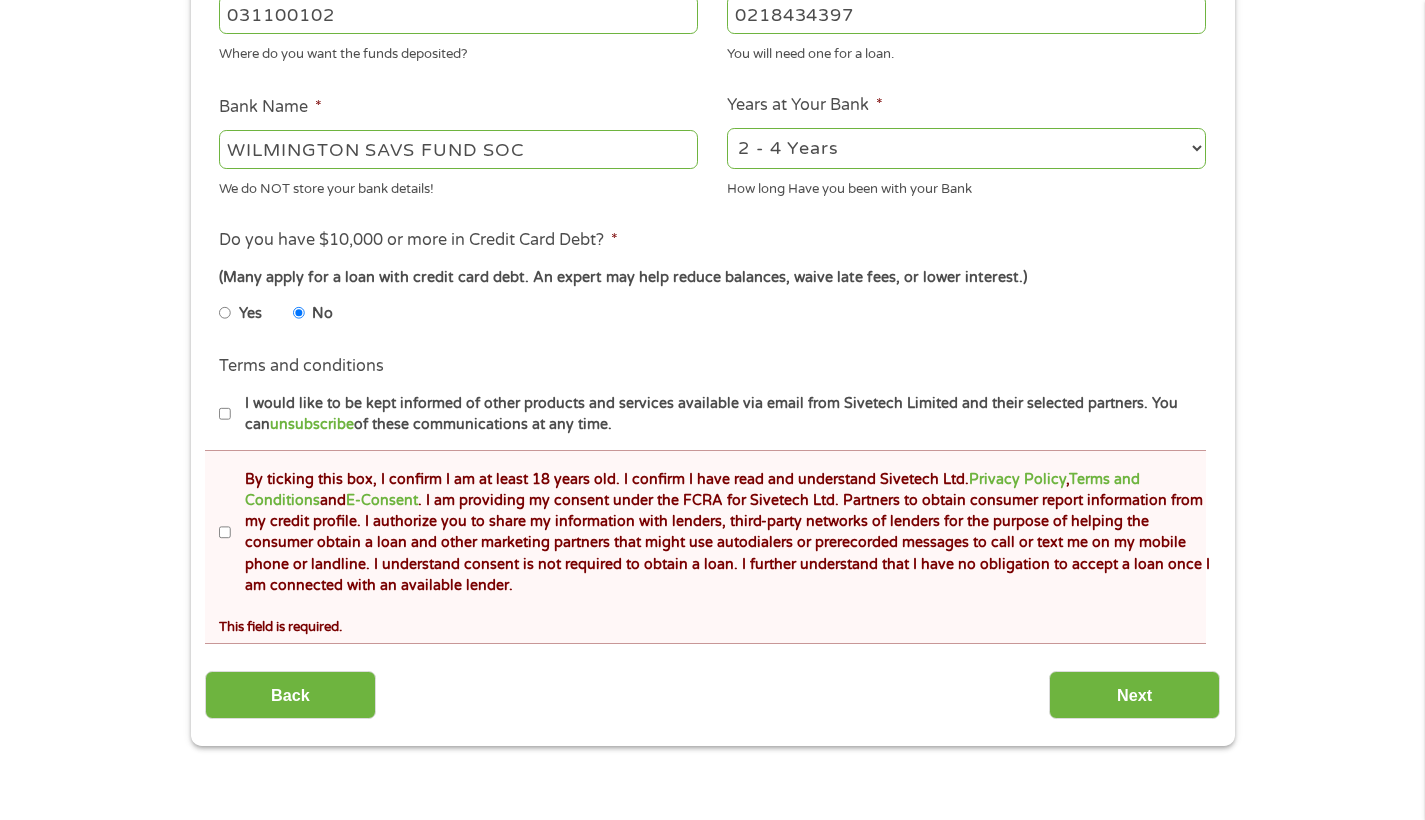 click on "I would like to be kept informed of other products and services available via email from Sivetech Limited and their selected partners. You can   unsubscribe   of these communications at any time." at bounding box center [225, 414] 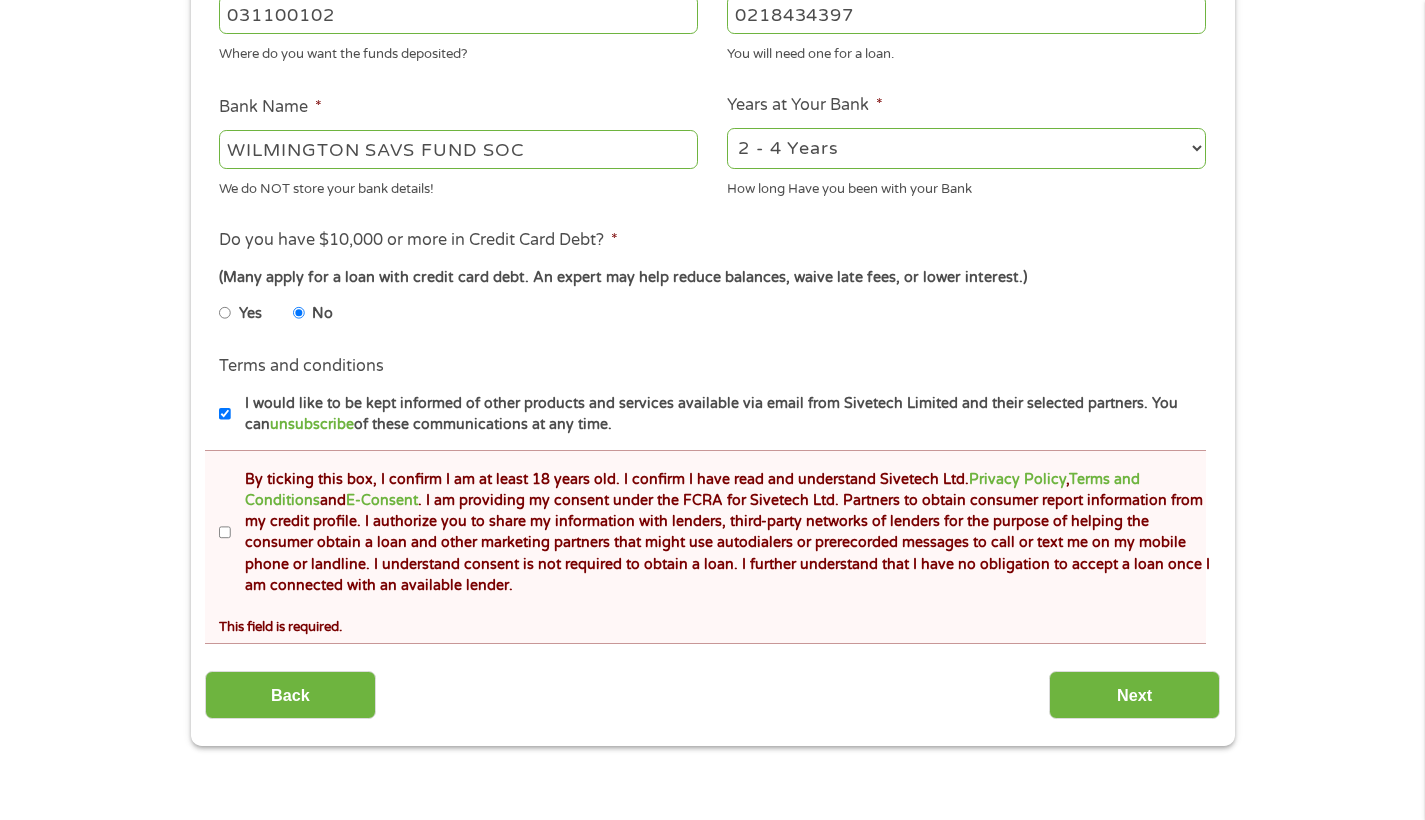 click on "I would like to be kept informed of other products and services available via email from Sivetech Limited and their selected partners. You can   unsubscribe   of these communications at any time." at bounding box center [225, 414] 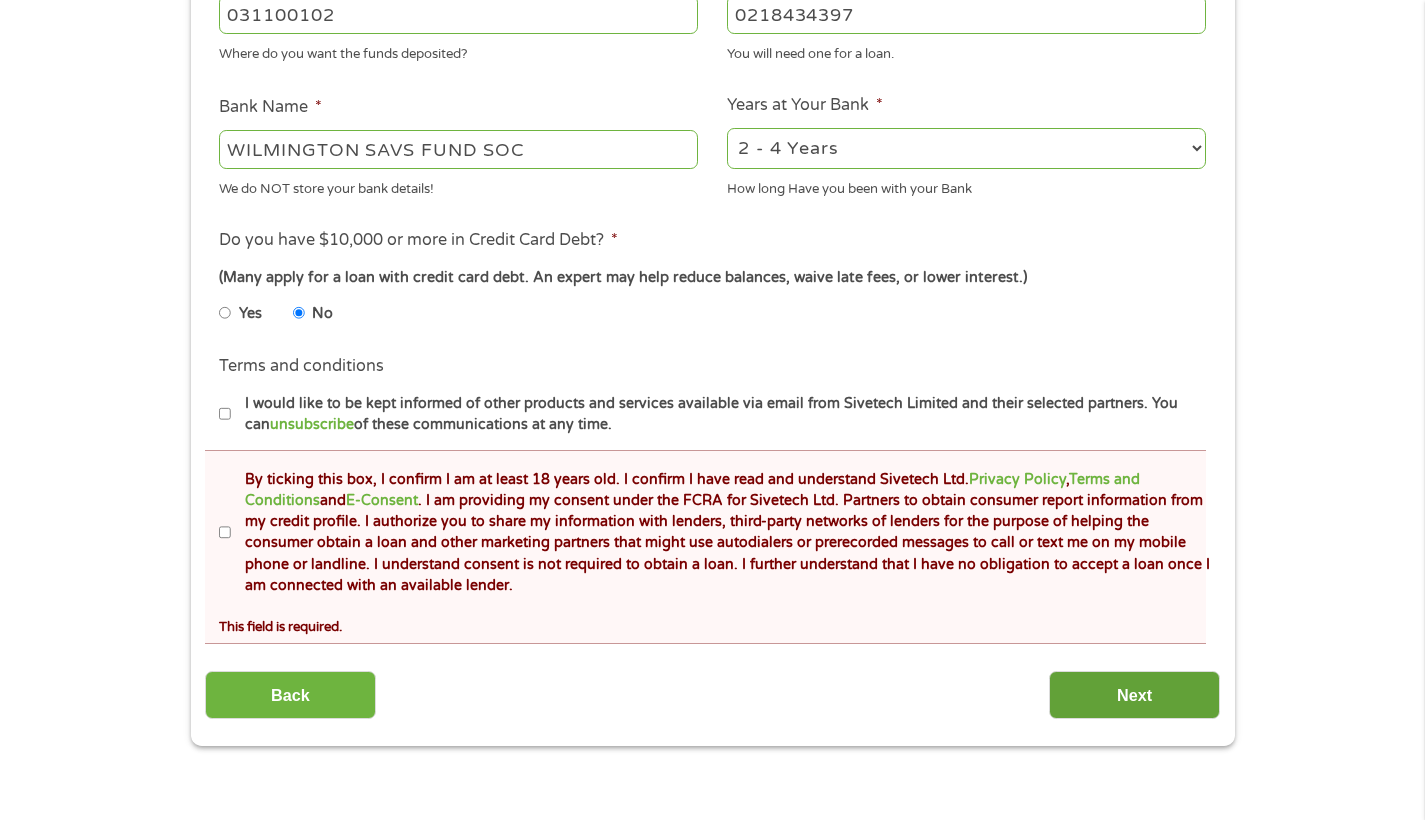 click on "Next" at bounding box center [1134, 695] 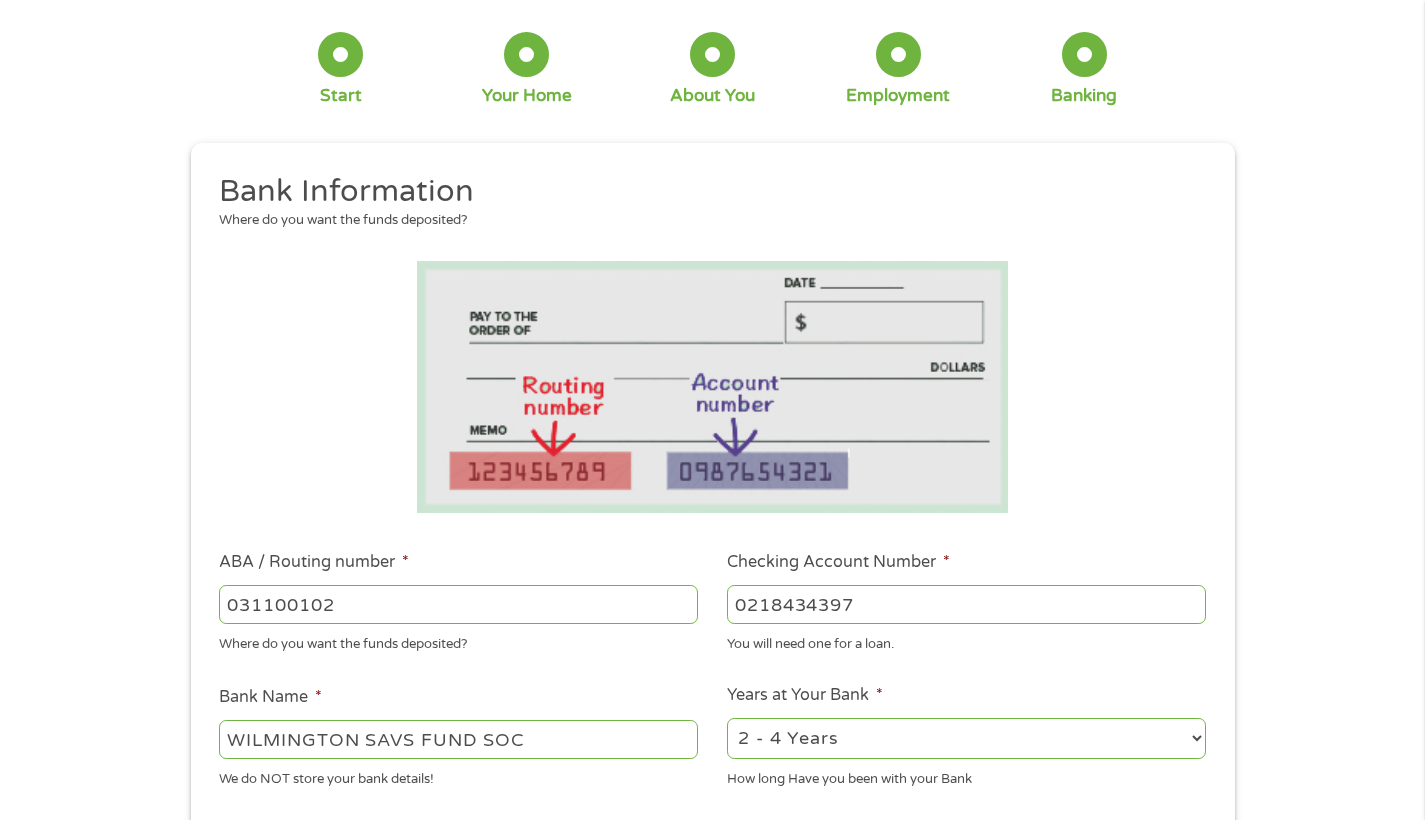 scroll, scrollTop: 8, scrollLeft: 8, axis: both 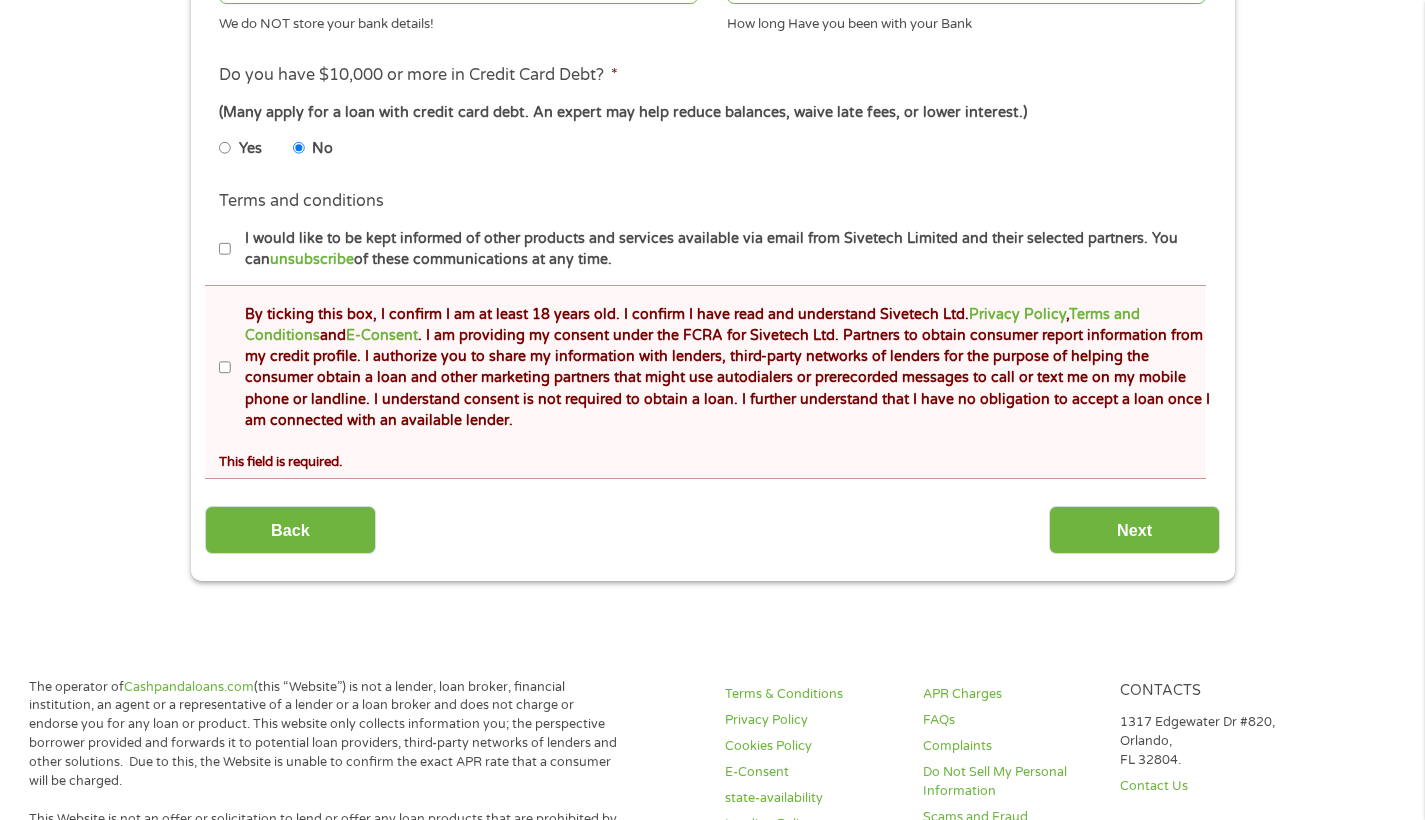 click on "By ticking this box, I confirm I am at least 18 years old. I confirm I have read and understand Sivetech Ltd.  Privacy Policy ,  Terms and Conditions  and  E-Consent . I am providing my consent under the FCRA for Sivetech Ltd. Partners to obtain consumer report information from my credit profile. I authorize you to share my information with lenders, third-party networks of lenders for the purpose of helping the consumer obtain a loan and other marketing partners that might use autodialers or prerecorded messages to call or text me on my mobile phone or landline. I understand consent is not required to obtain a loan. I further understand that I have no obligation to accept a loan once I am connected with an available lender." at bounding box center (225, 368) 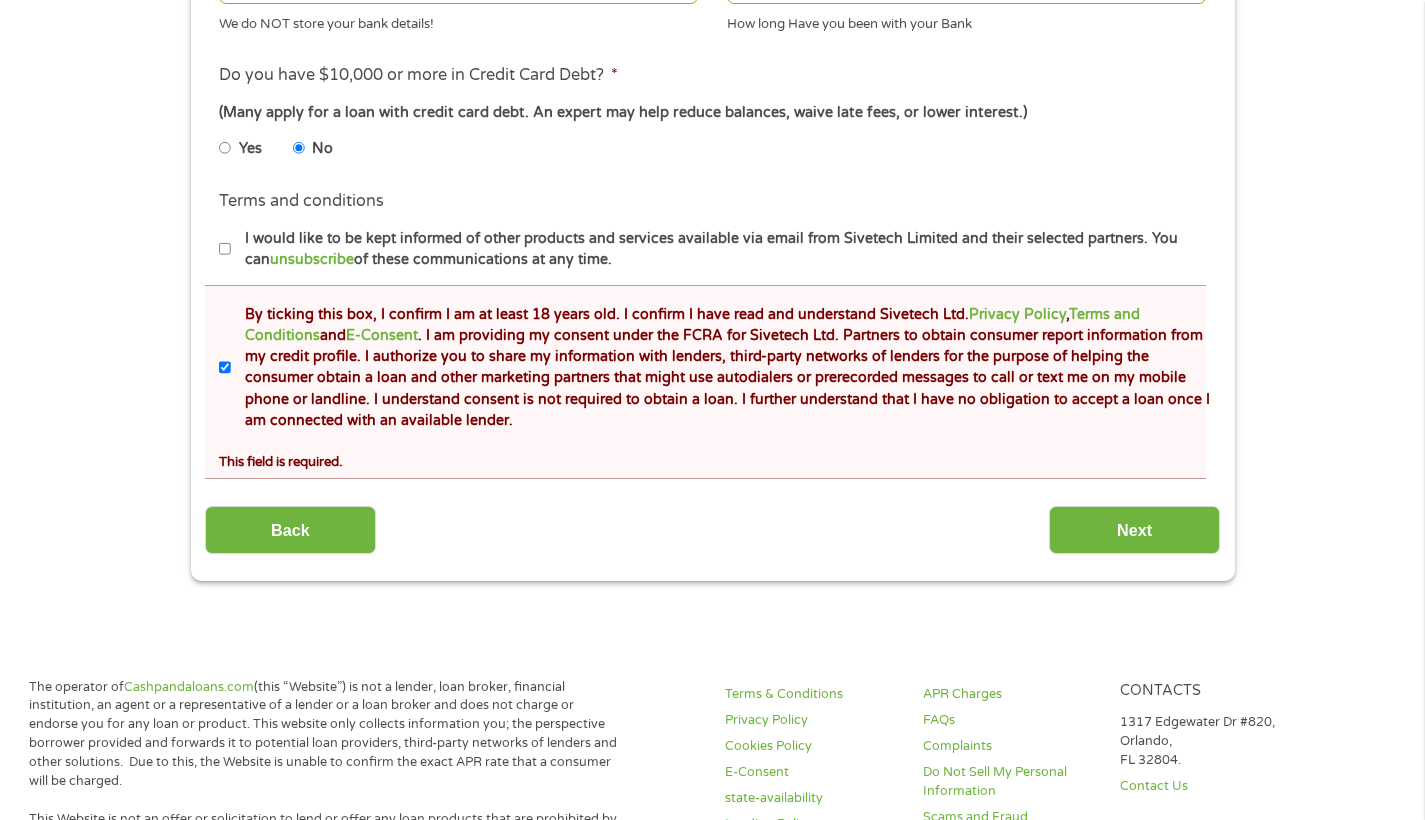 click on "By ticking this box, I confirm I am at least 18 years old. I confirm I have read and understand Sivetech Ltd.  Privacy Policy ,  Terms and Conditions  and  E-Consent . I am providing my consent under the FCRA for Sivetech Ltd. Partners to obtain consumer report information from my credit profile. I authorize you to share my information with lenders, third-party networks of lenders for the purpose of helping the consumer obtain a loan and other marketing partners that might use autodialers or prerecorded messages to call or text me on my mobile phone or landline. I understand consent is not required to obtain a loan. I further understand that I have no obligation to accept a loan once I am connected with an available lender." at bounding box center (225, 368) 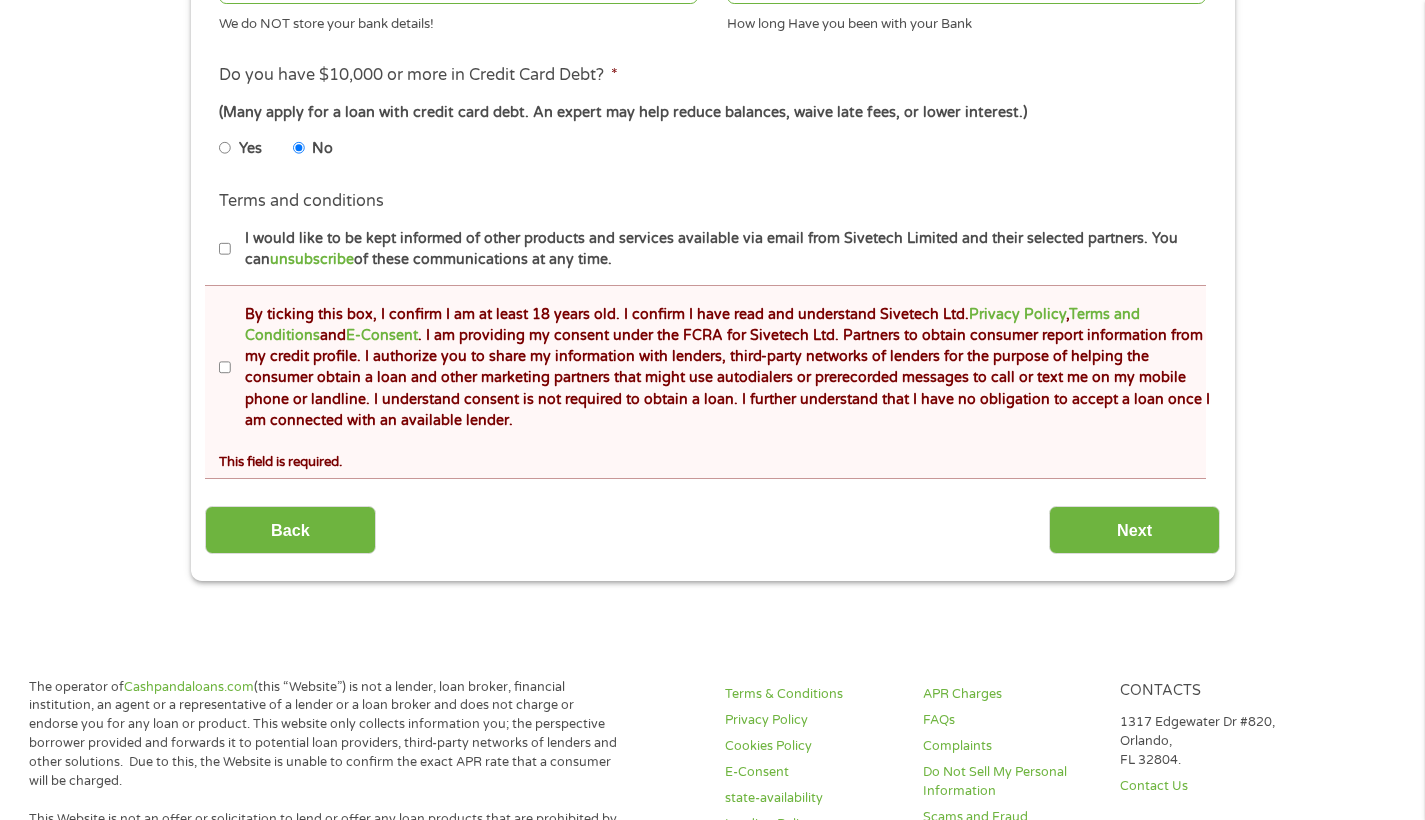 click on "Terms and conditions *
By ticking this box, I confirm I am at least 18 years old. I confirm I have read and understand Sivetech Ltd.  Privacy Policy ,  Terms and Conditions  and  E-Consent . I am providing my consent under the FCRA for Sivetech Ltd. Partners to obtain consumer report information from my credit profile. I authorize you to share my information with lenders, third-party networks of lenders for the purpose of helping the consumer obtain a loan and other marketing partners that might use autodialers or prerecorded messages to call or text me on my mobile phone or landline. I understand consent is not required to obtain a loan. I further understand that I have no obligation to accept a loan once I am connected with an available lender.
This field is required." at bounding box center [705, 382] 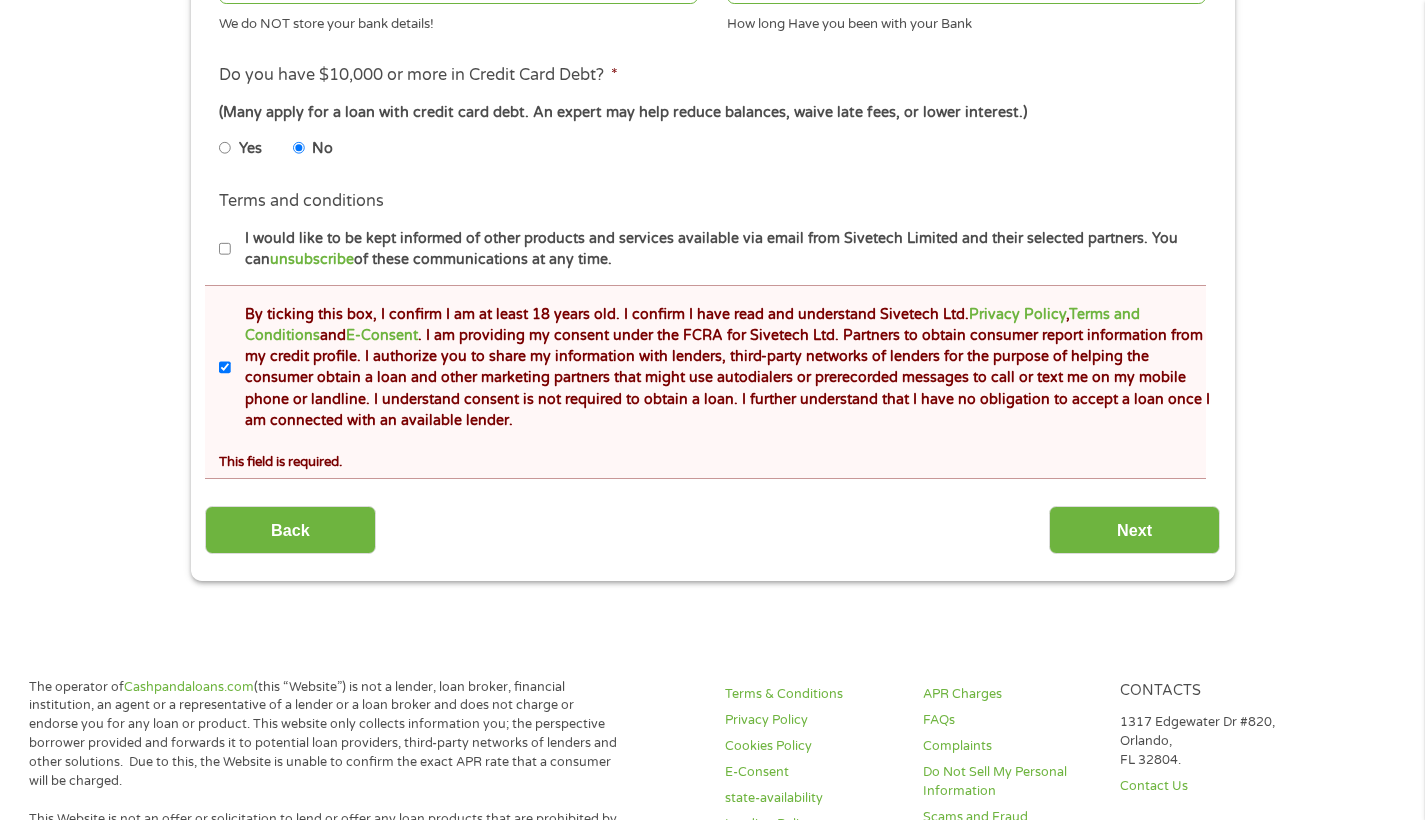 click on "By ticking this box, I confirm I am at least 18 years old. I confirm I have read and understand Sivetech Ltd.  Privacy Policy ,  Terms and Conditions  and  E-Consent . I am providing my consent under the FCRA for Sivetech Ltd. Partners to obtain consumer report information from my credit profile. I authorize you to share my information with lenders, third-party networks of lenders for the purpose of helping the consumer obtain a loan and other marketing partners that might use autodialers or prerecorded messages to call or text me on my mobile phone or landline. I understand consent is not required to obtain a loan. I further understand that I have no obligation to accept a loan once I am connected with an available lender." at bounding box center (225, 368) 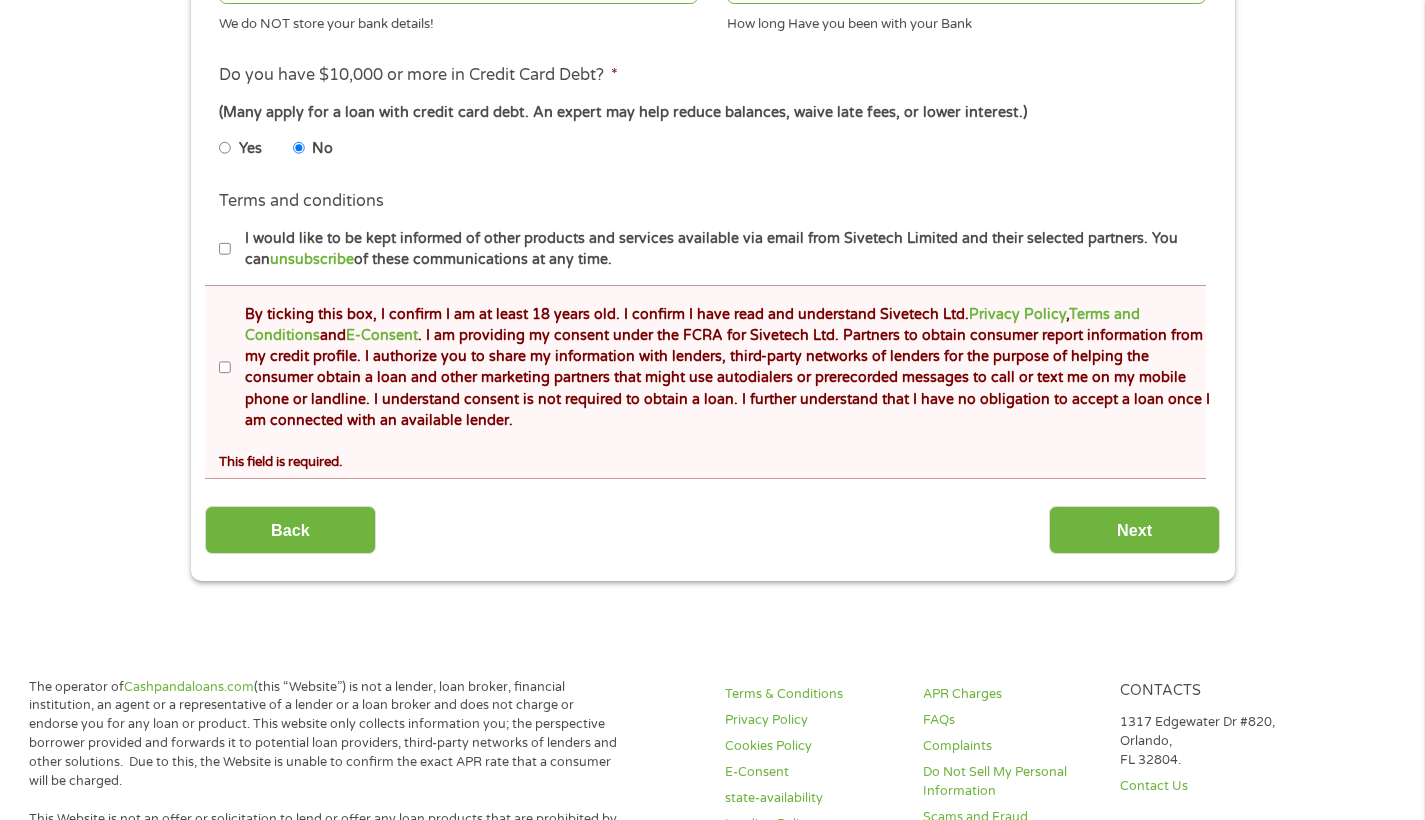 click on "By ticking this box, I confirm I am at least 18 years old. I confirm I have read and understand Sivetech Ltd.  Privacy Policy ,  Terms and Conditions  and  E-Consent . I am providing my consent under the FCRA for Sivetech Ltd. Partners to obtain consumer report information from my credit profile. I authorize you to share my information with lenders, third-party networks of lenders for the purpose of helping the consumer obtain a loan and other marketing partners that might use autodialers or prerecorded messages to call or text me on my mobile phone or landline. I understand consent is not required to obtain a loan. I further understand that I have no obligation to accept a loan once I am connected with an available lender." at bounding box center (225, 368) 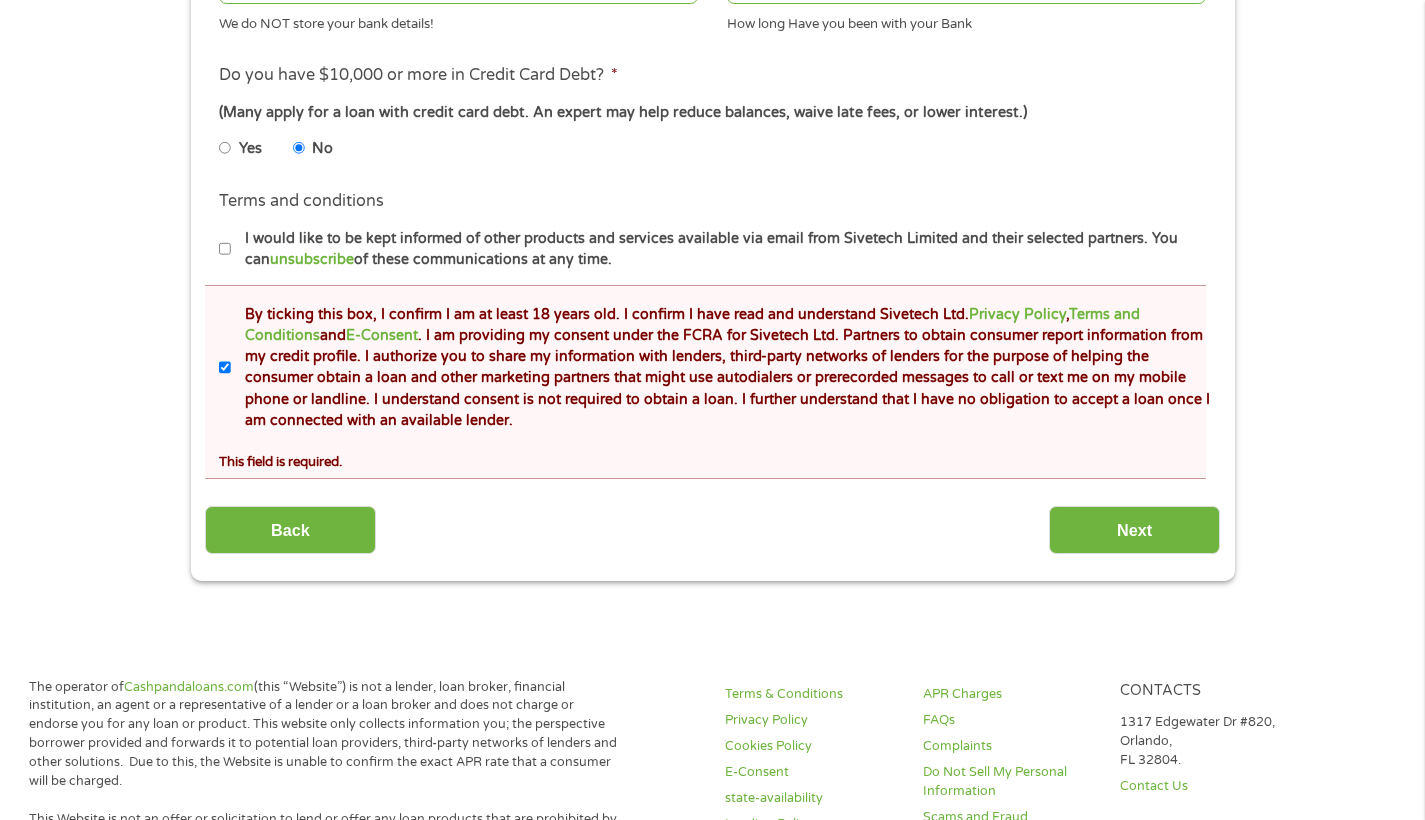 click on "I would like to be kept informed of other products and services available via email from Sivetech Limited and their selected partners. You can   unsubscribe   of these communications at any time." at bounding box center (225, 249) 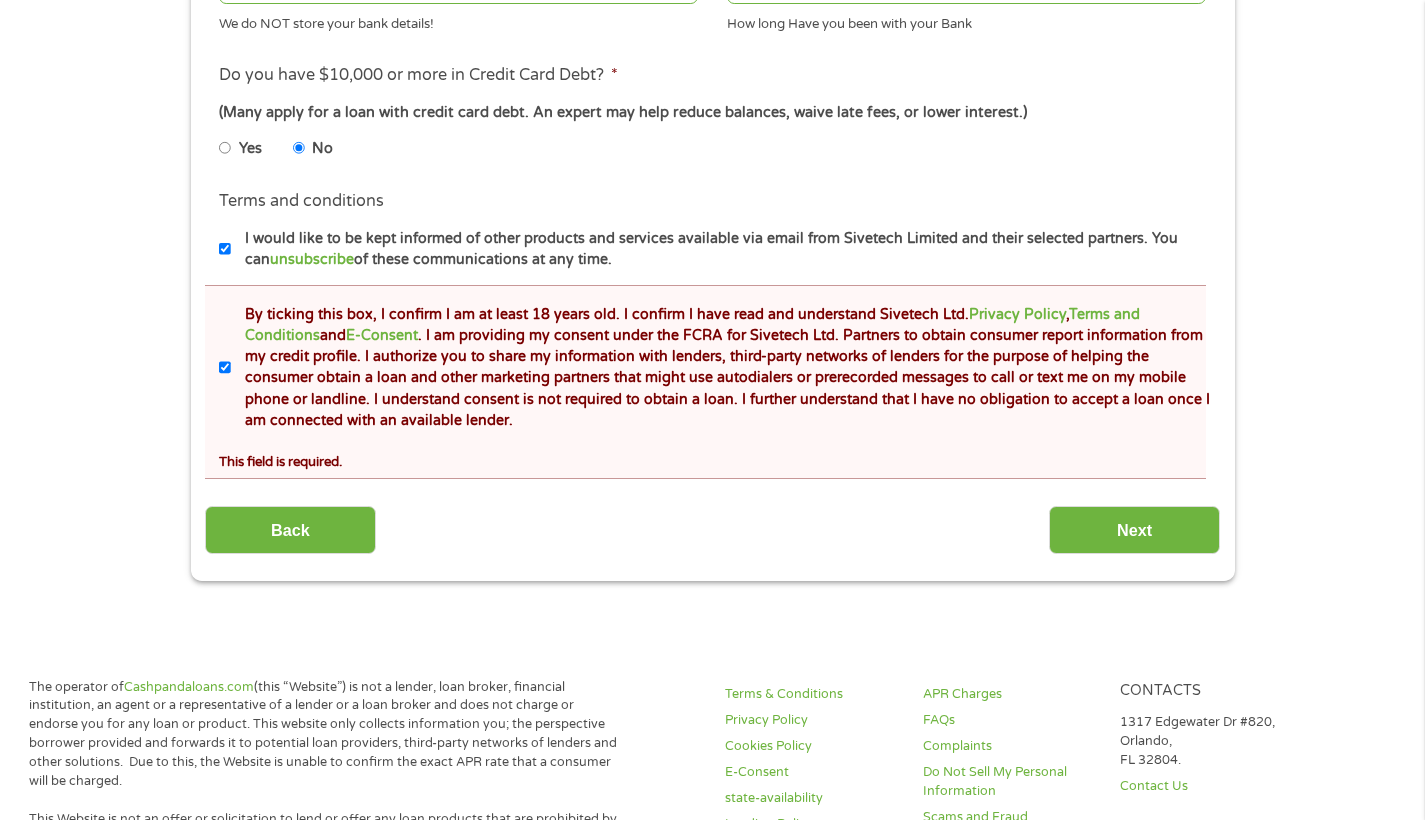 click on "I would like to be kept informed of other products and services available via email from Sivetech Limited and their selected partners. You can   unsubscribe   of these communications at any time." at bounding box center [225, 249] 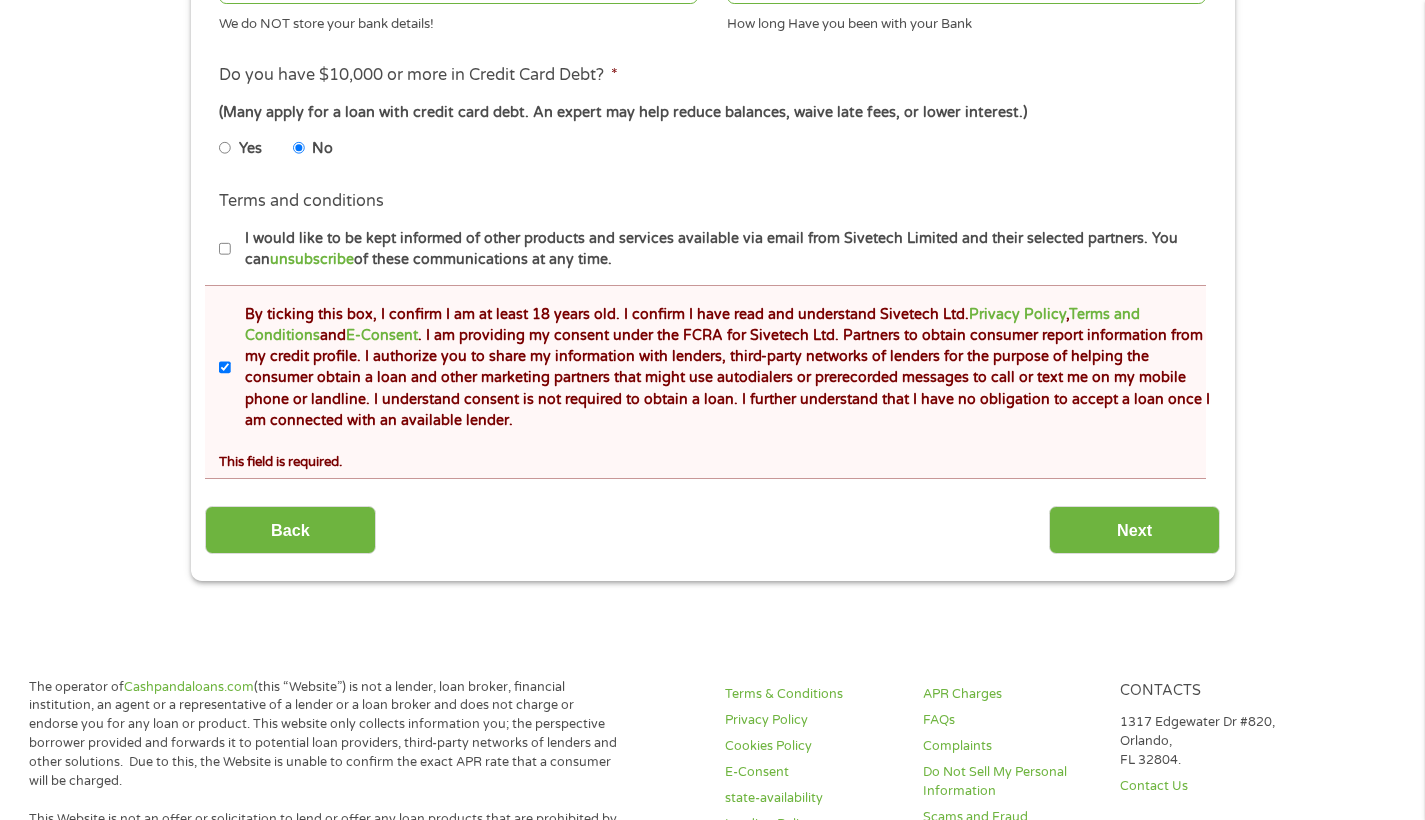 click on "I would like to be kept informed of other products and services available via email from Sivetech Limited and their selected partners. You can   unsubscribe   of these communications at any time." at bounding box center (225, 249) 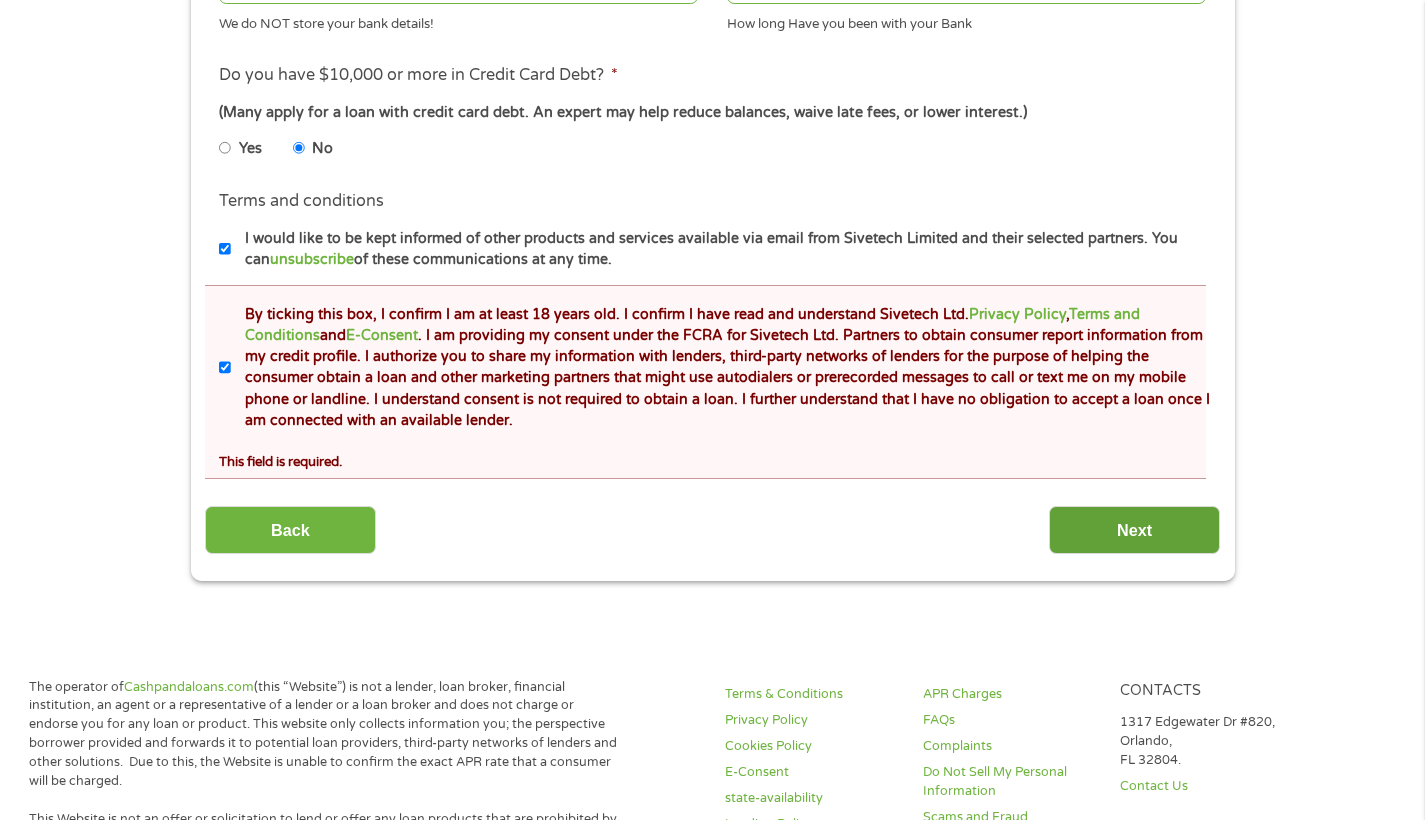 click on "Next" at bounding box center [1134, 530] 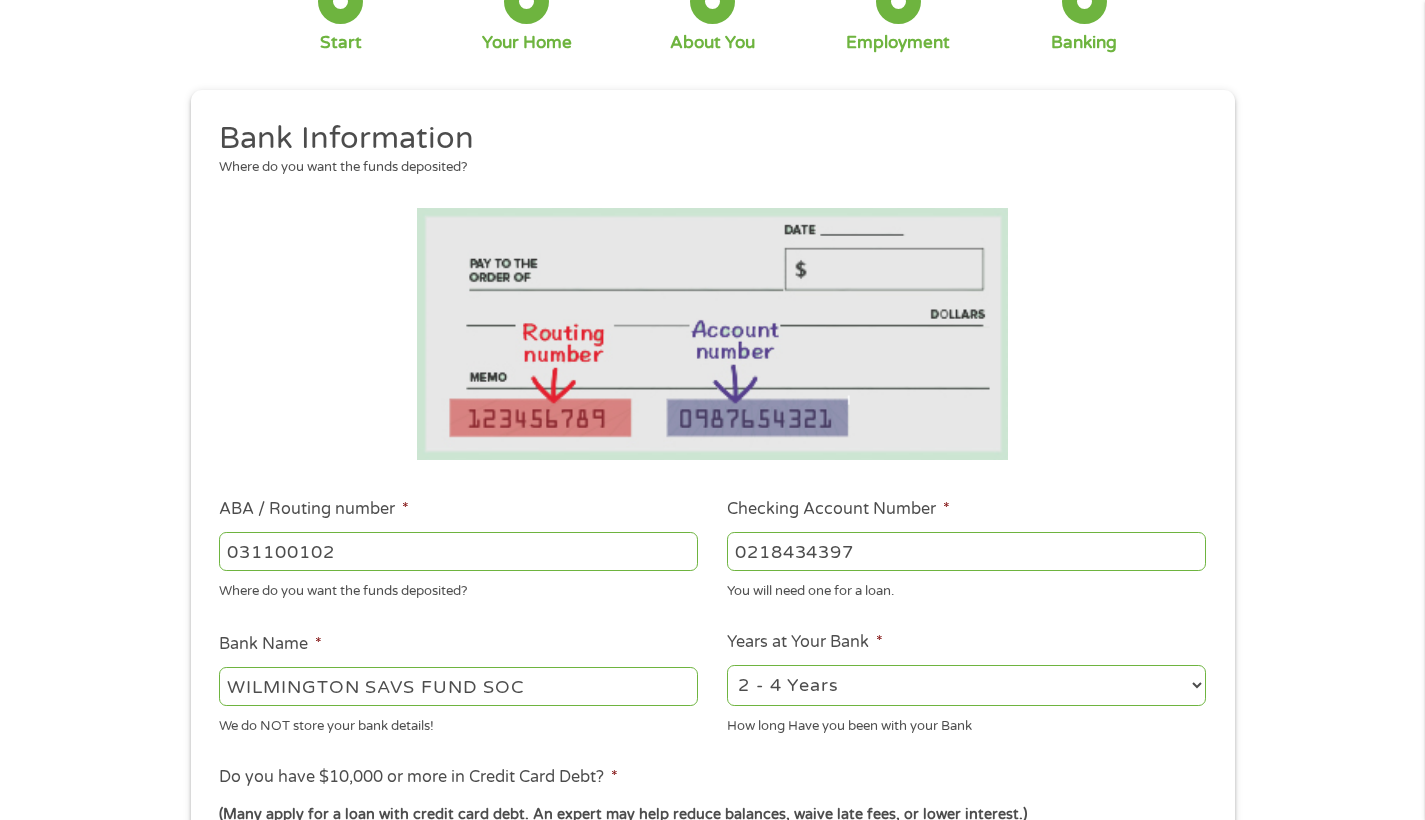 scroll, scrollTop: 8, scrollLeft: 8, axis: both 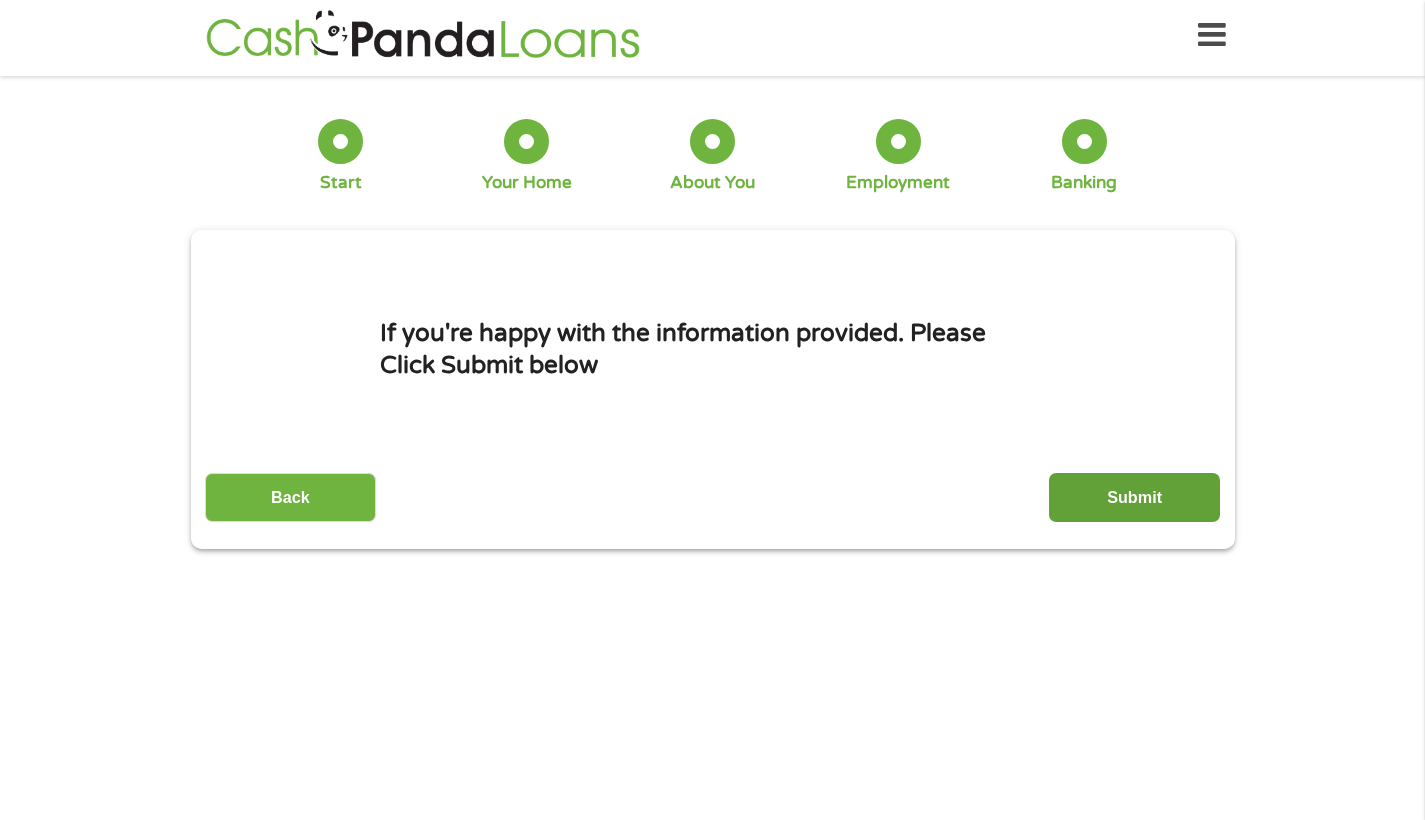 click on "Submit" at bounding box center [1134, 497] 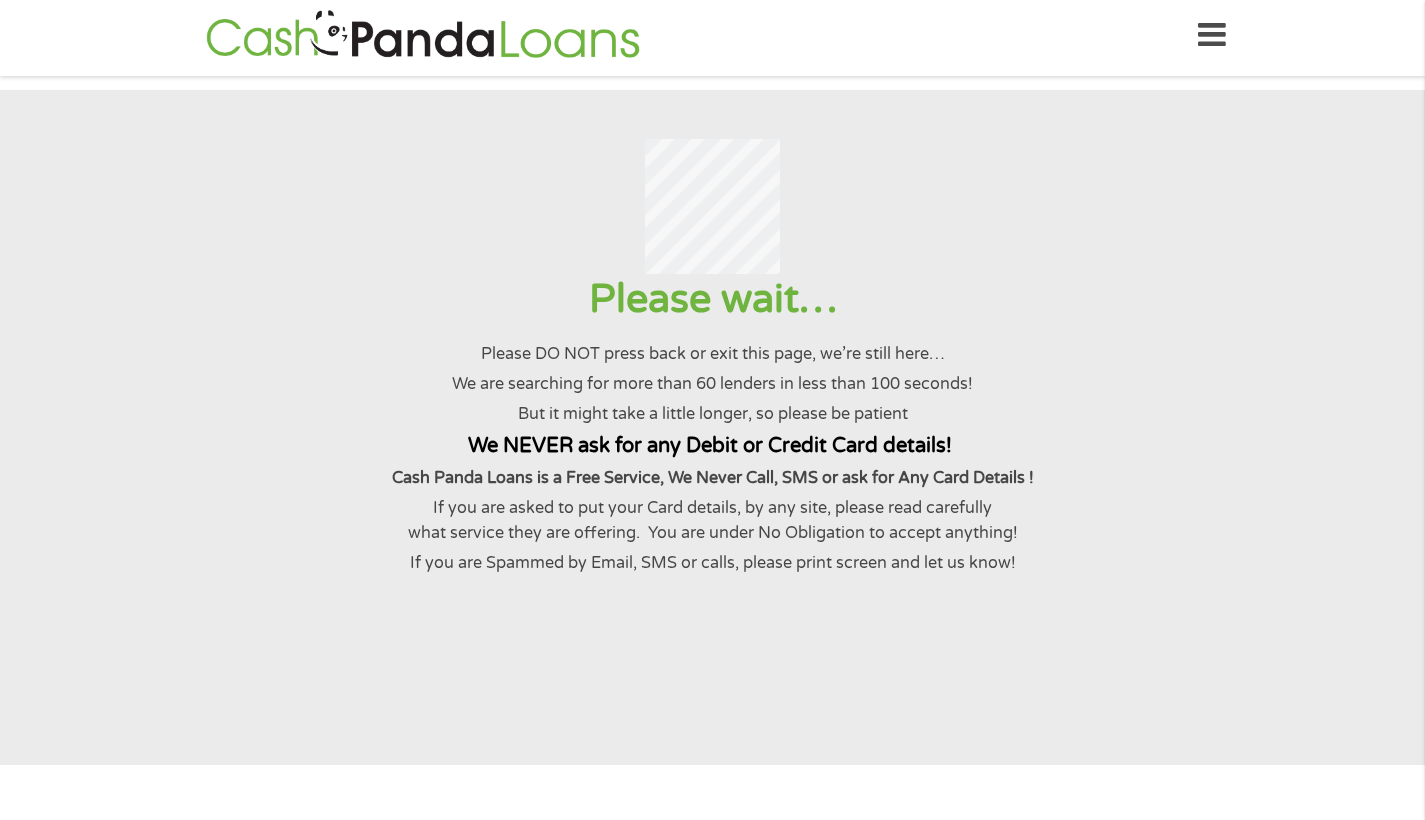 scroll, scrollTop: 0, scrollLeft: 0, axis: both 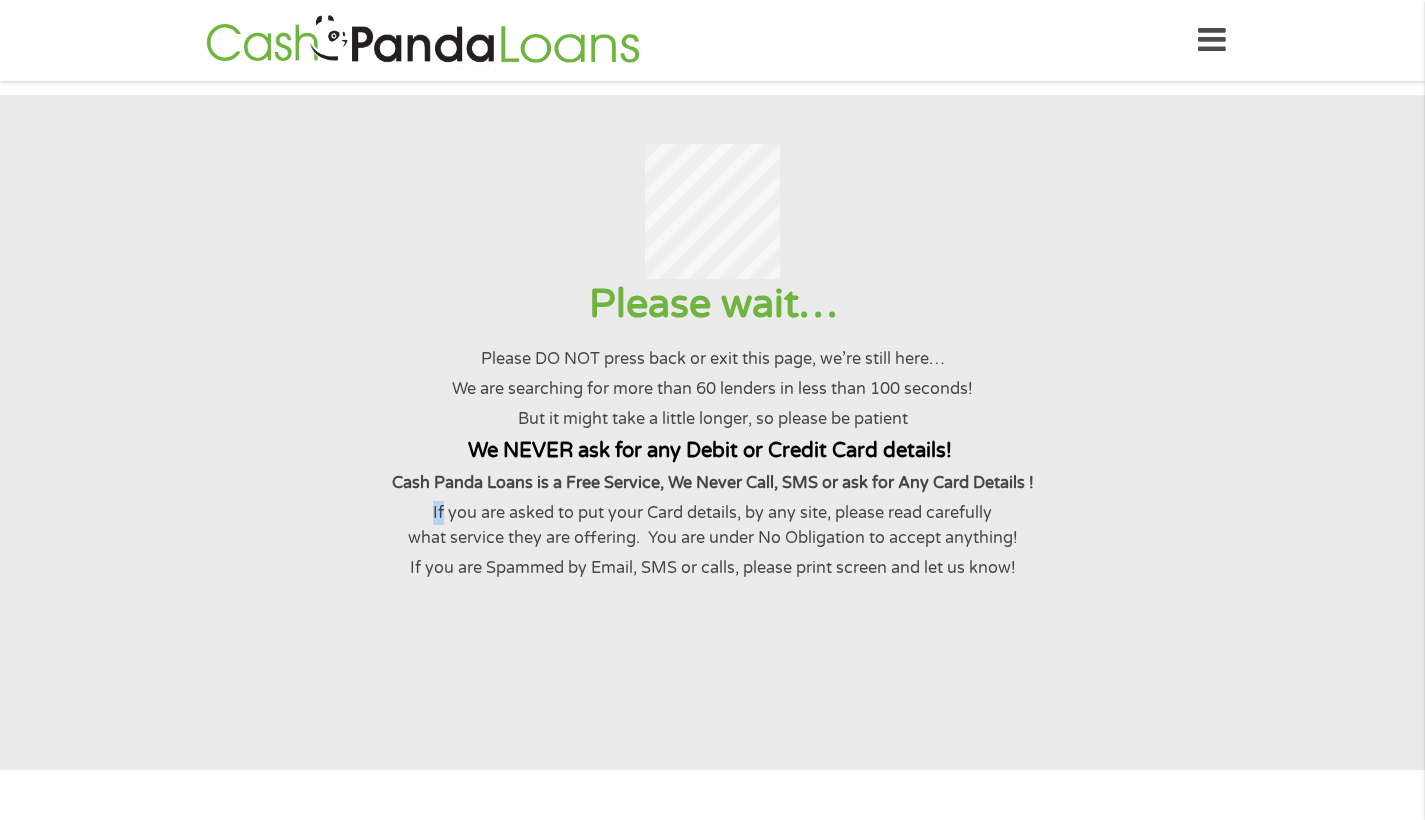 click on "Please wait… Please DO NOT press back or exit this page, we’re still here… We are searching for more than 60 lenders in less than 100 seconds! But it might take a little longer, so please be patient We NEVER ask for any Debit or Credit Card details!    Cash Panda Loans is a Free Service, We Never Call, SMS or ask for Any Card Details ! If you are asked to put your Card details, by any site, please read carefully  what service they are offering.  You are under No Obligation to accept anything! If you are Spammed by Email, SMS or calls, please print screen and let us know!" at bounding box center [712, 429] 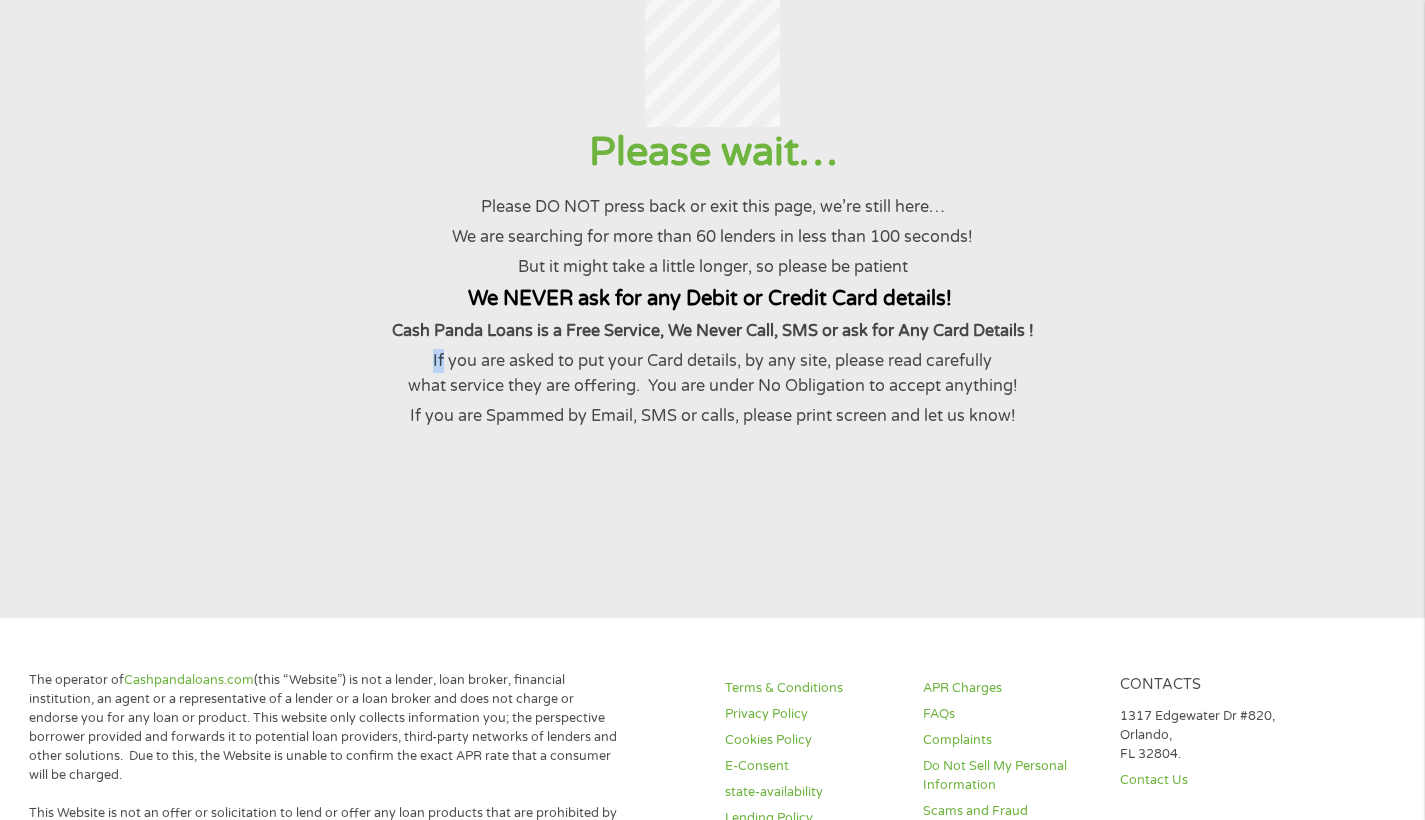 scroll, scrollTop: 0, scrollLeft: 0, axis: both 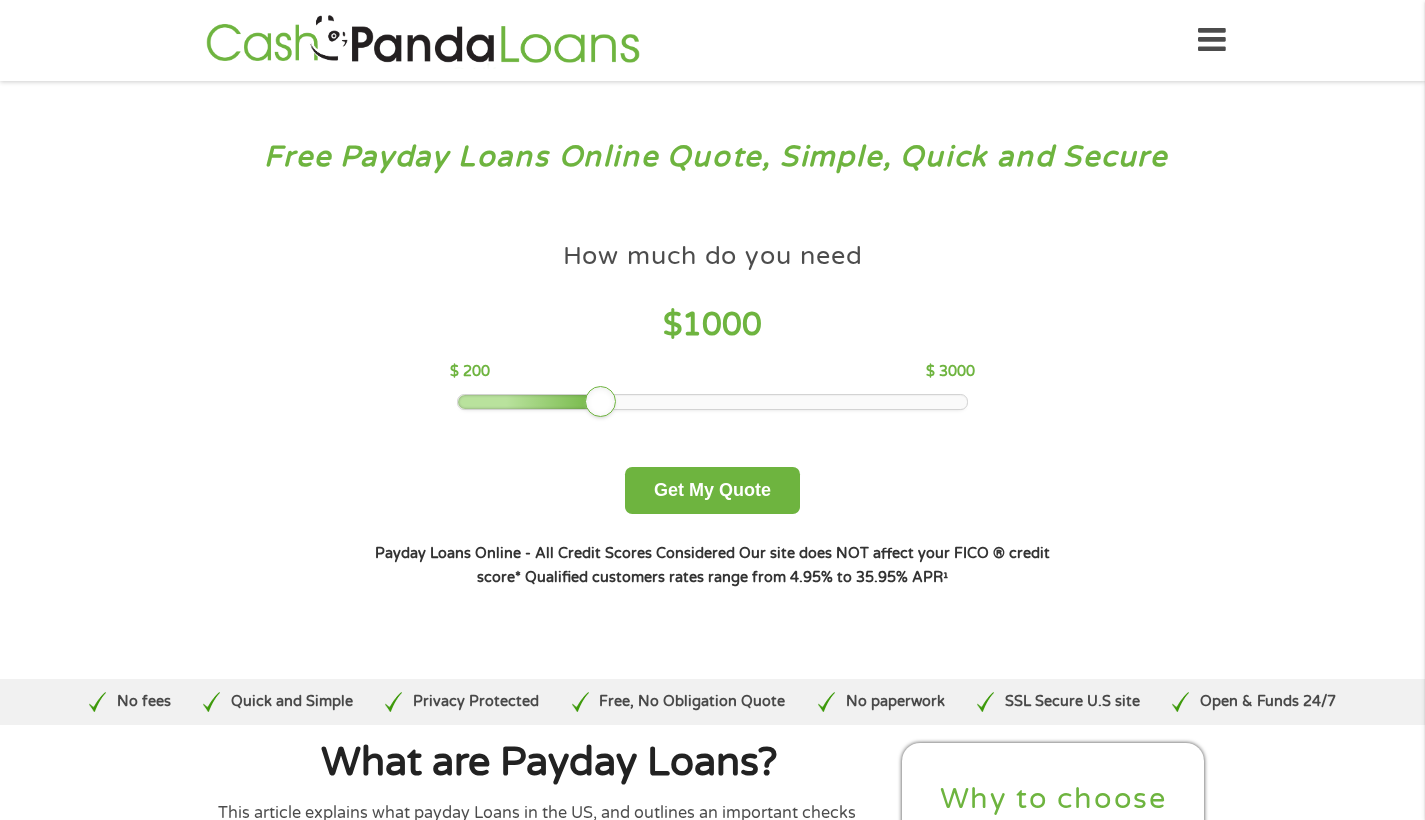 click on "How much do you need $  1000 $ 200 $ 3000   Get My Quote" at bounding box center [712, 373] 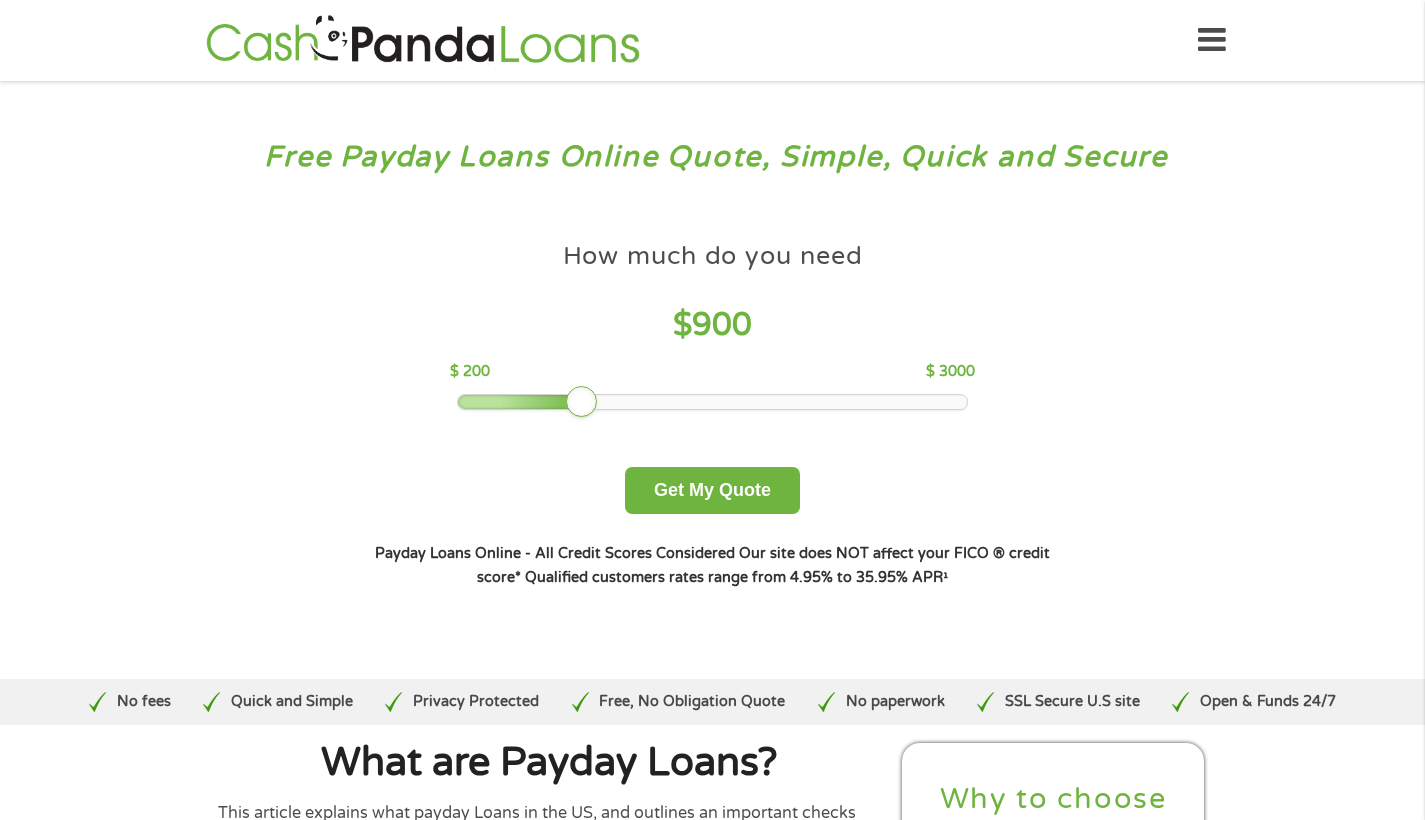 click at bounding box center (712, 402) 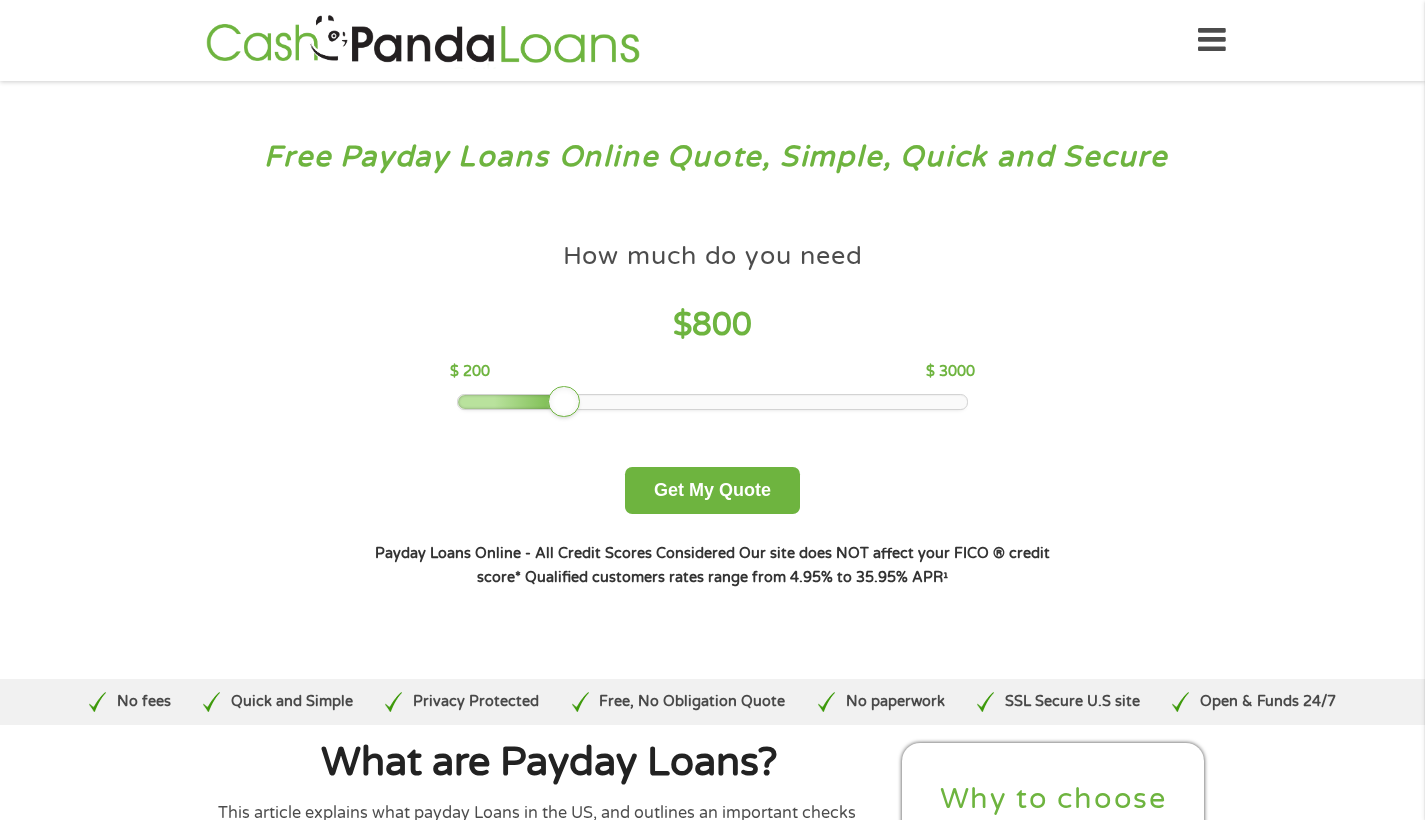 drag, startPoint x: 599, startPoint y: 403, endPoint x: 569, endPoint y: 403, distance: 30 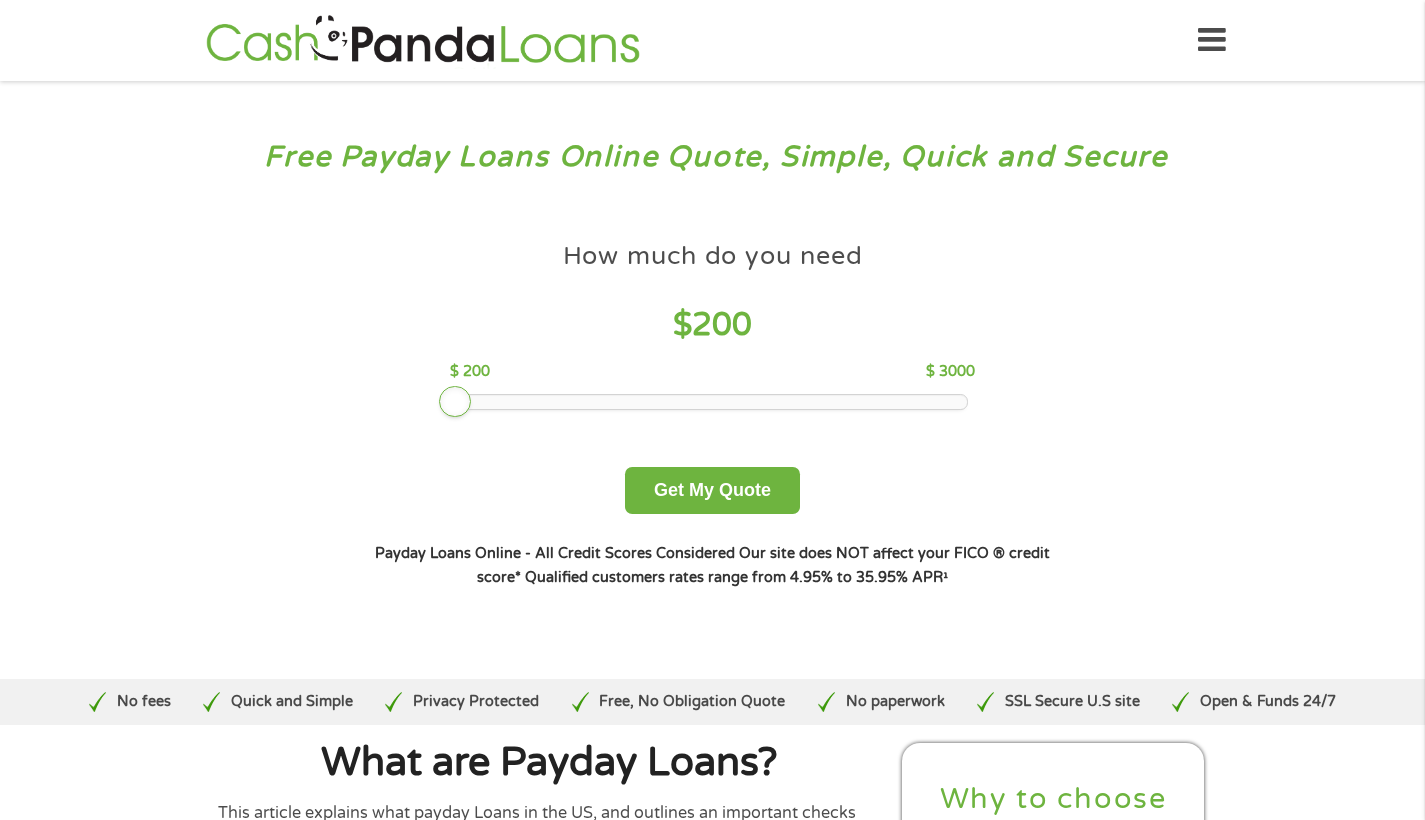 click at bounding box center [712, 402] 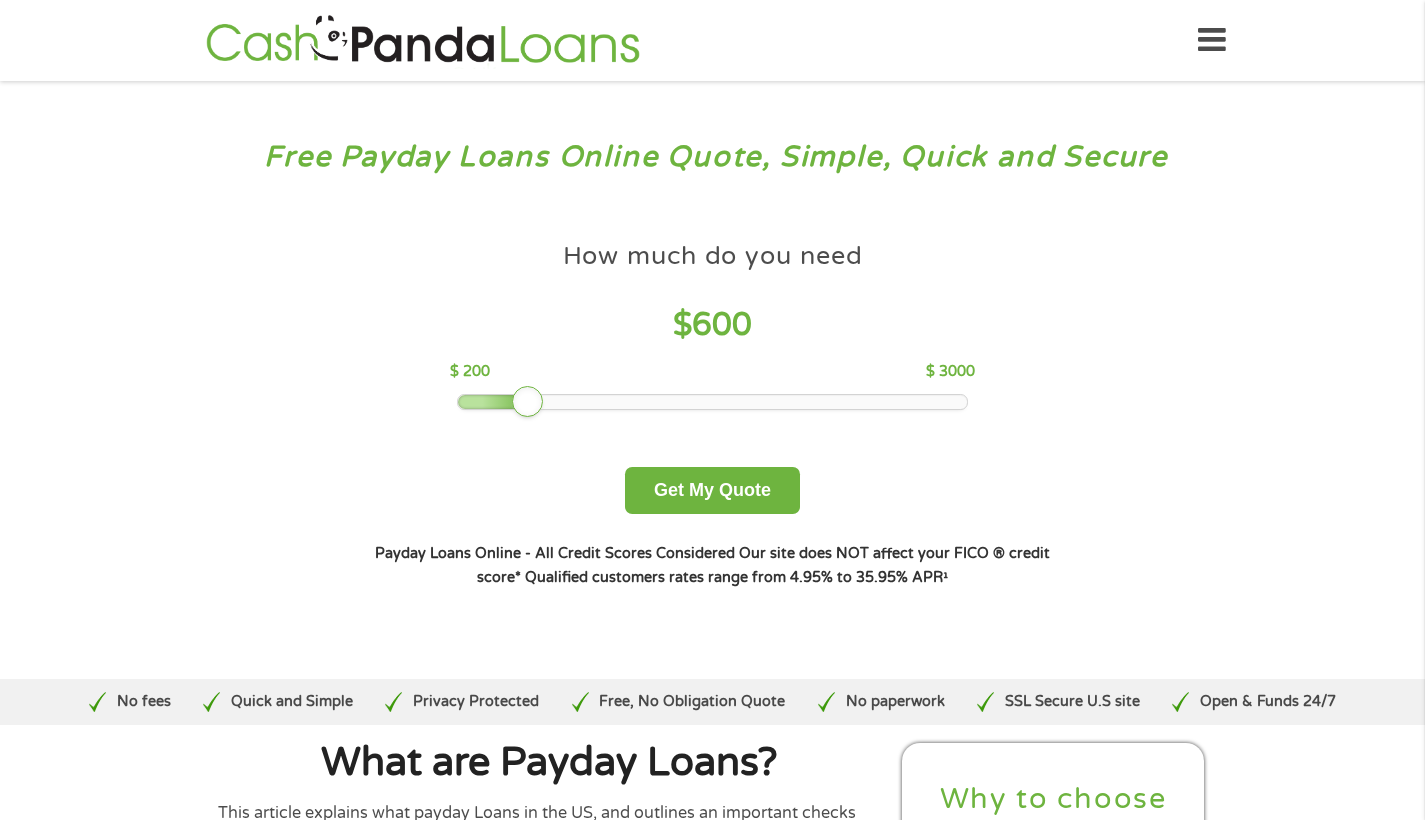 click at bounding box center (712, 402) 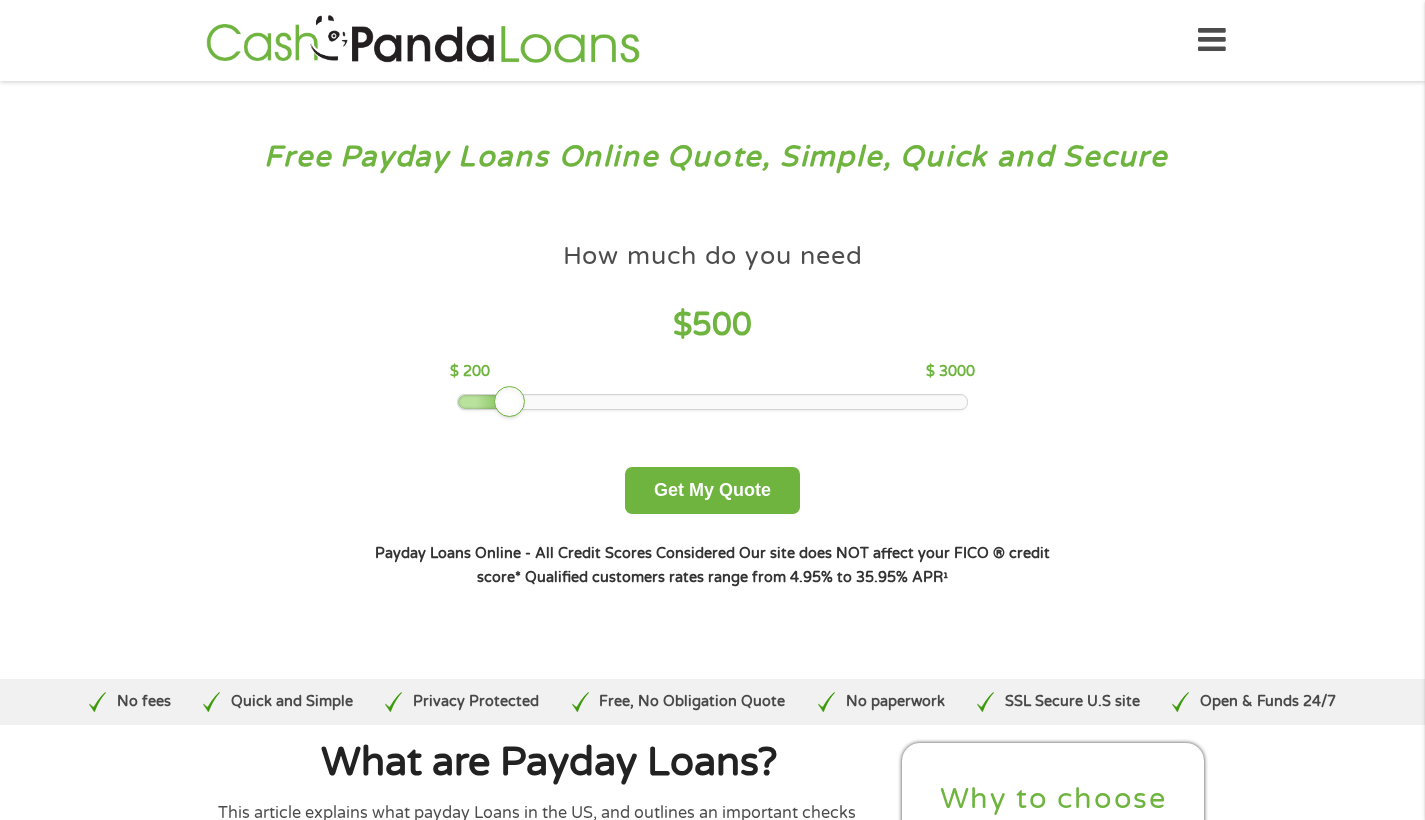 click on "How much do you need $  500 $ 200 $ 3000   Get My Quote" at bounding box center (712, 373) 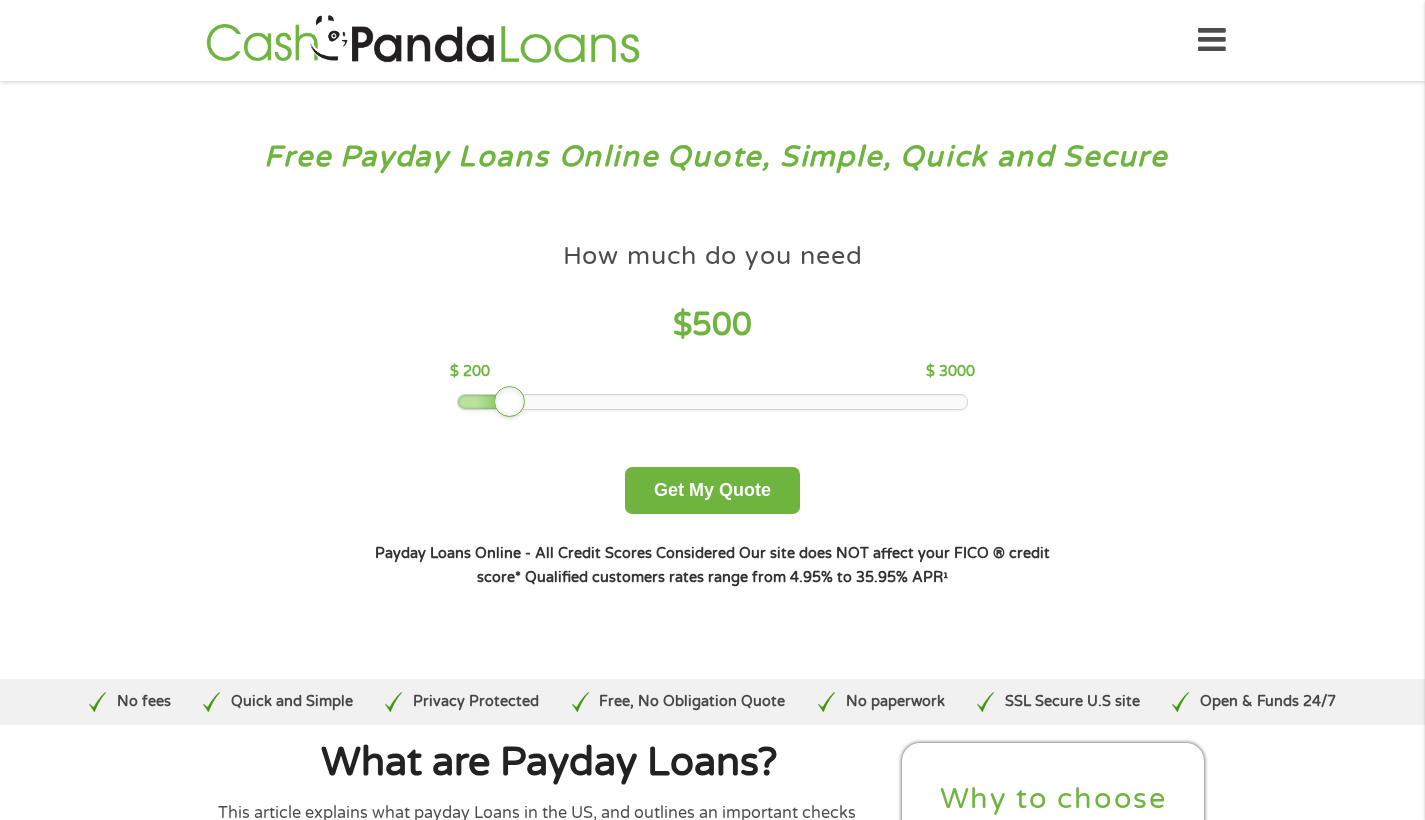 click at bounding box center (510, 402) 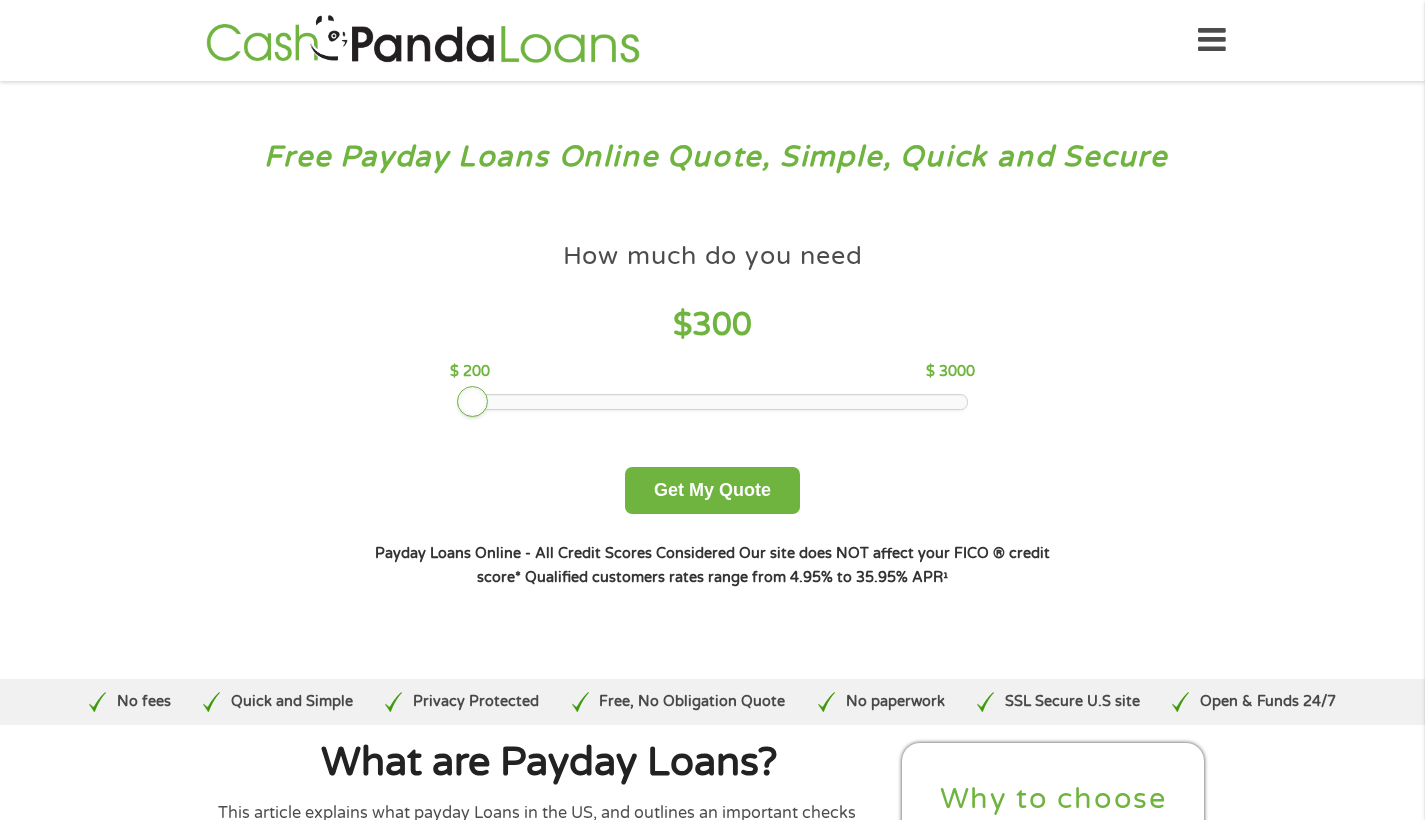 drag, startPoint x: 531, startPoint y: 396, endPoint x: 543, endPoint y: 399, distance: 12.369317 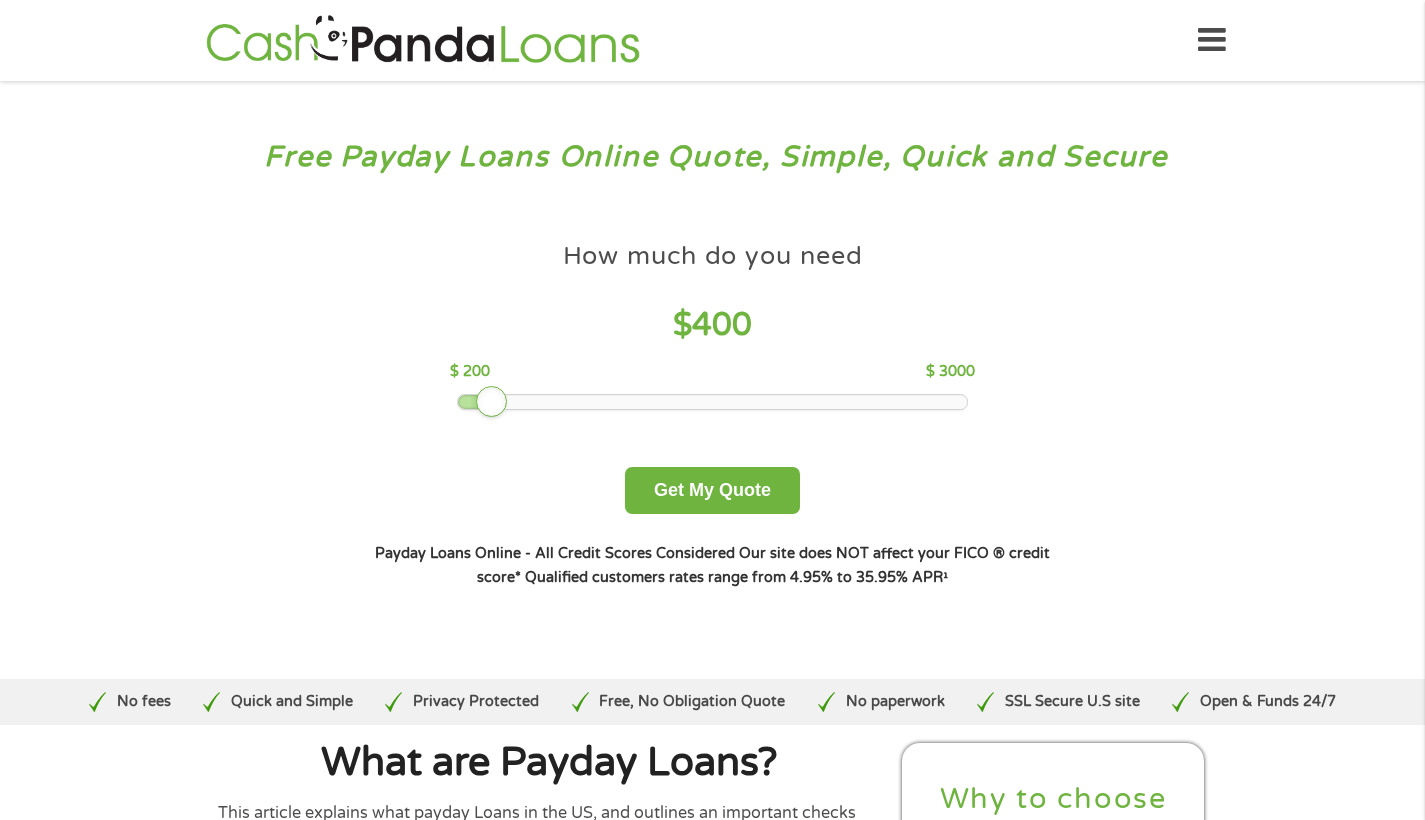 click at bounding box center [492, 402] 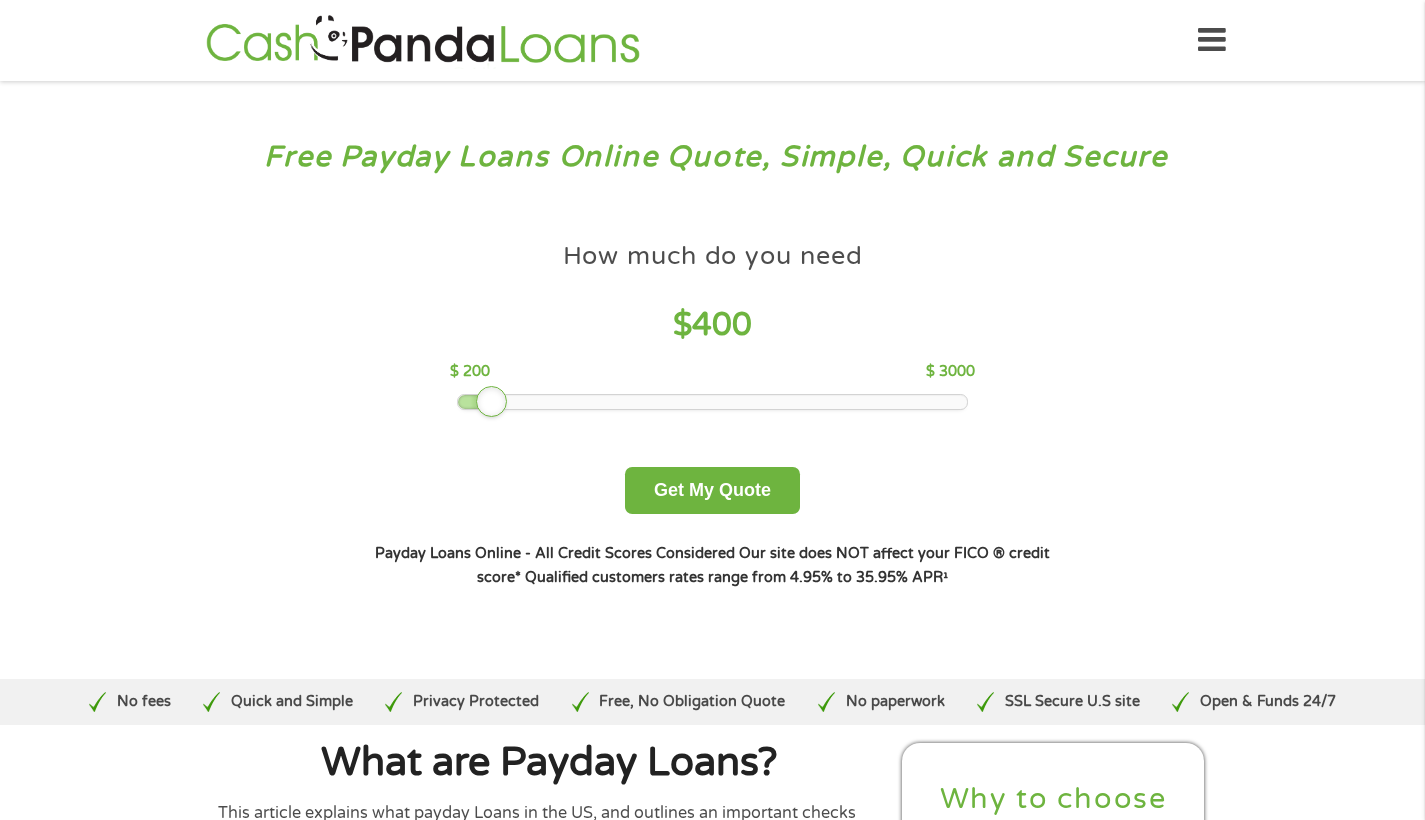 click at bounding box center [492, 402] 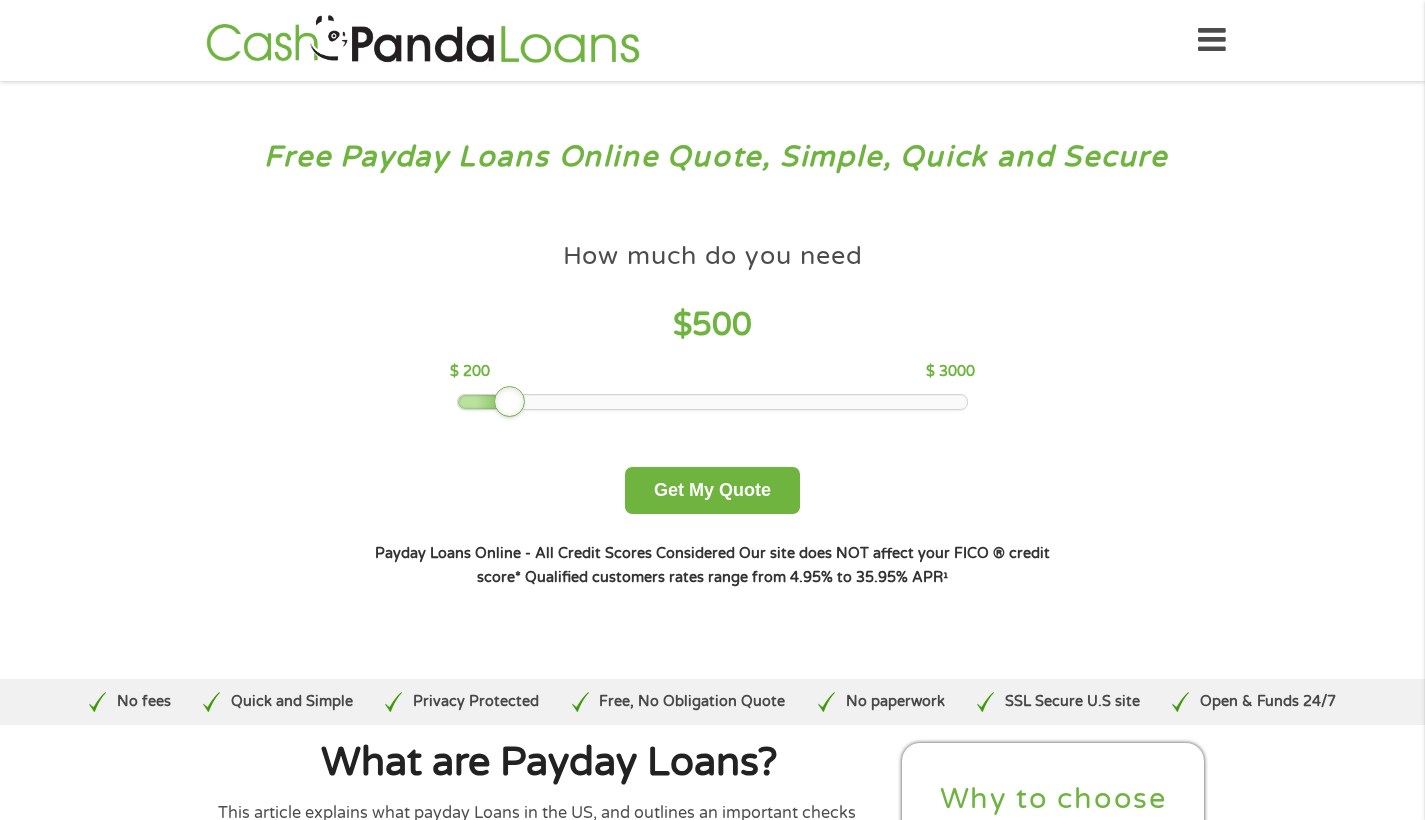 drag, startPoint x: 495, startPoint y: 398, endPoint x: 522, endPoint y: 397, distance: 27.018513 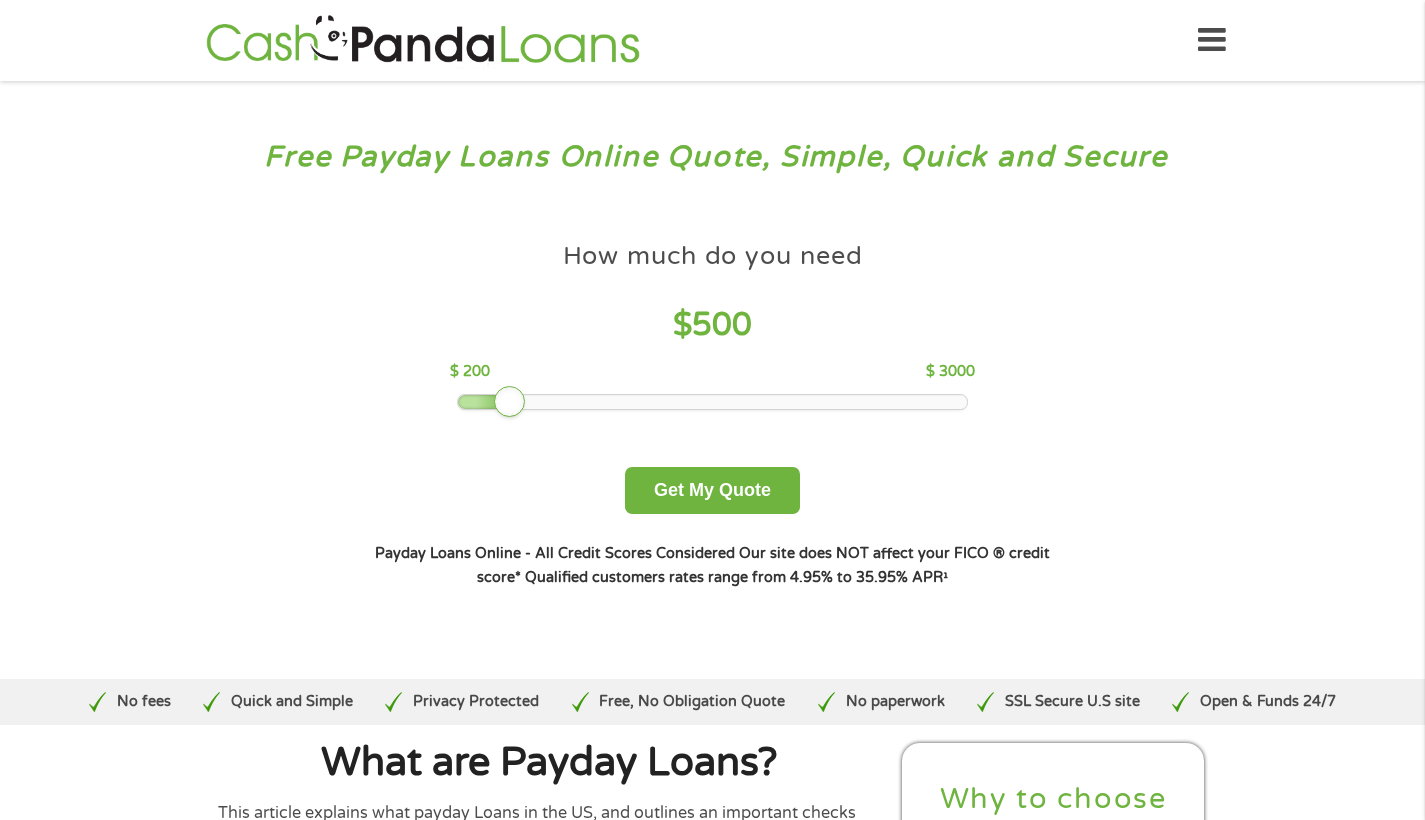 click at bounding box center [510, 402] 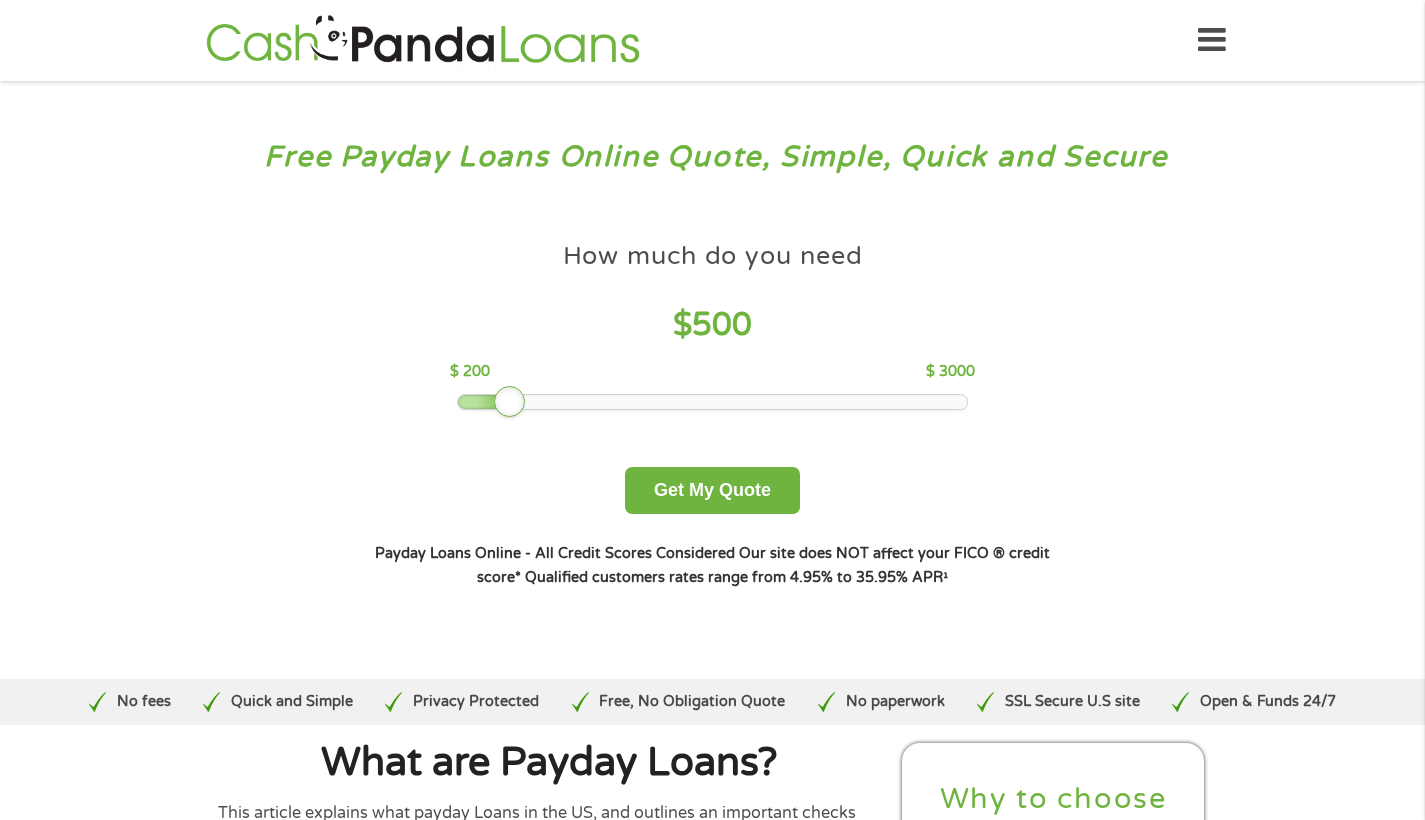 click at bounding box center [510, 402] 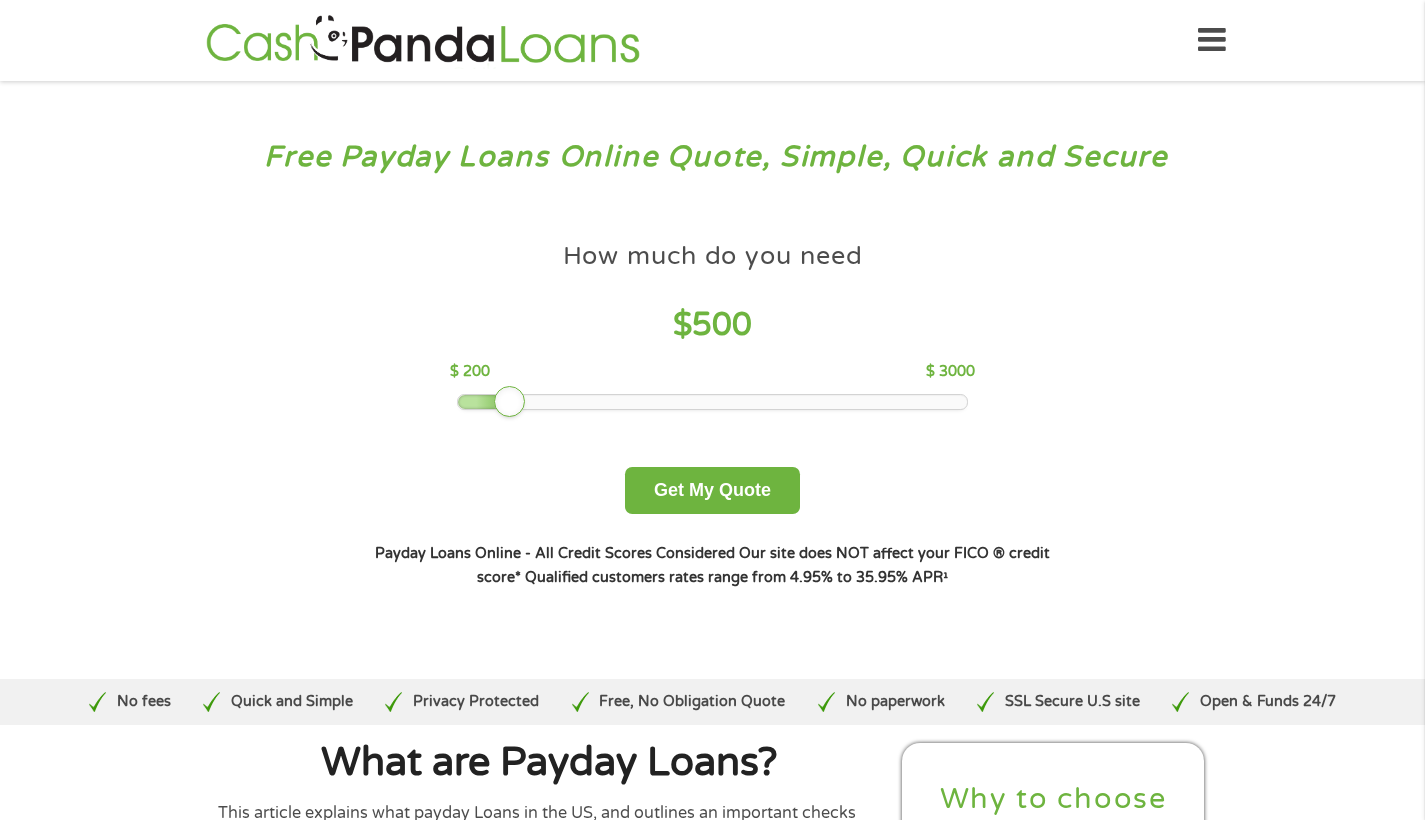 click at bounding box center (510, 402) 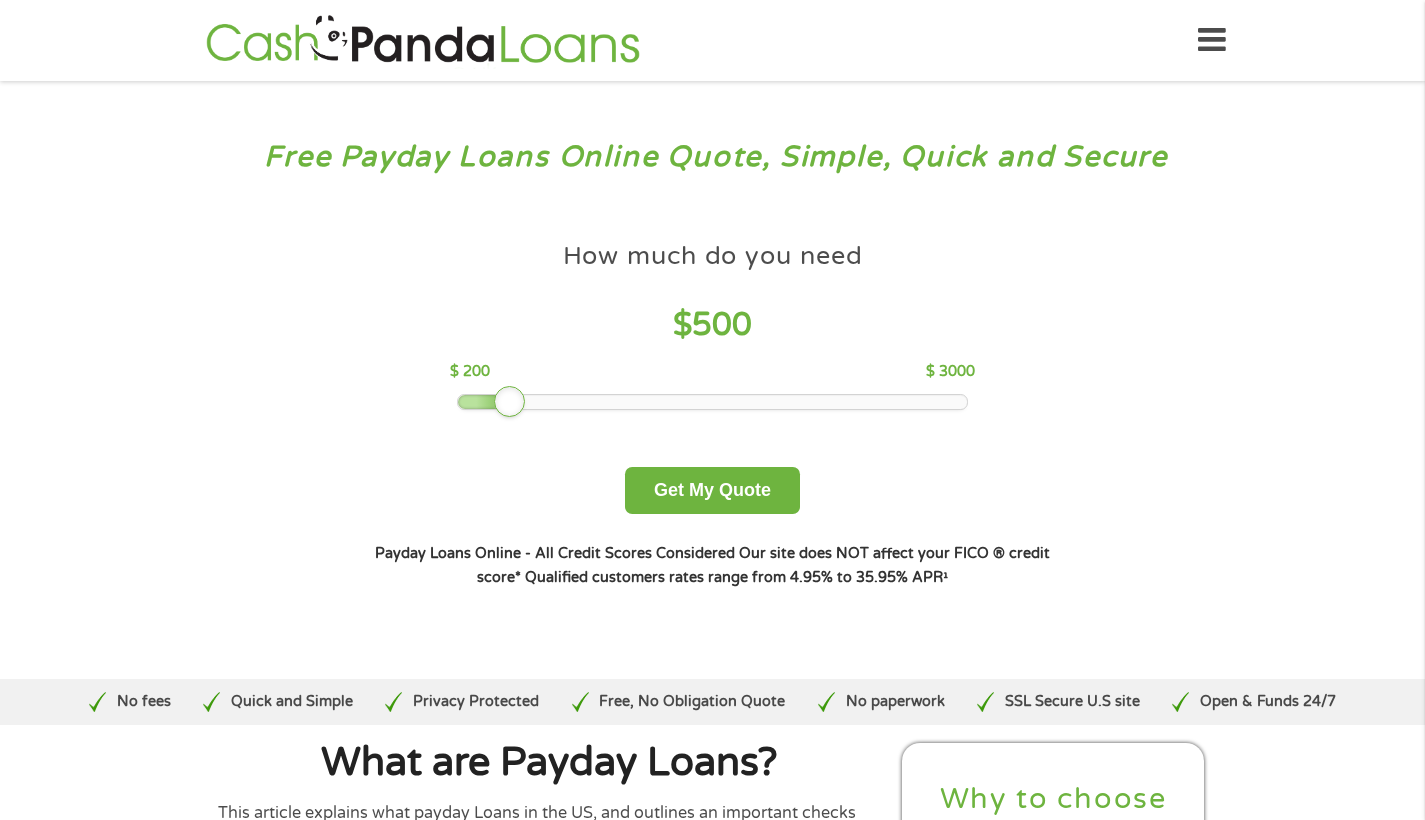click at bounding box center (510, 402) 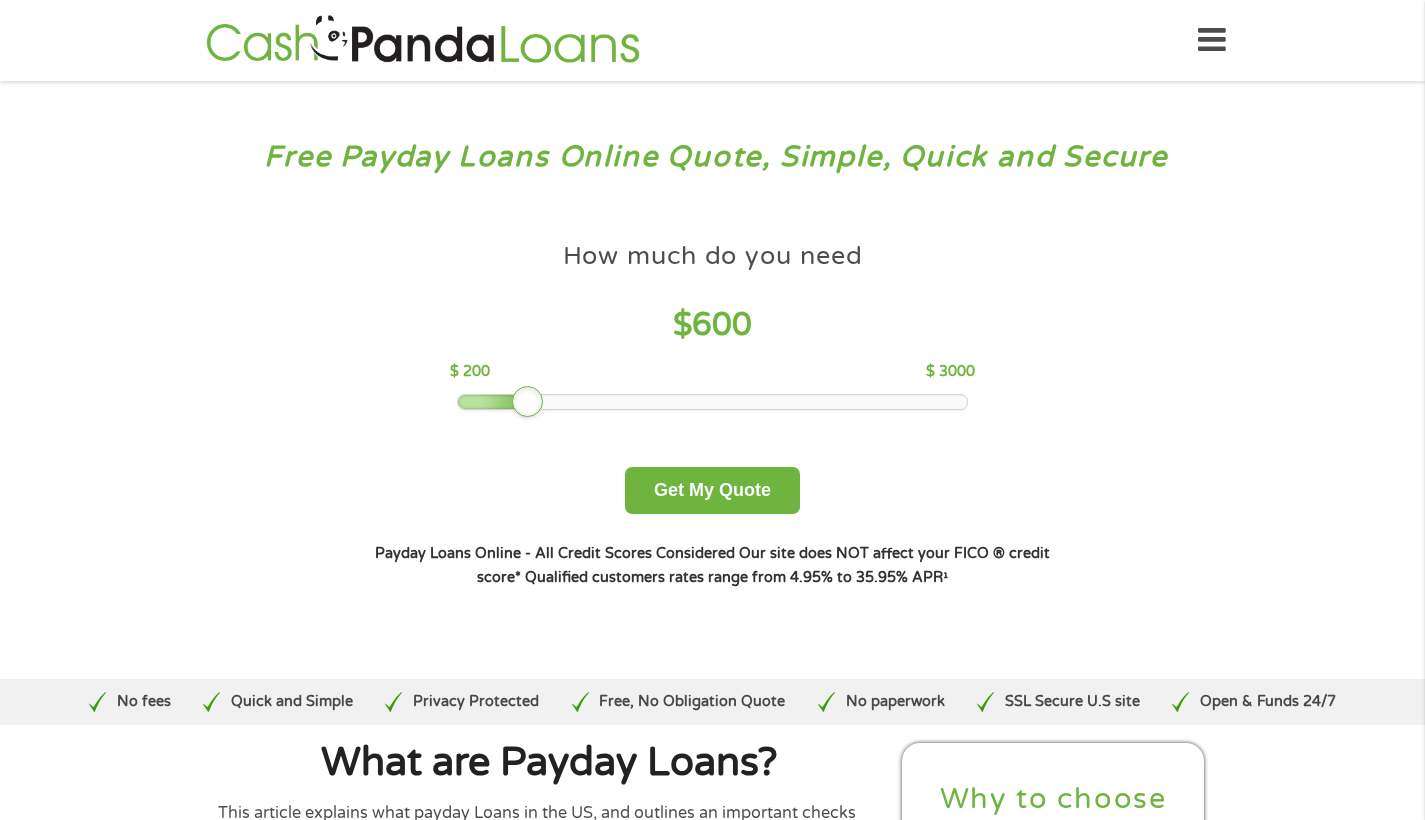 drag, startPoint x: 505, startPoint y: 398, endPoint x: 616, endPoint y: 405, distance: 111.220505 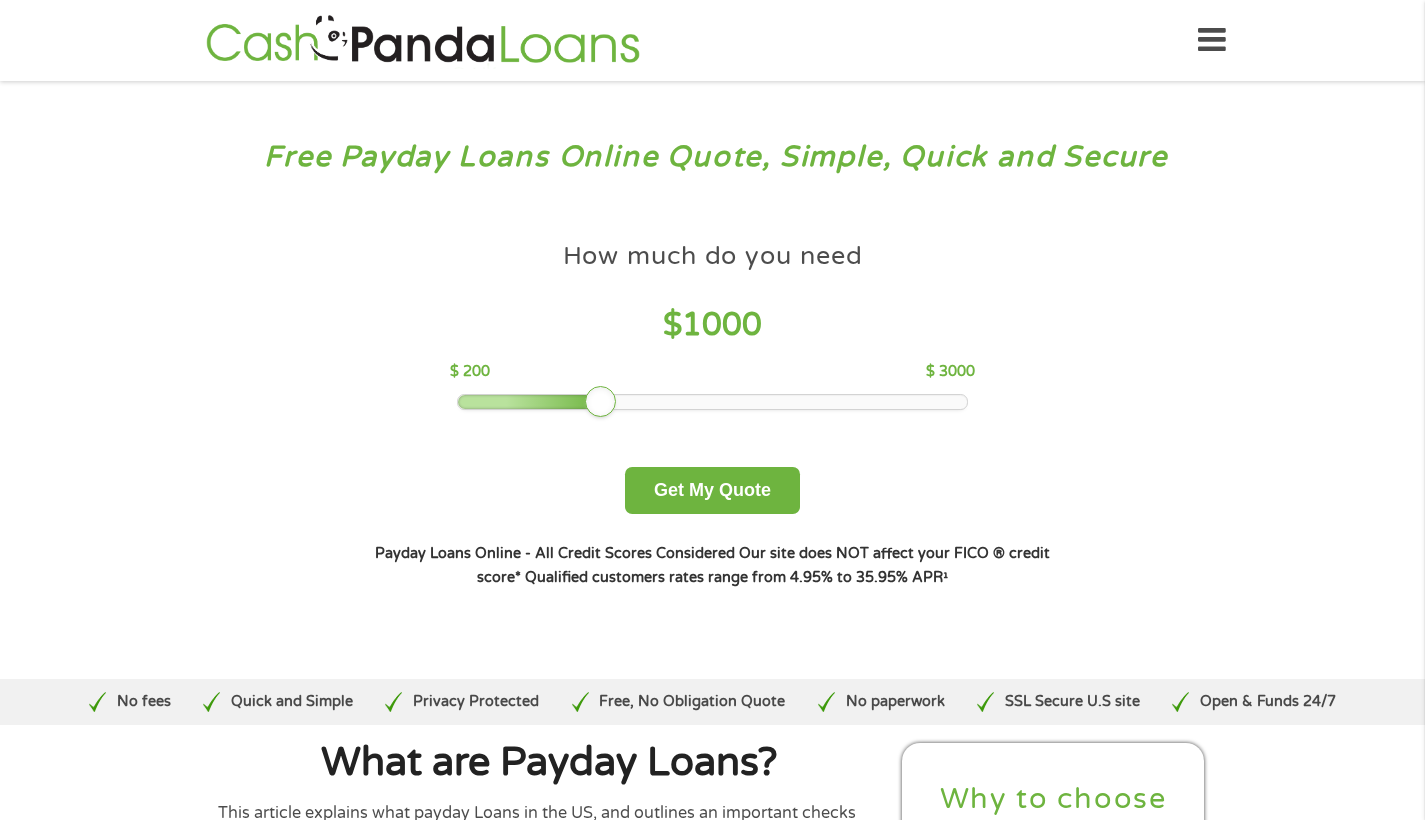 click at bounding box center [601, 402] 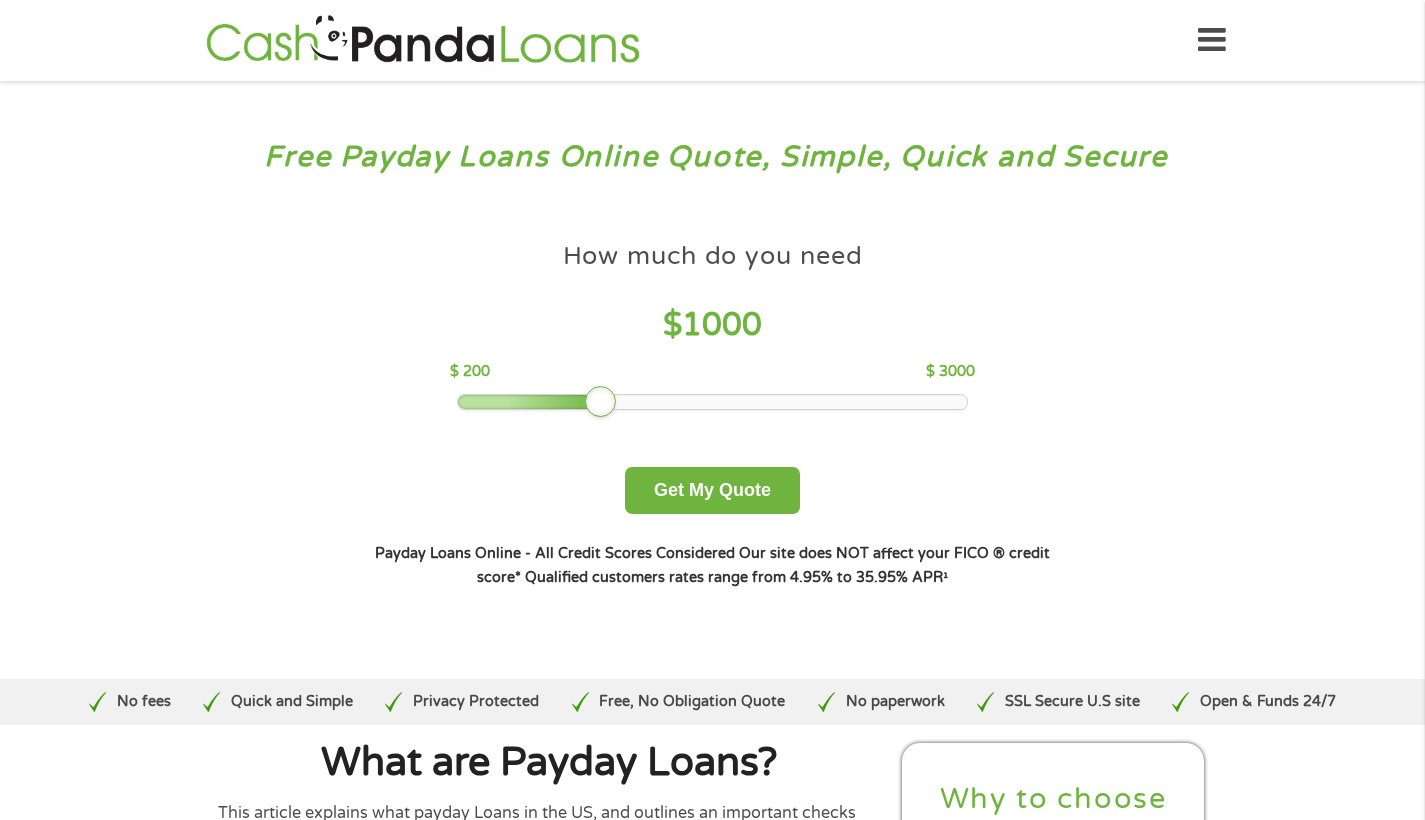 click at bounding box center [601, 402] 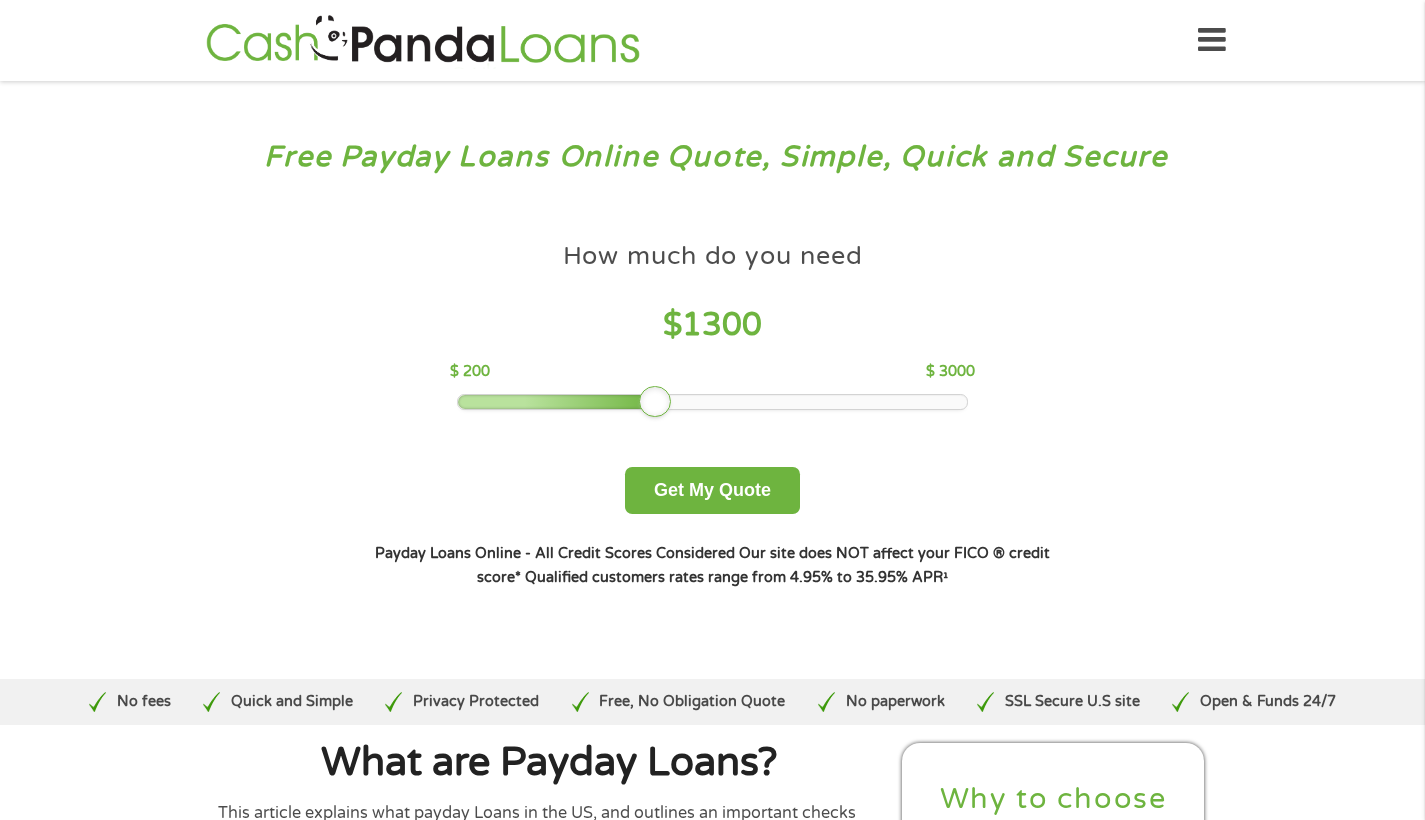 drag, startPoint x: 595, startPoint y: 396, endPoint x: 724, endPoint y: 410, distance: 129.75746 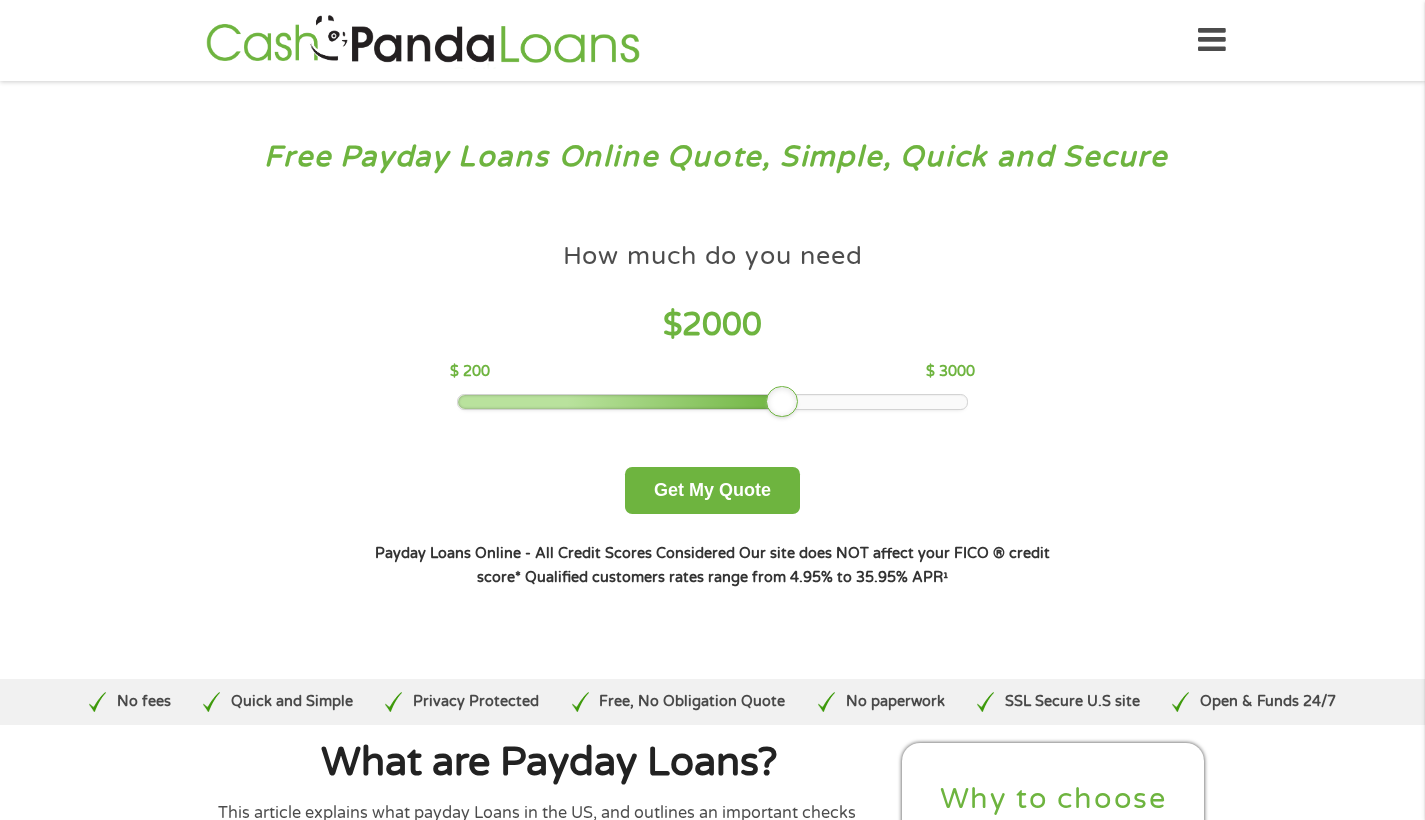 drag, startPoint x: 707, startPoint y: 403, endPoint x: 787, endPoint y: 410, distance: 80.305664 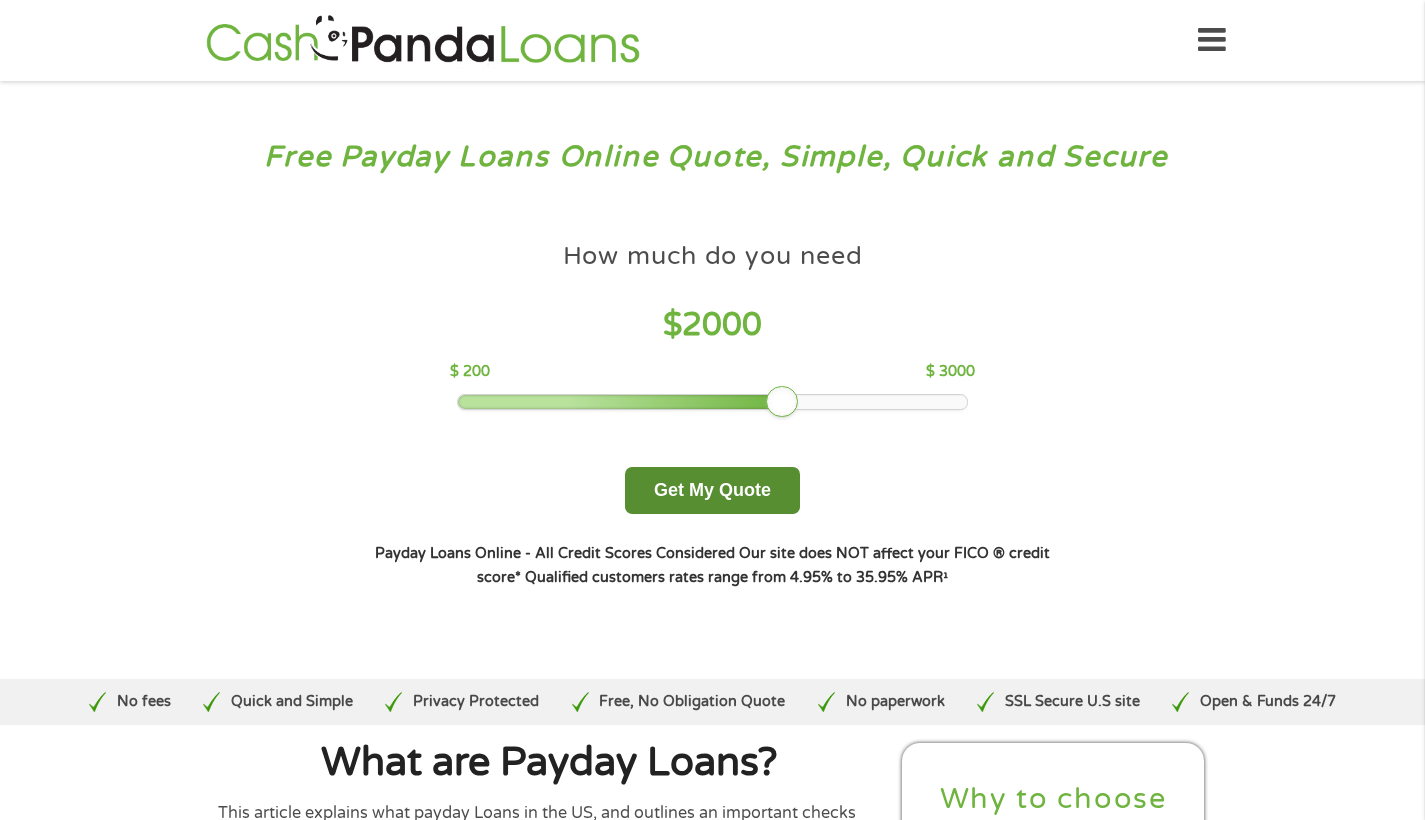 click on "Get My Quote" at bounding box center (712, 490) 